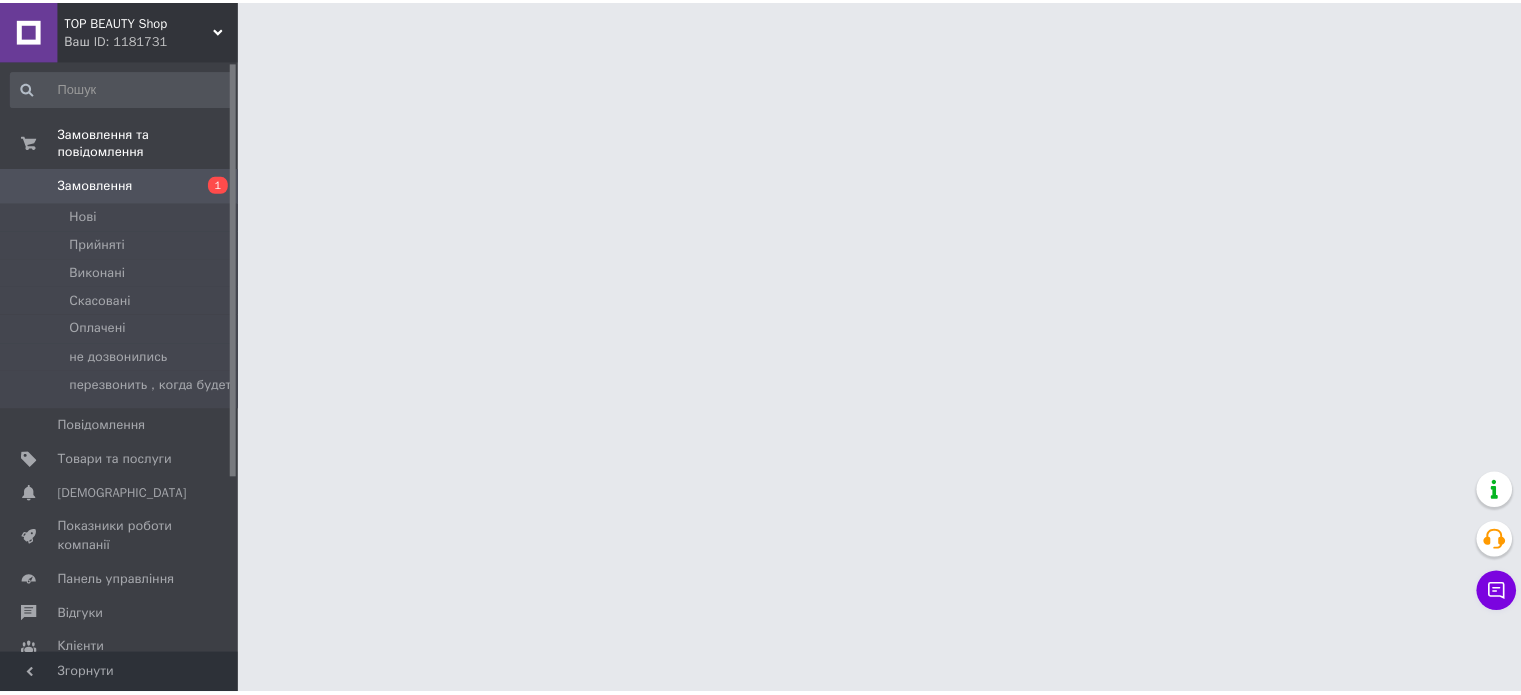 scroll, scrollTop: 0, scrollLeft: 0, axis: both 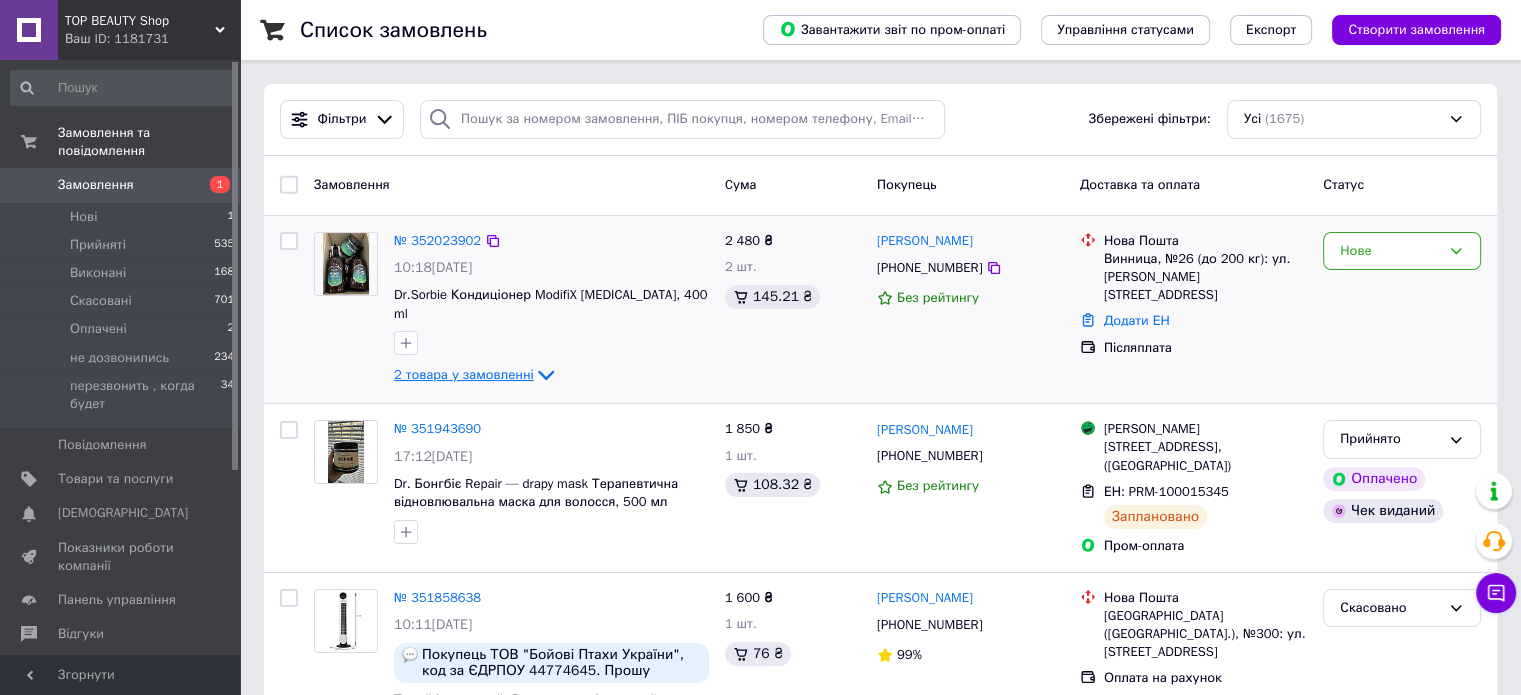 click 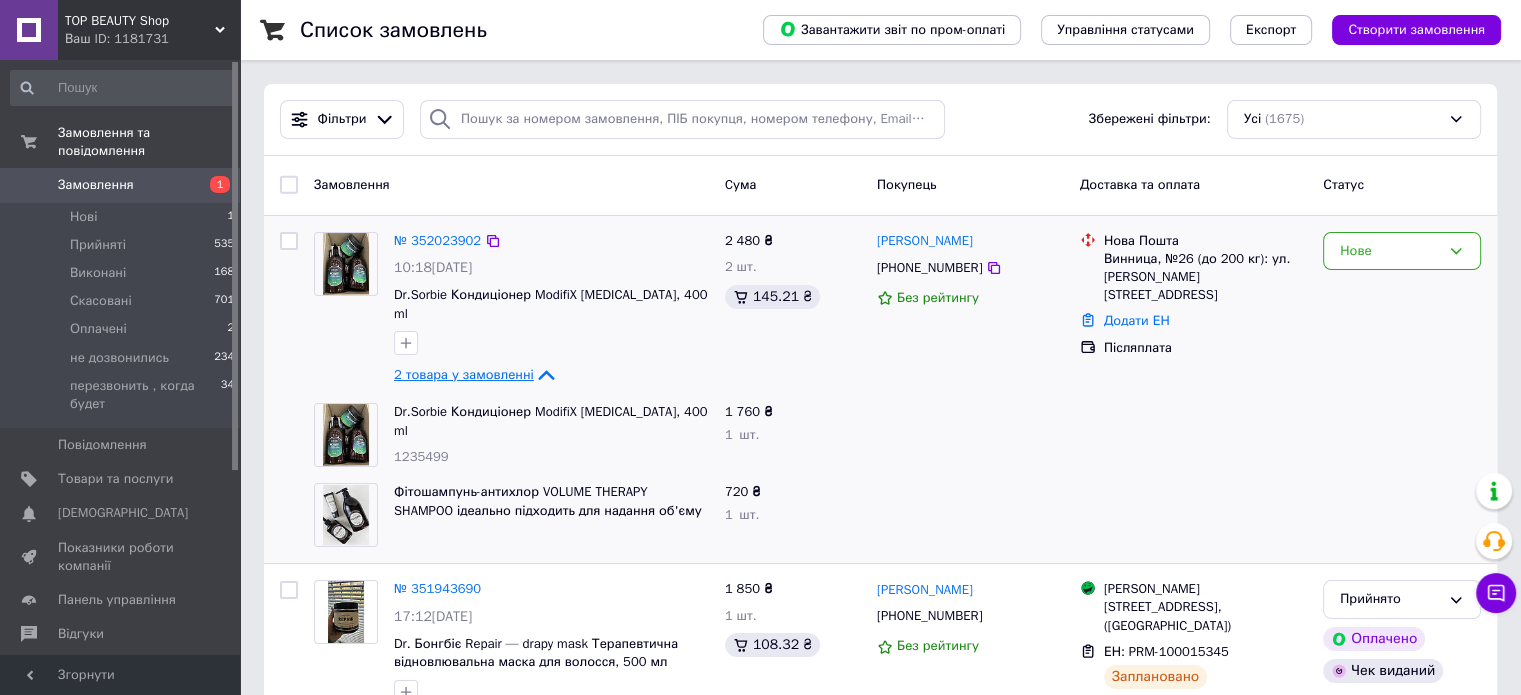 click on "10:18[DATE]" at bounding box center [551, 268] 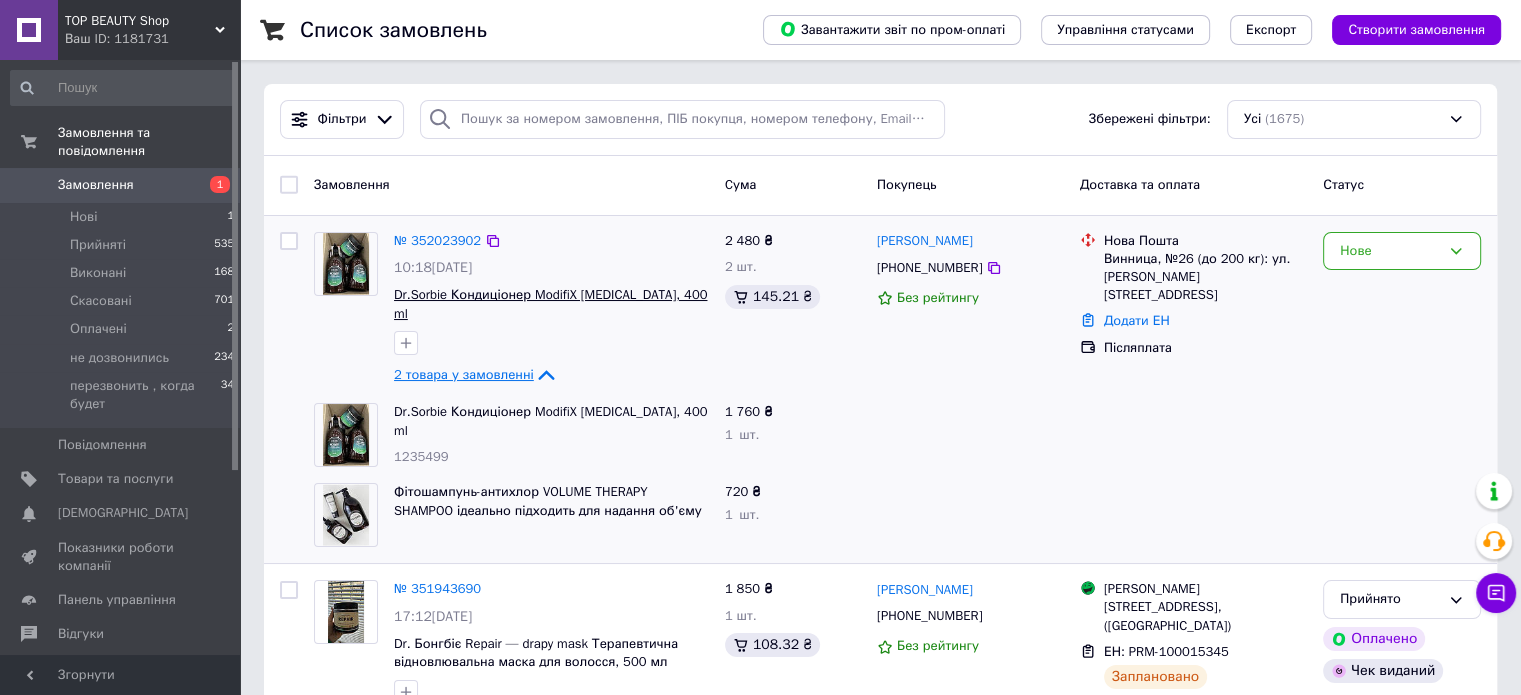 click on "Dr.Sorbie Кондиціонер ModifiX [MEDICAL_DATA], 400 ml" at bounding box center (550, 304) 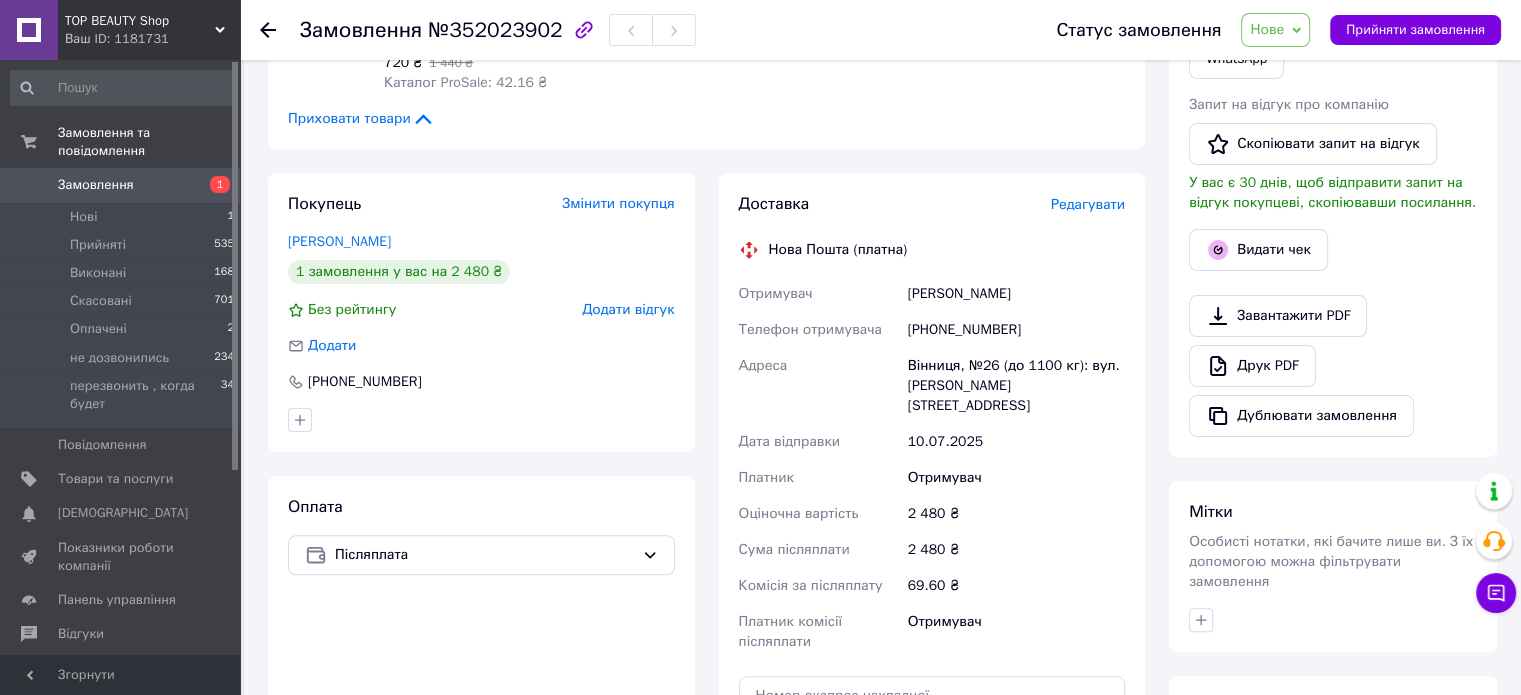 scroll, scrollTop: 400, scrollLeft: 0, axis: vertical 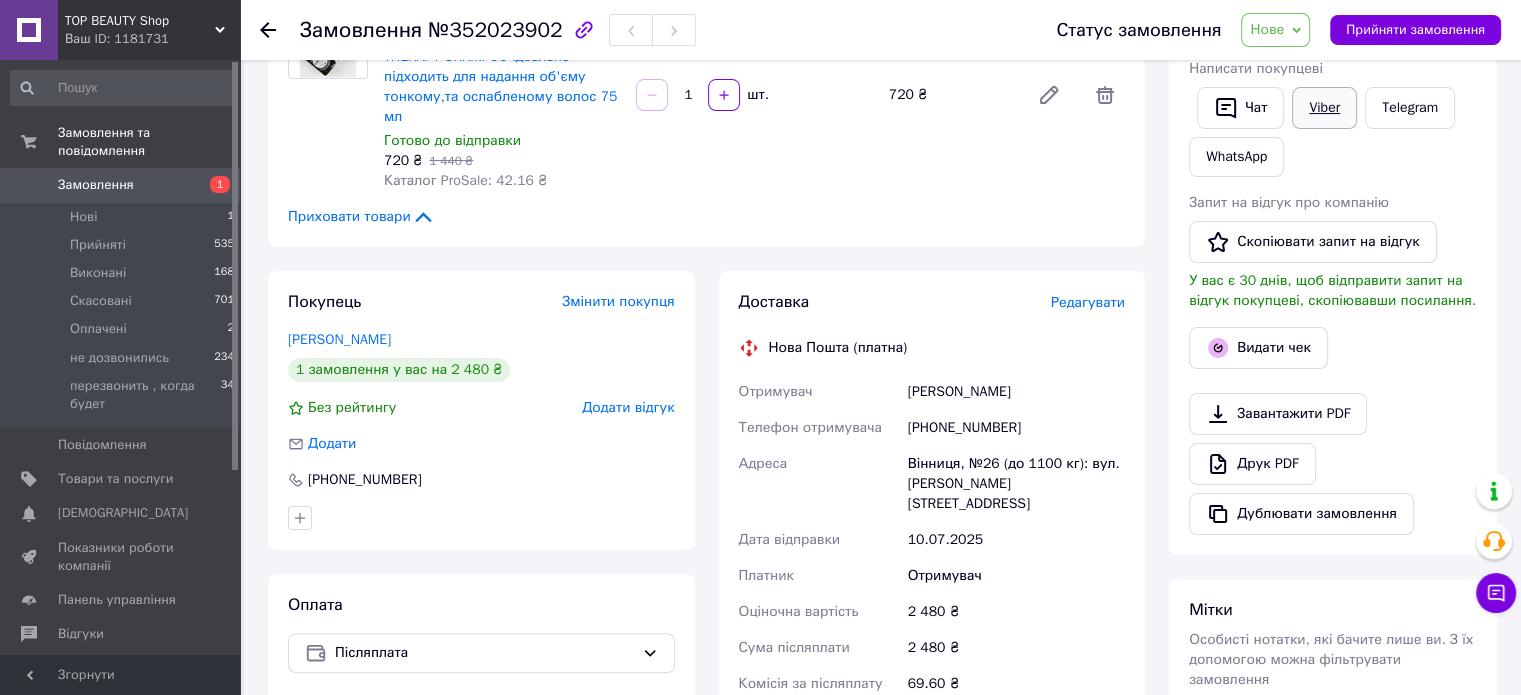 click on "Viber" at bounding box center (1324, 108) 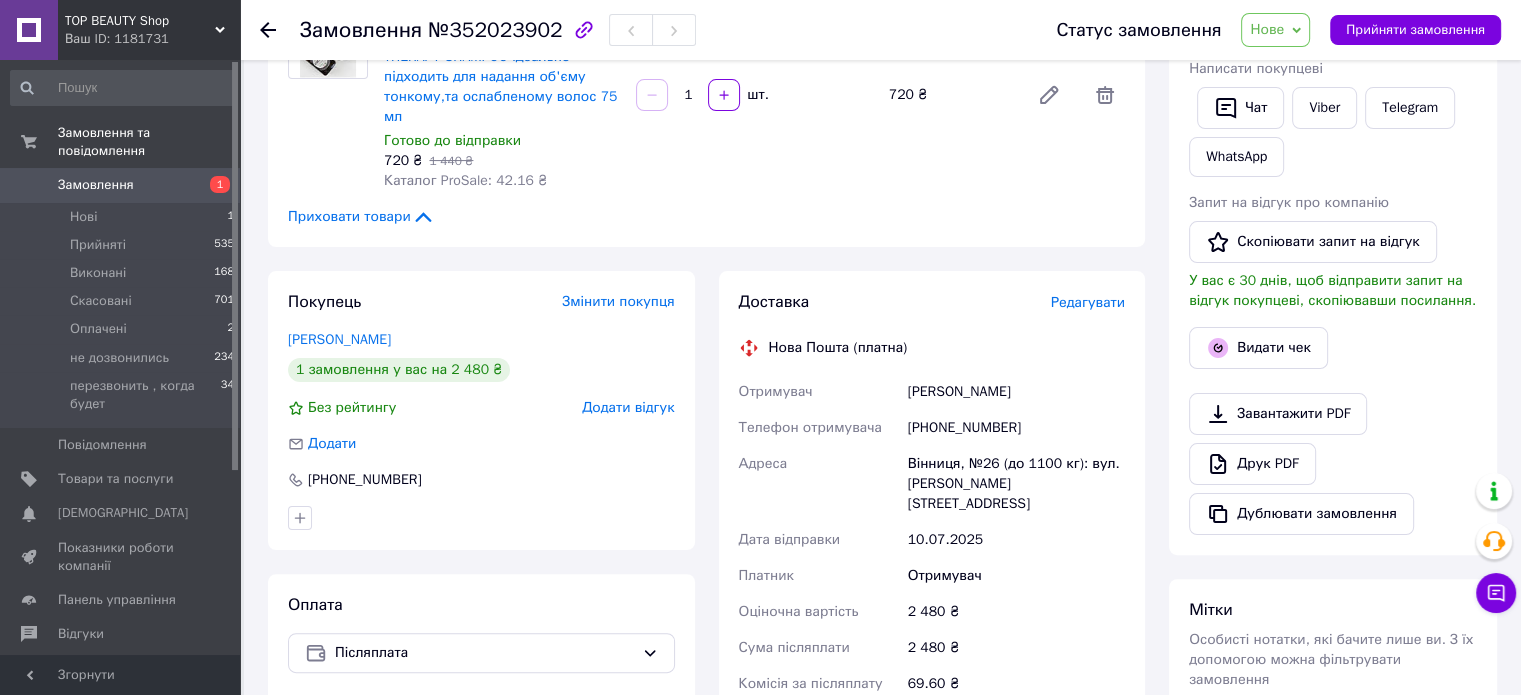 click on "Нове" at bounding box center [1267, 29] 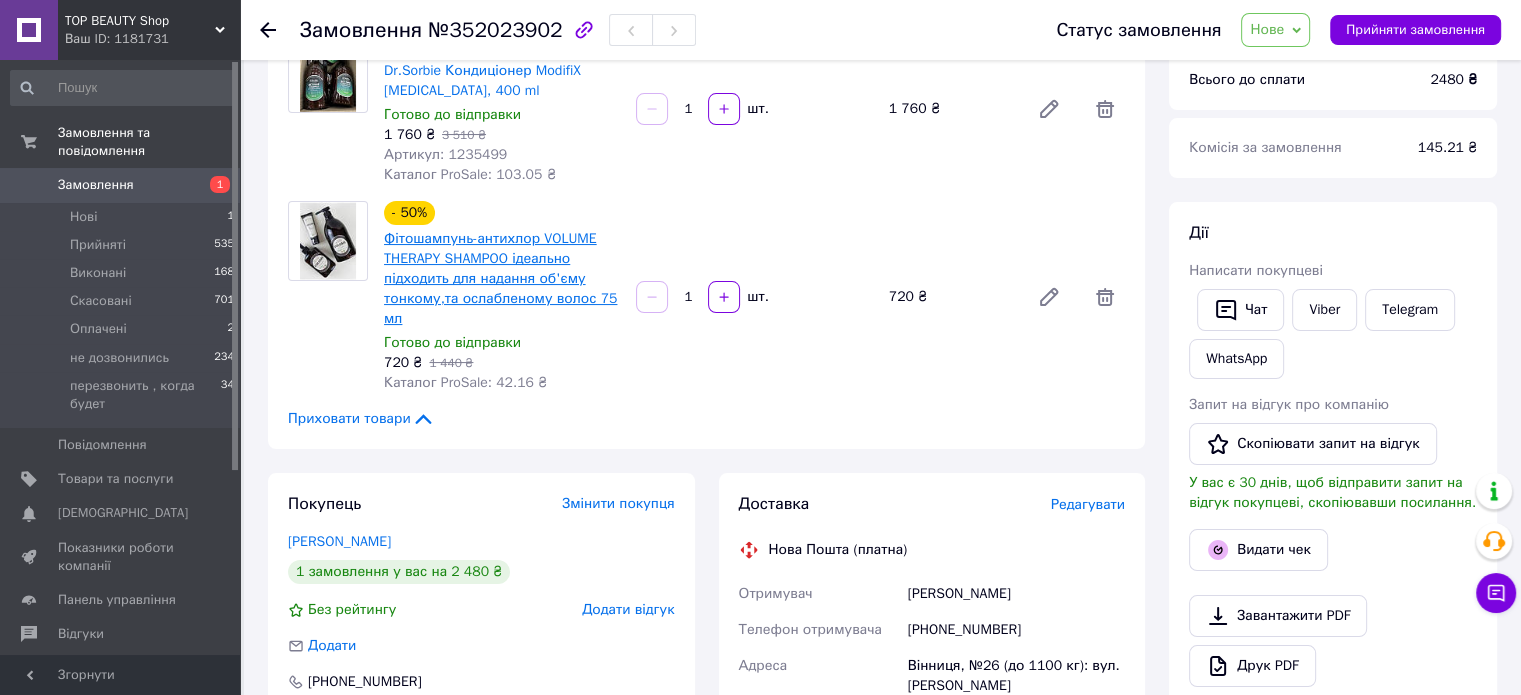 scroll, scrollTop: 100, scrollLeft: 0, axis: vertical 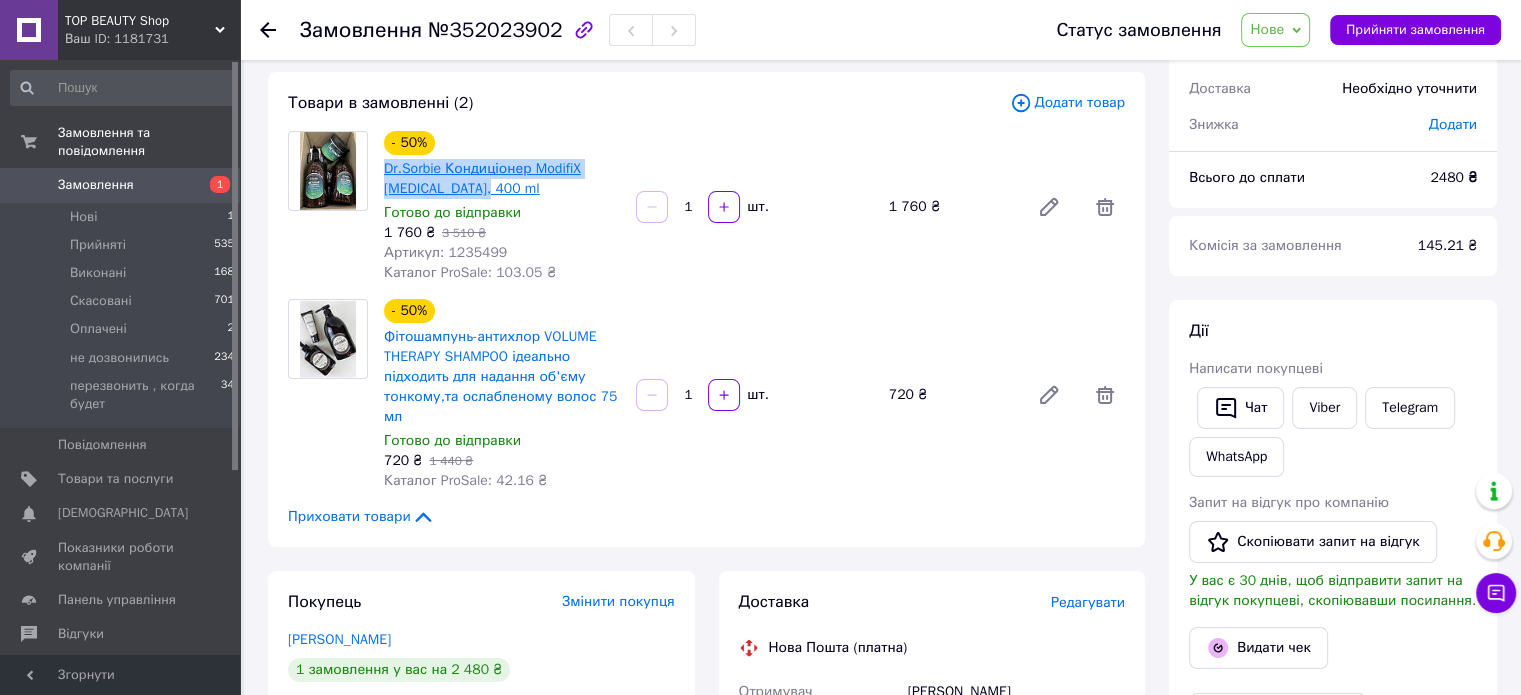 drag, startPoint x: 588, startPoint y: 215, endPoint x: 388, endPoint y: 192, distance: 201.31816 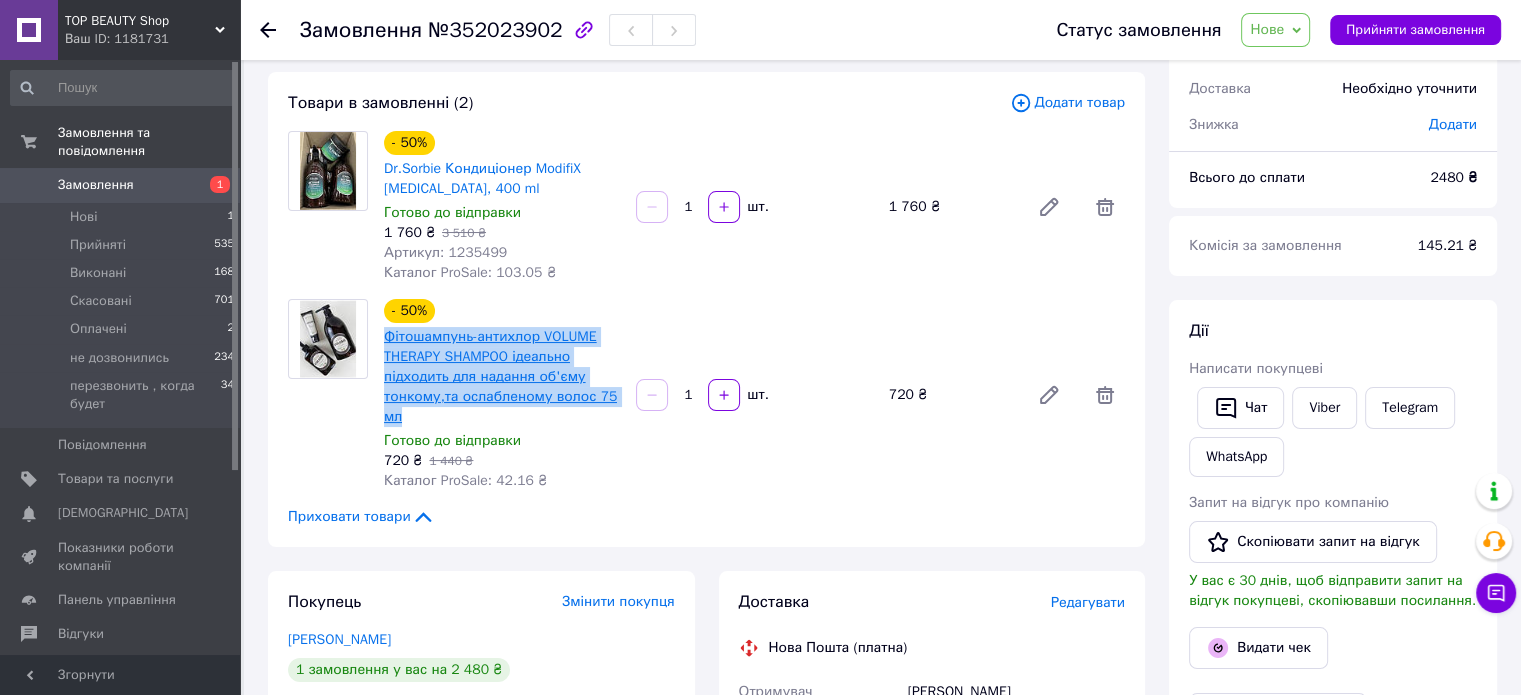 drag, startPoint x: 605, startPoint y: 491, endPoint x: 388, endPoint y: 394, distance: 237.69308 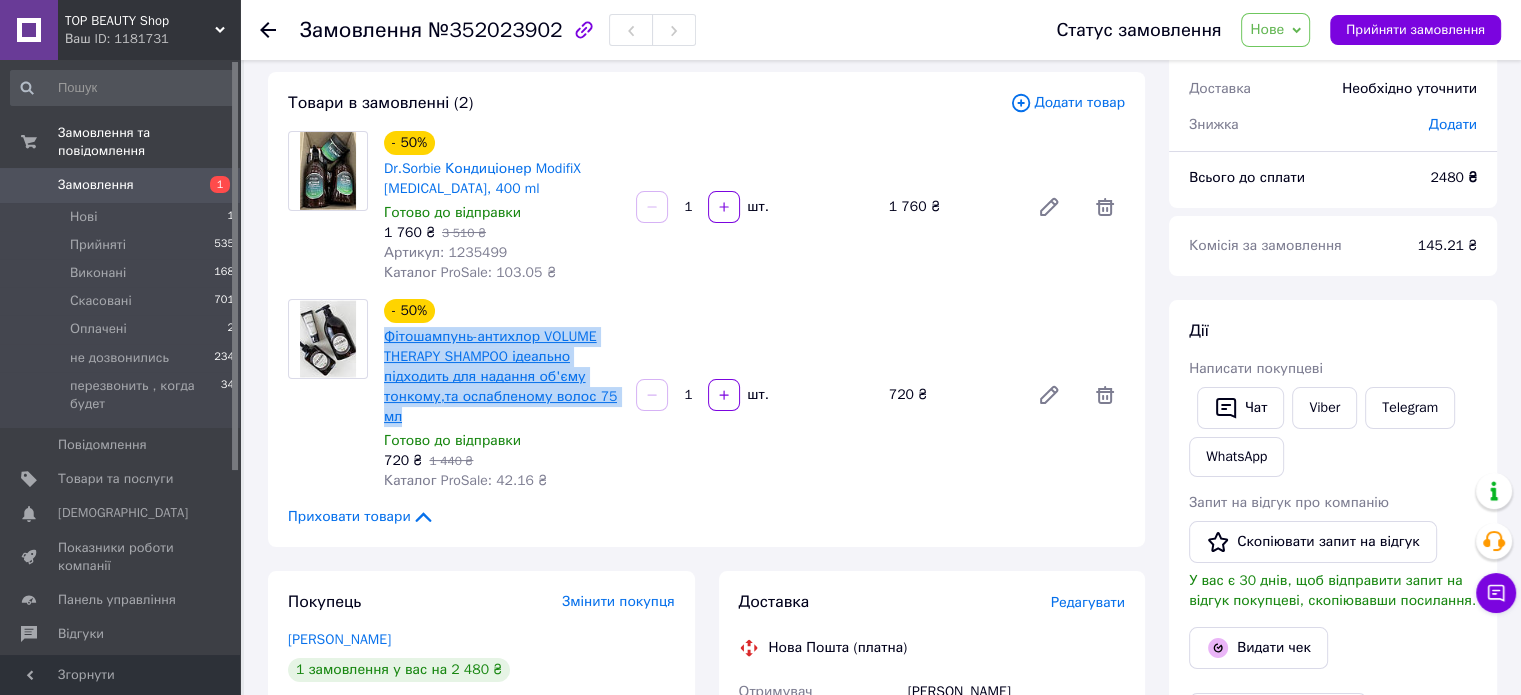 copy on "Фітошампунь-антихлор VOLUME THERAPY SHAMPOO ідеально підходить для надання об'єму тонкому,та ослабленому волос 75 мл" 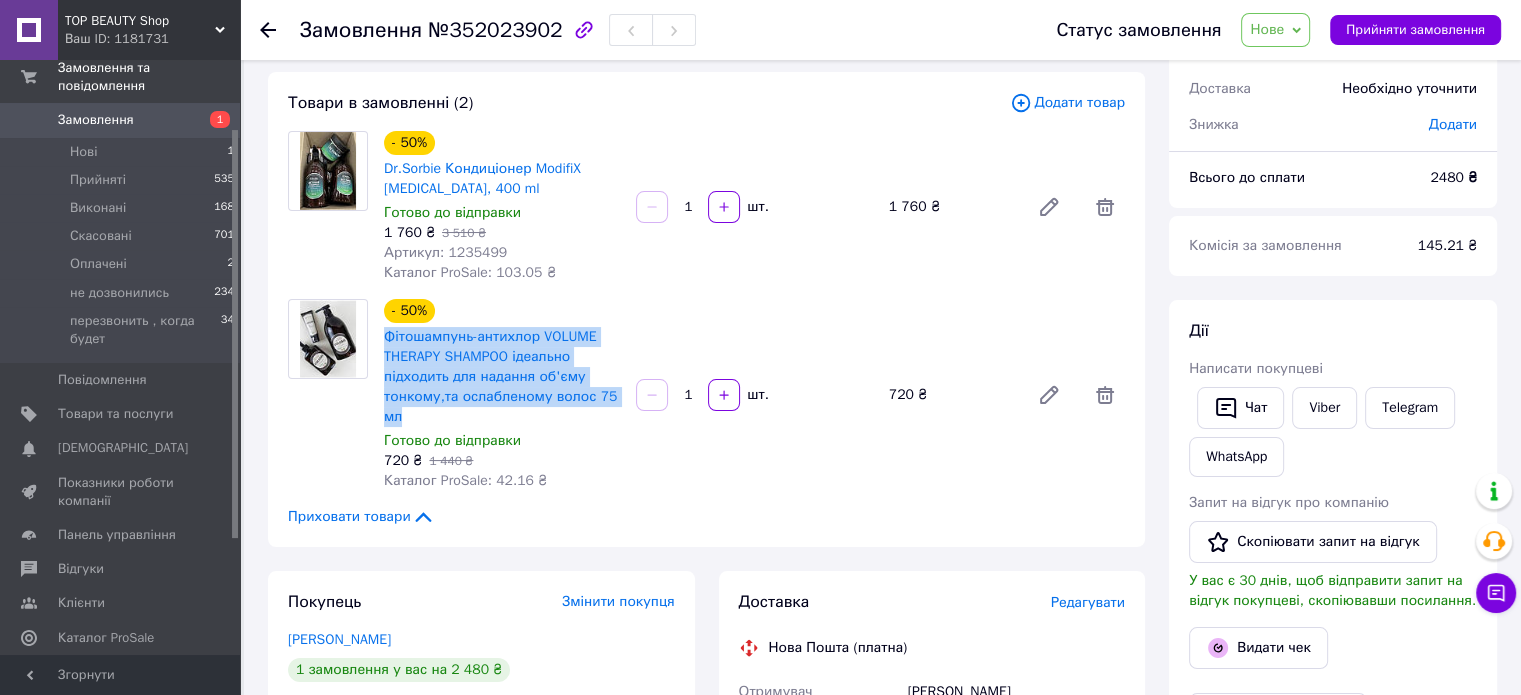 scroll, scrollTop: 100, scrollLeft: 0, axis: vertical 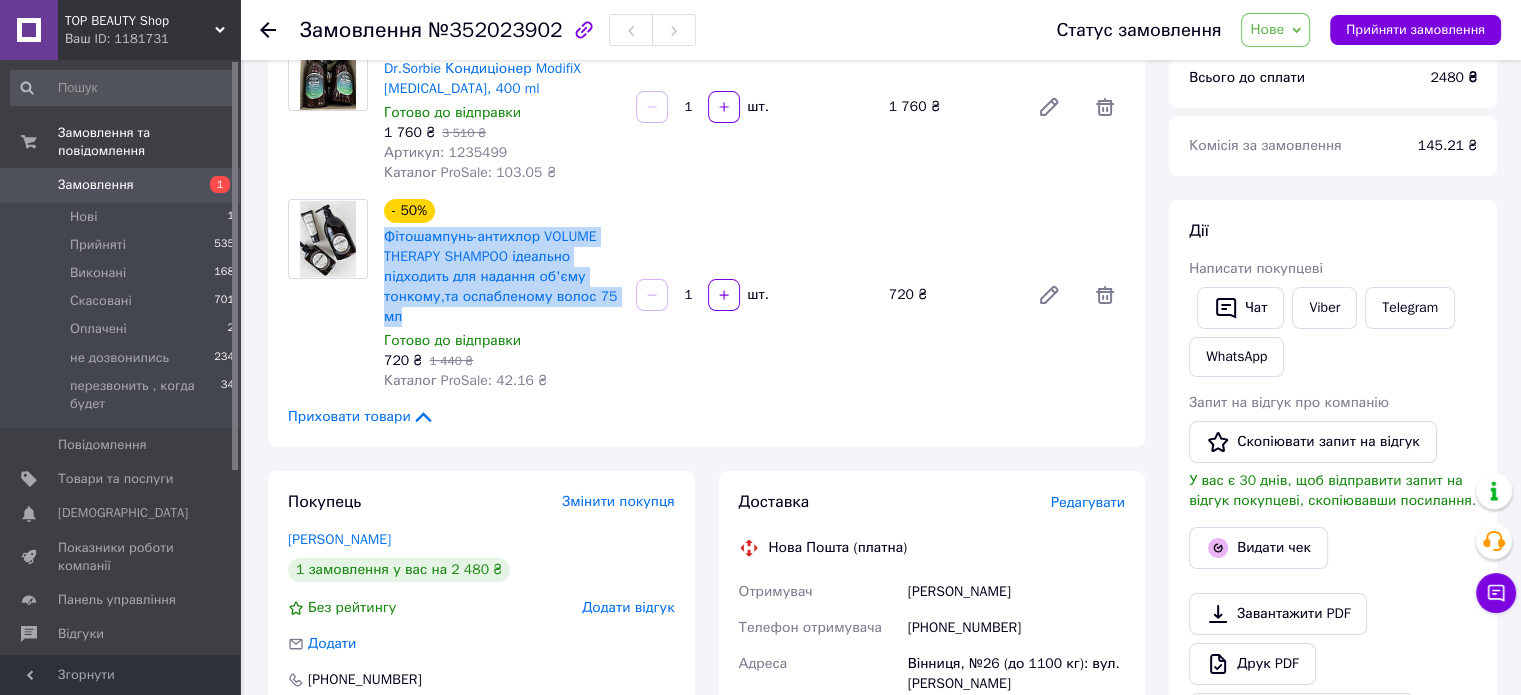 click on "Замовлення" at bounding box center [96, 185] 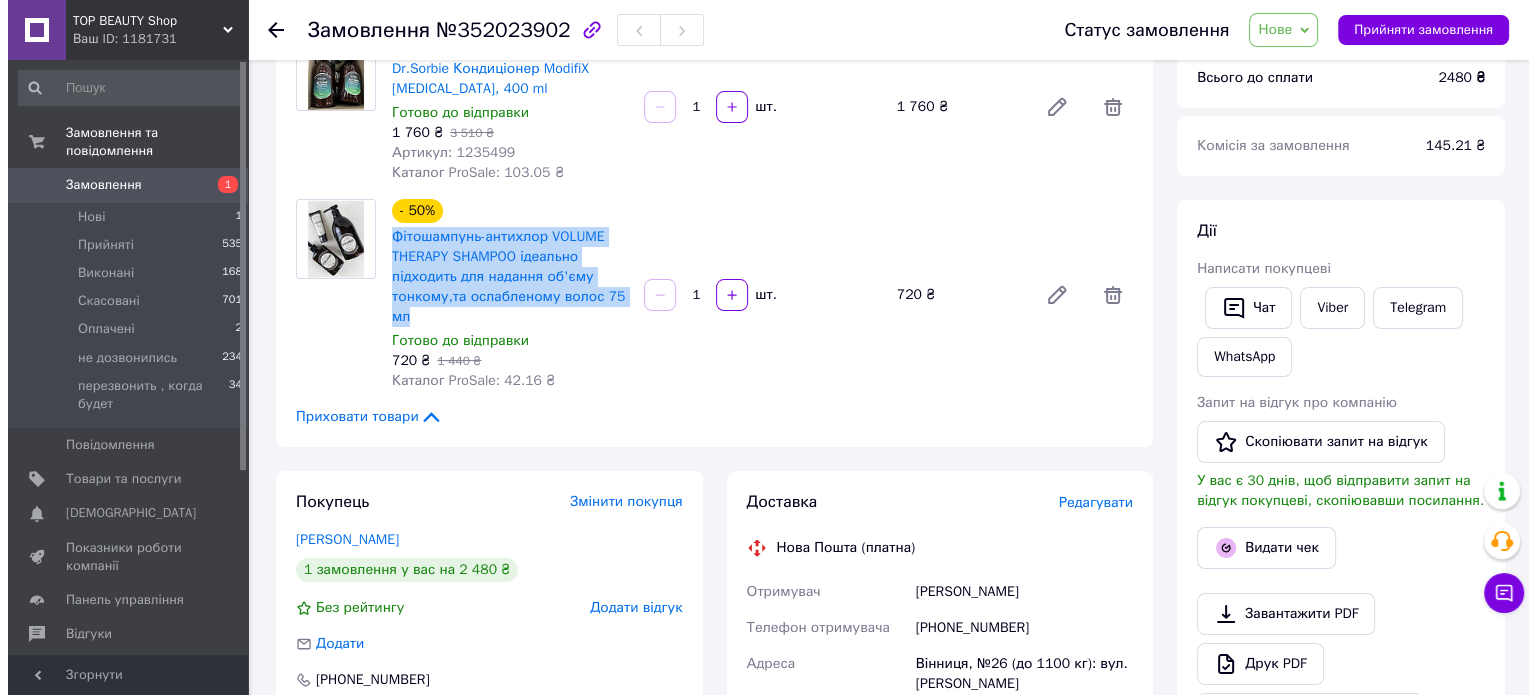scroll, scrollTop: 0, scrollLeft: 0, axis: both 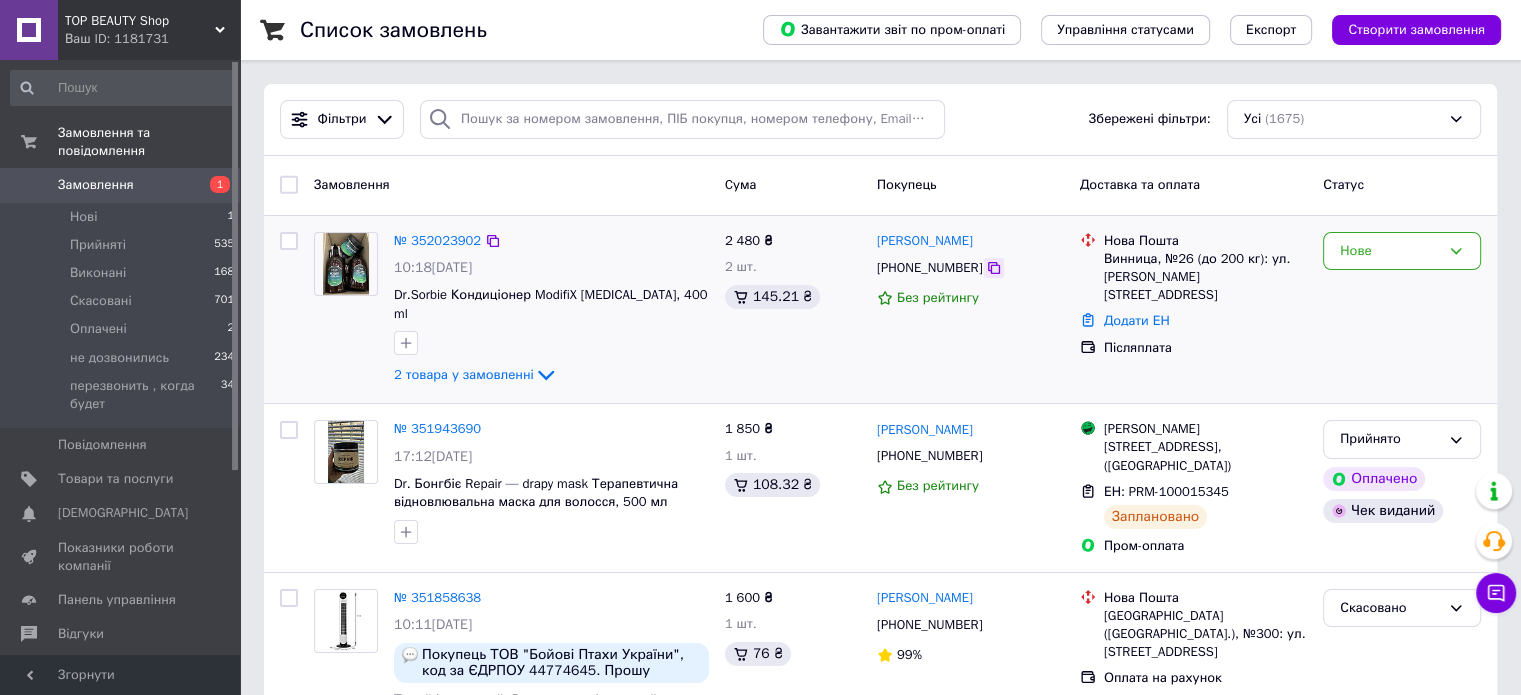 click 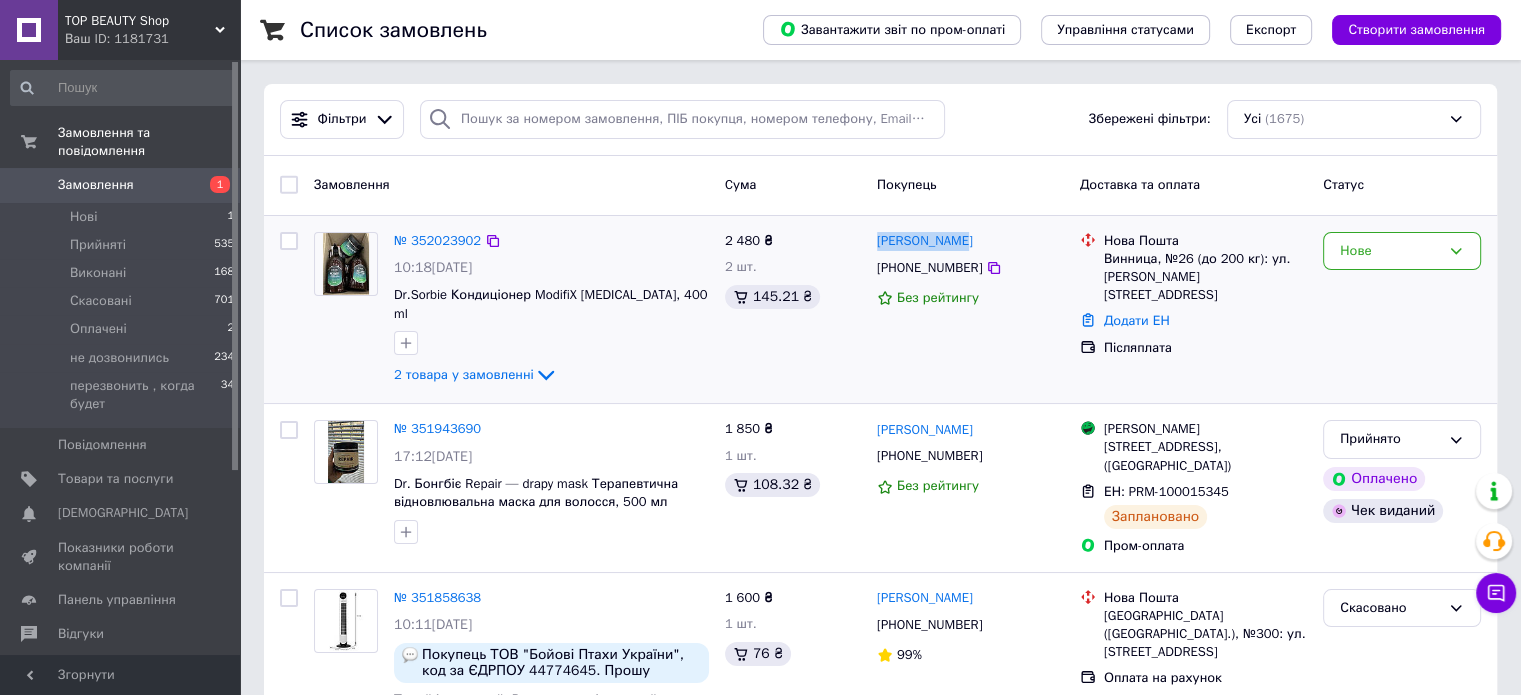 drag, startPoint x: 985, startPoint y: 243, endPoint x: 875, endPoint y: 235, distance: 110.29053 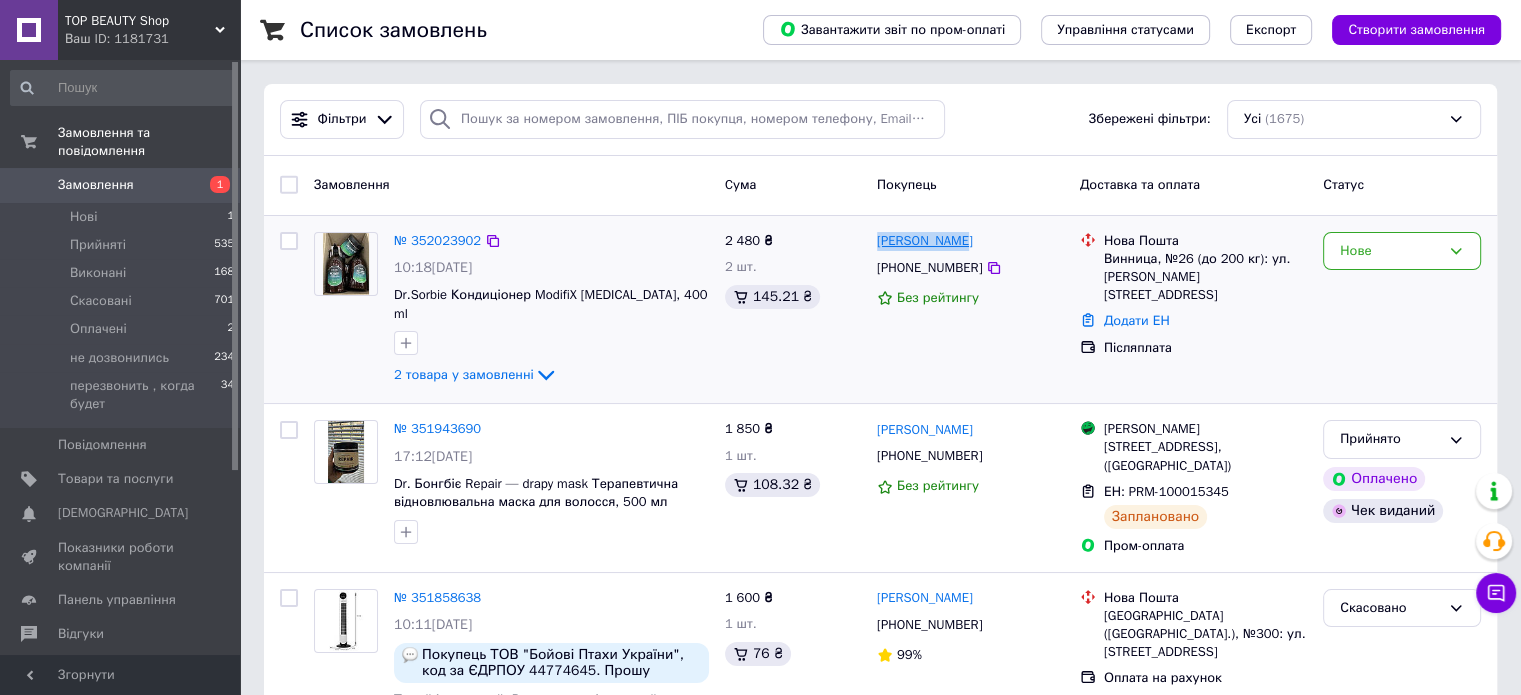 copy on "[PERSON_NAME]" 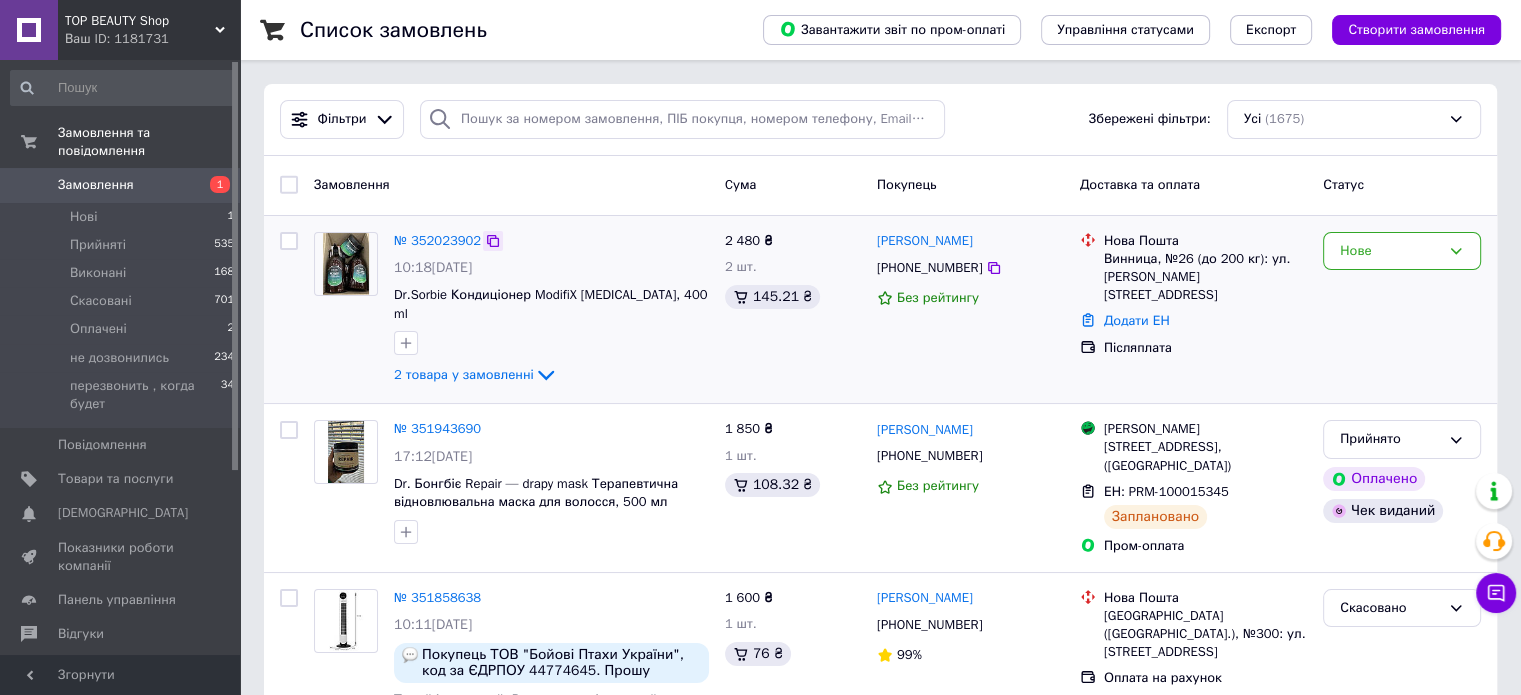 click 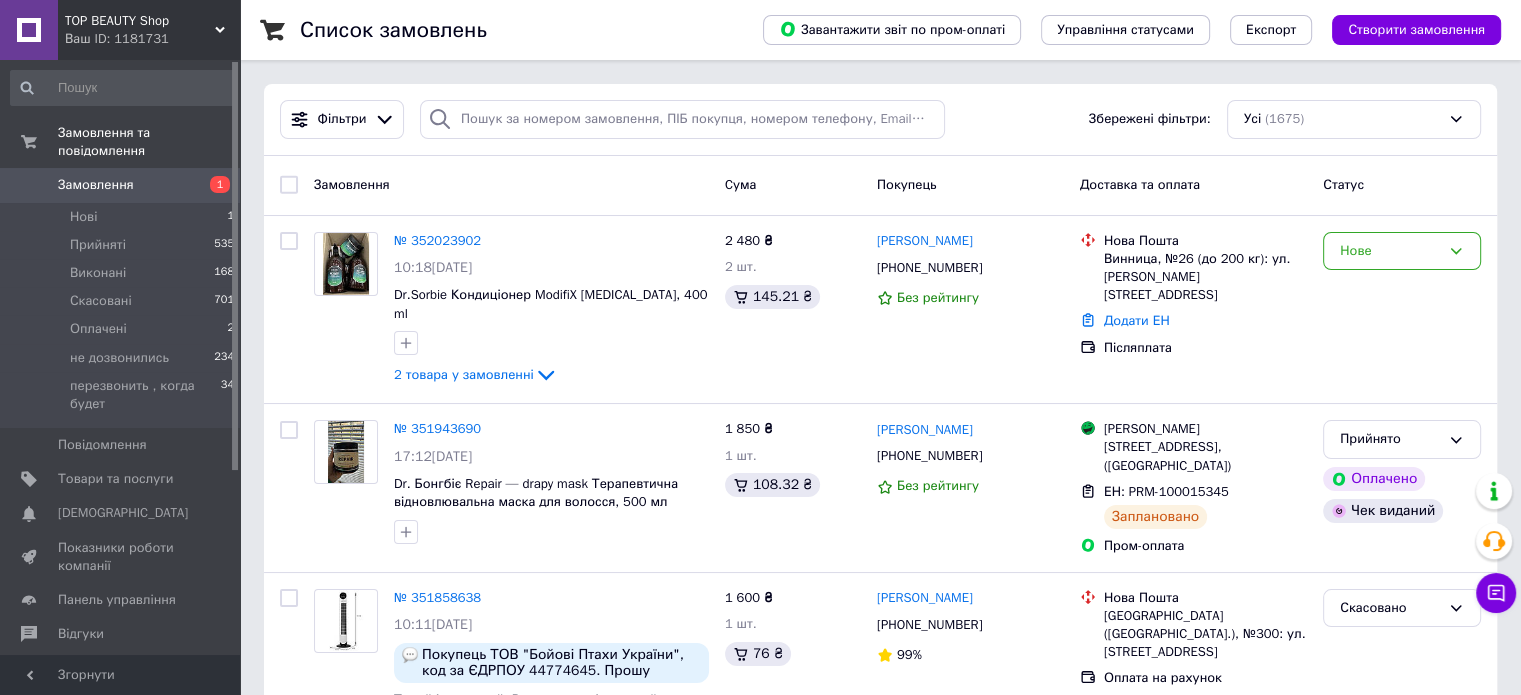 click on "Замовлення" at bounding box center [96, 185] 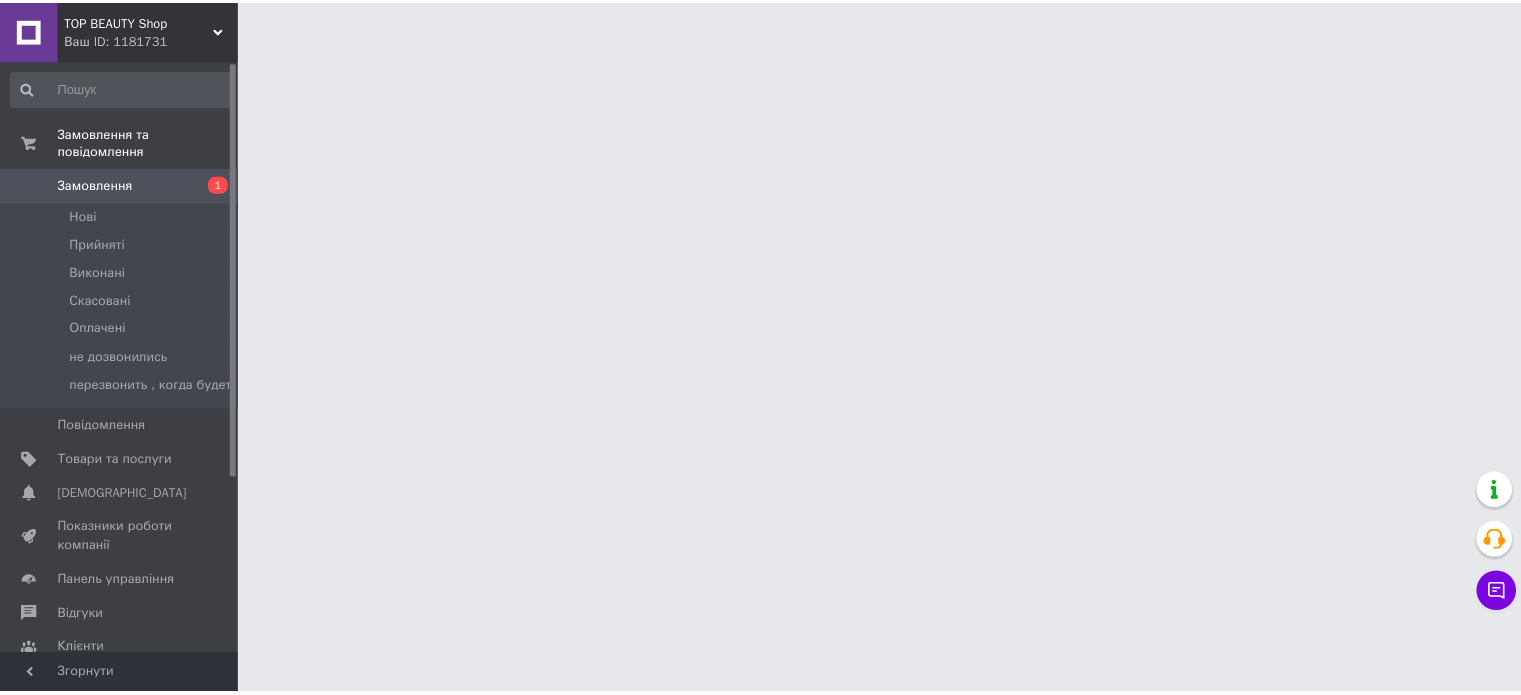 scroll, scrollTop: 0, scrollLeft: 0, axis: both 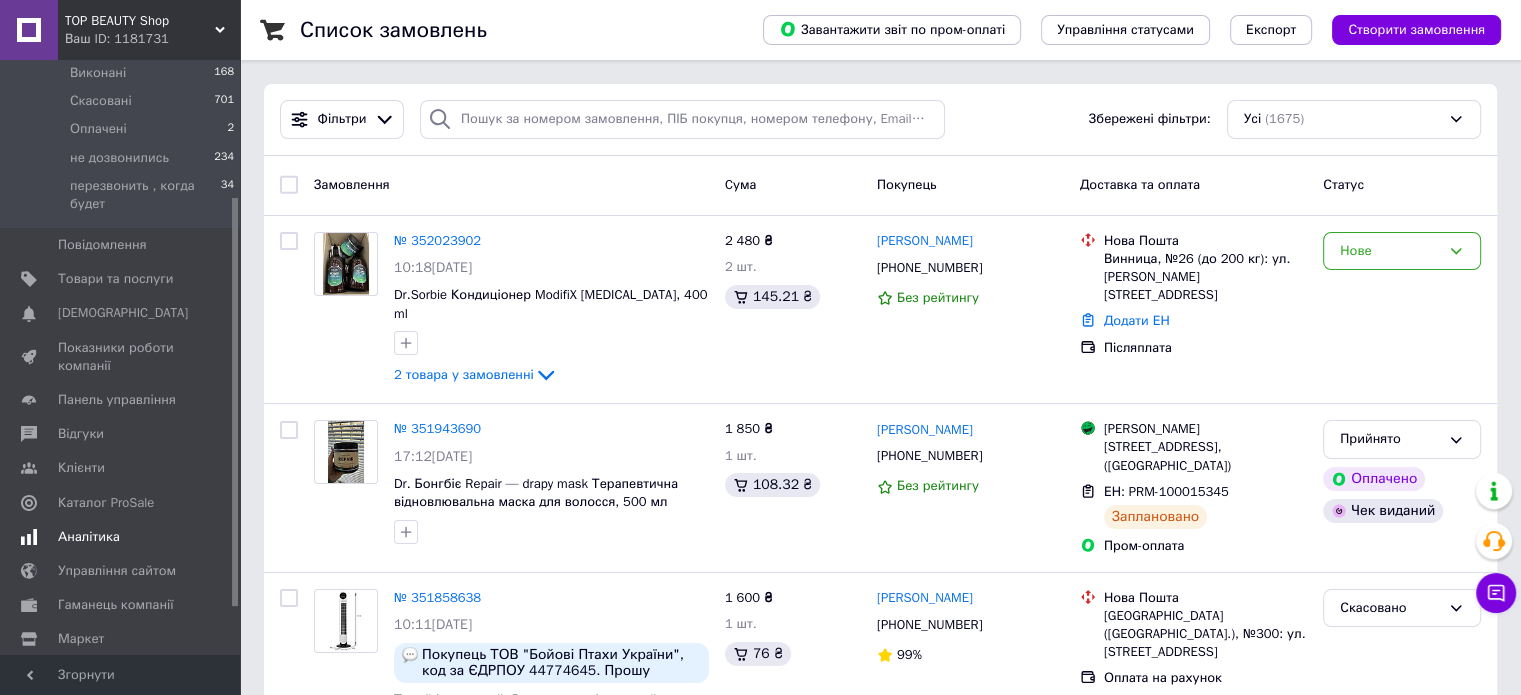 click on "Аналітика" at bounding box center [89, 537] 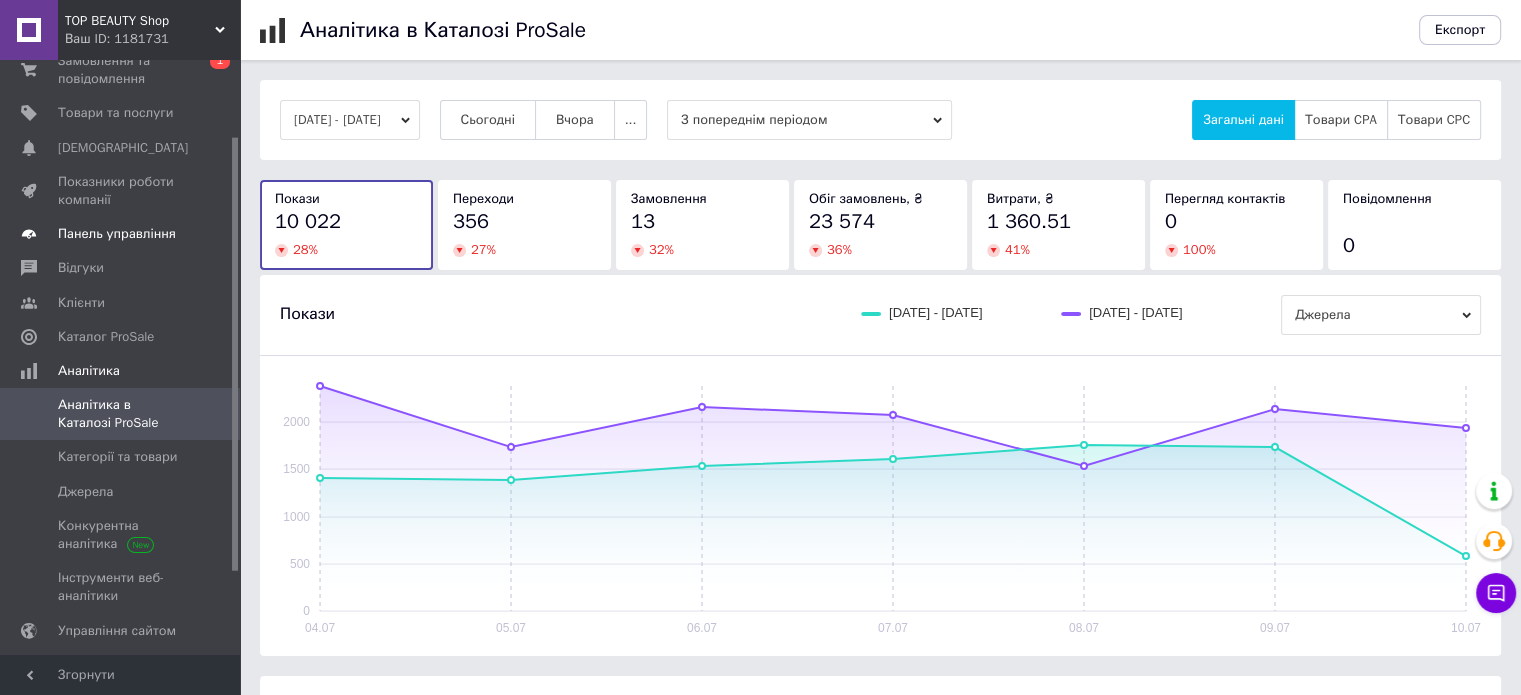 scroll, scrollTop: 0, scrollLeft: 0, axis: both 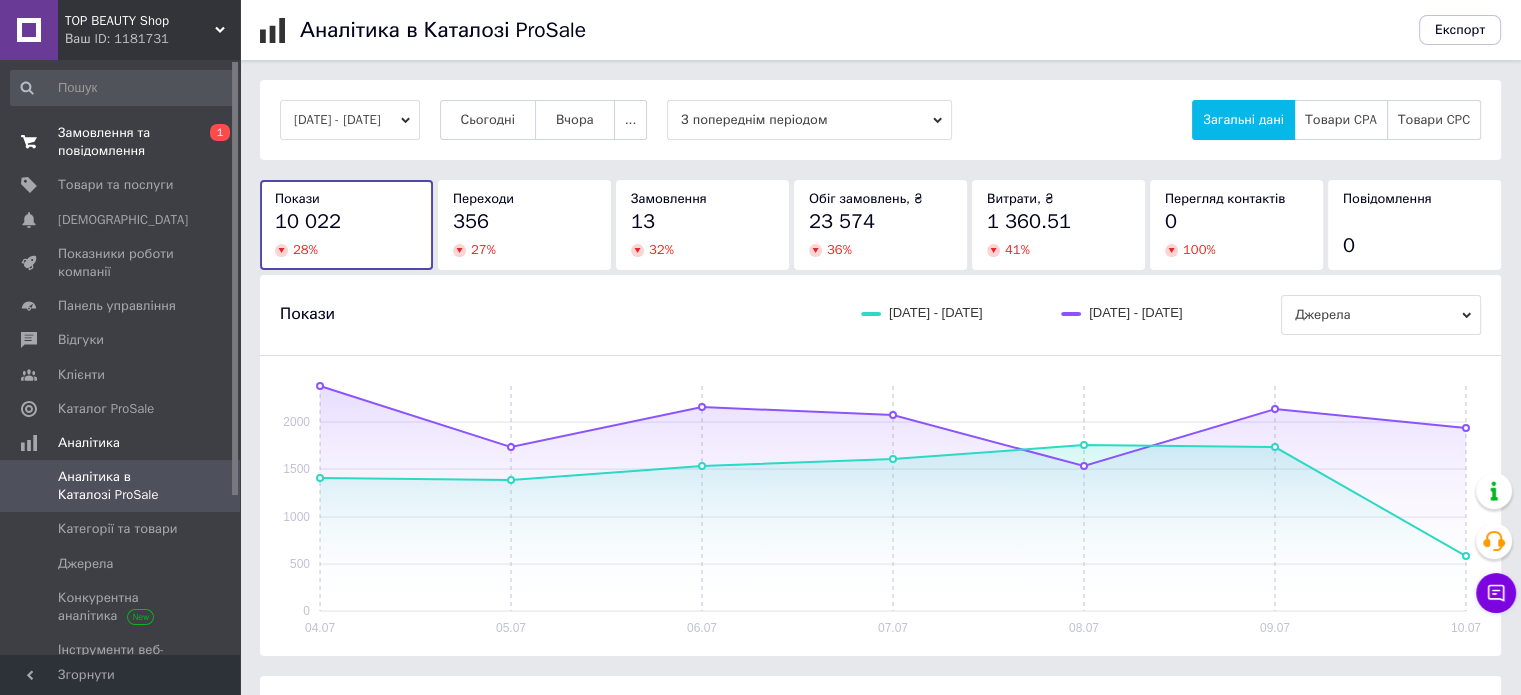click on "Замовлення та повідомлення" at bounding box center [121, 142] 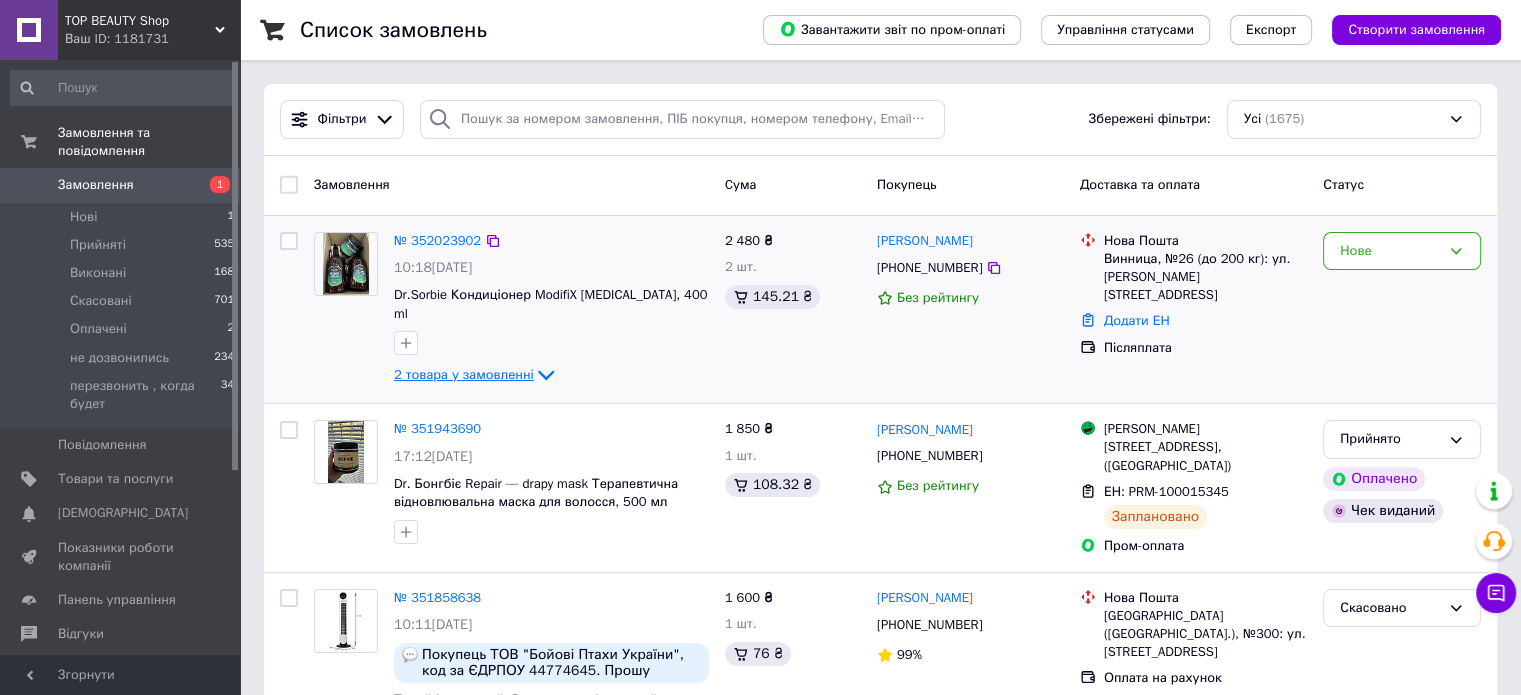 click 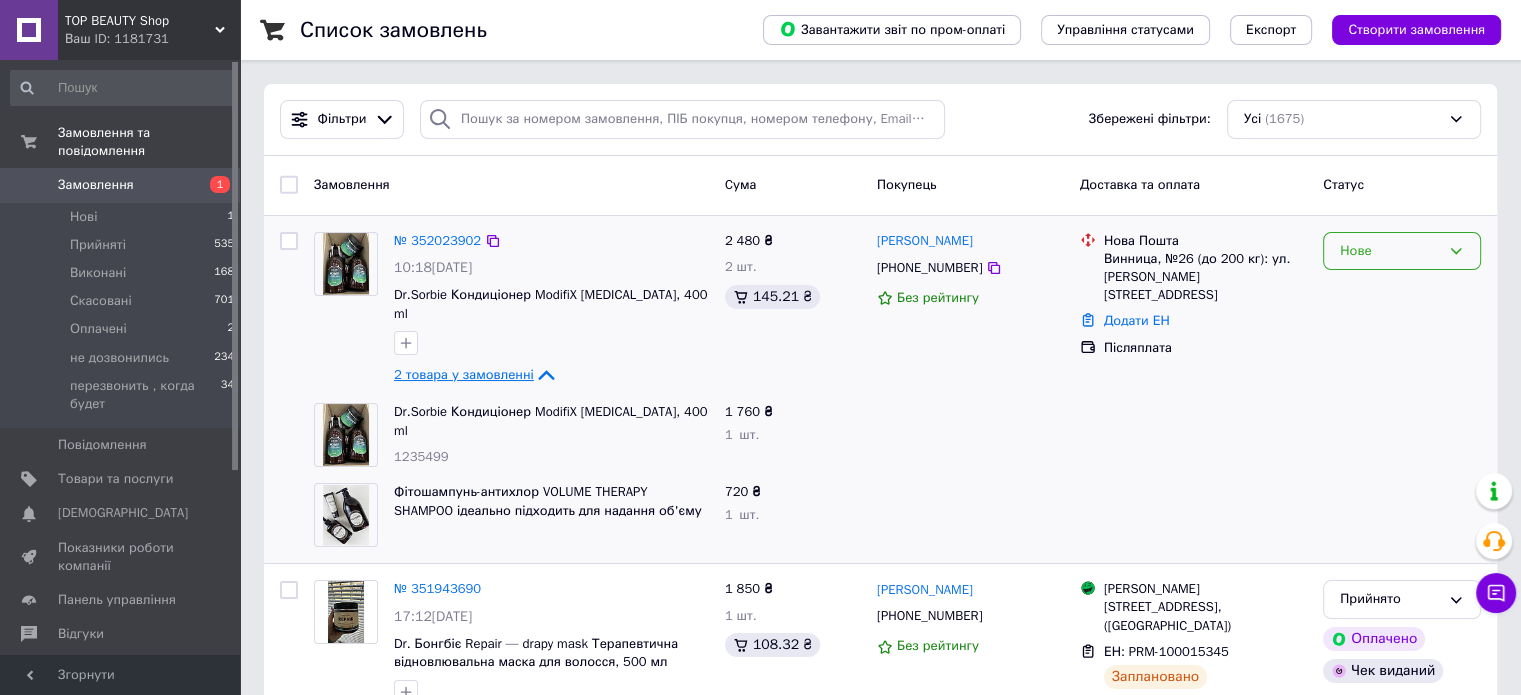 click on "Нове" at bounding box center (1390, 251) 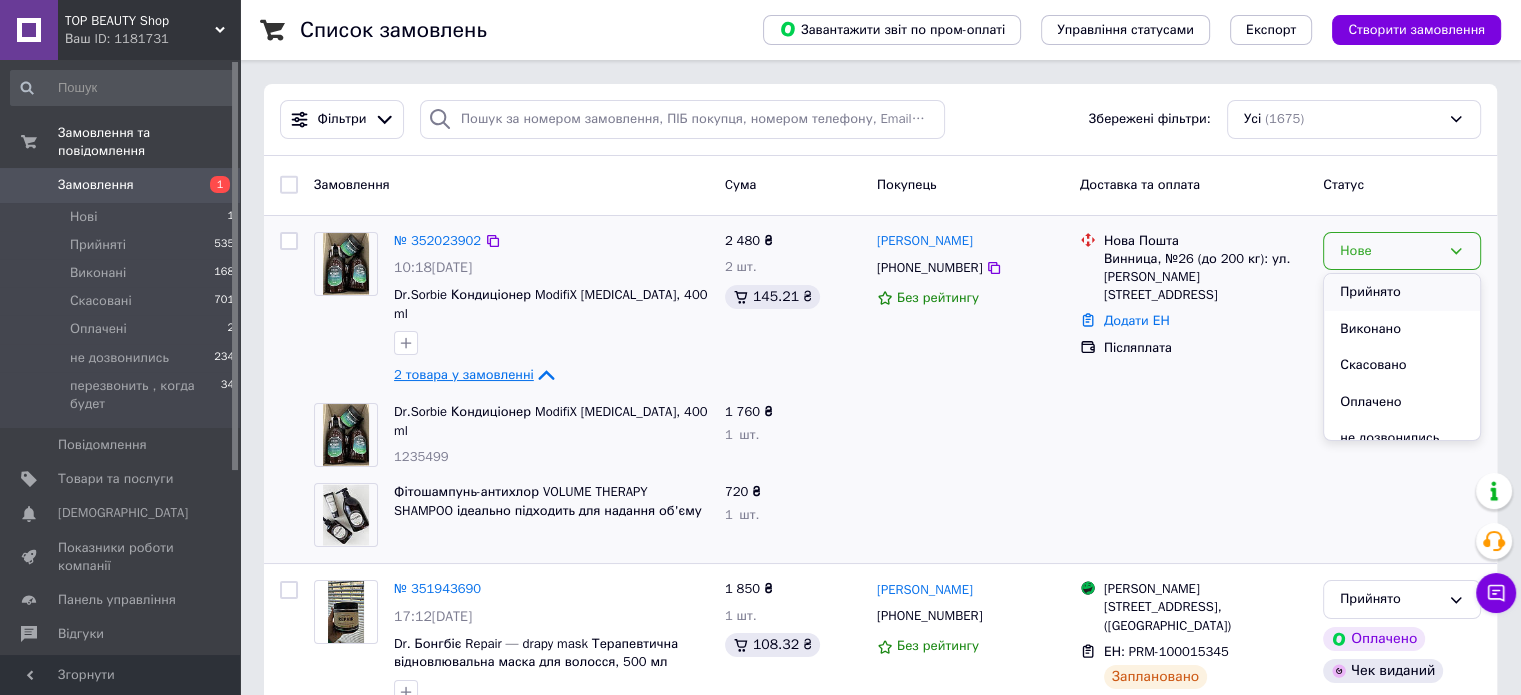 click on "Прийнято" at bounding box center [1402, 292] 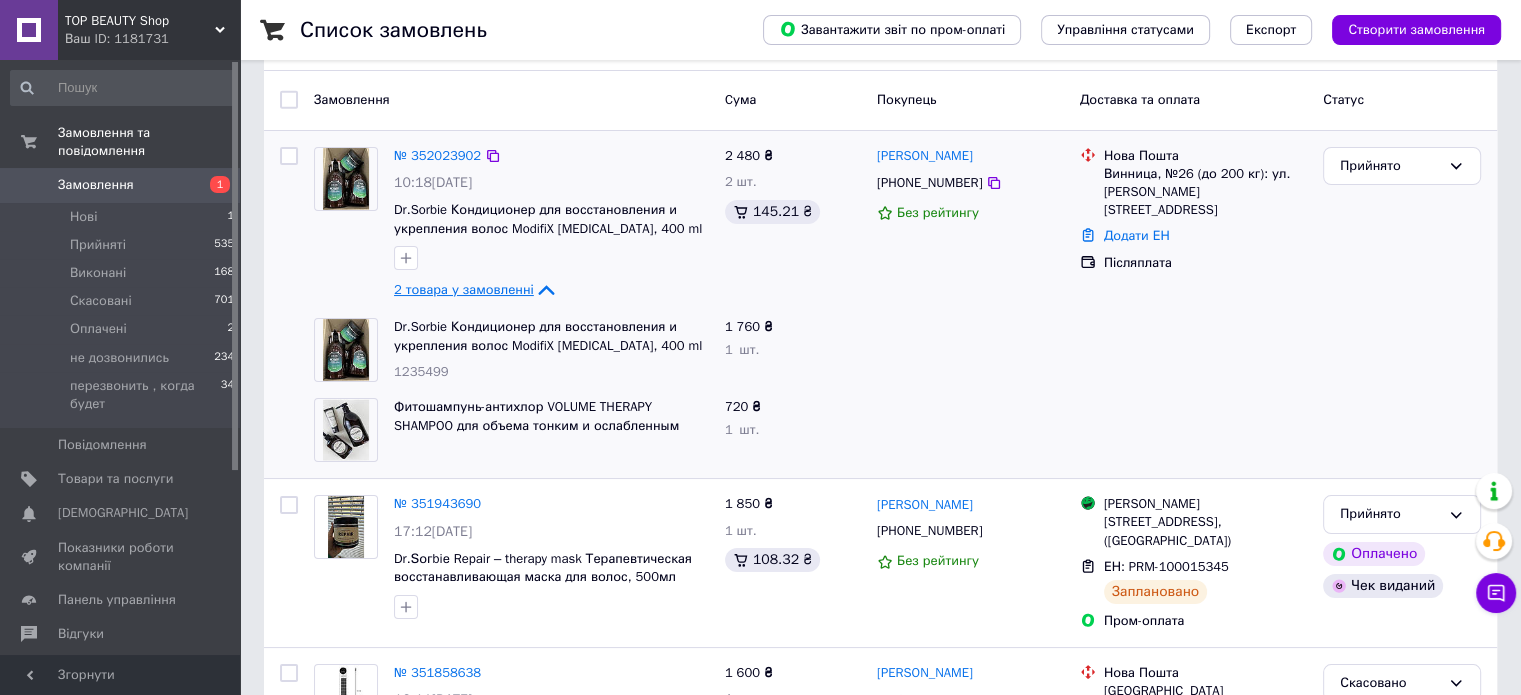 scroll, scrollTop: 0, scrollLeft: 0, axis: both 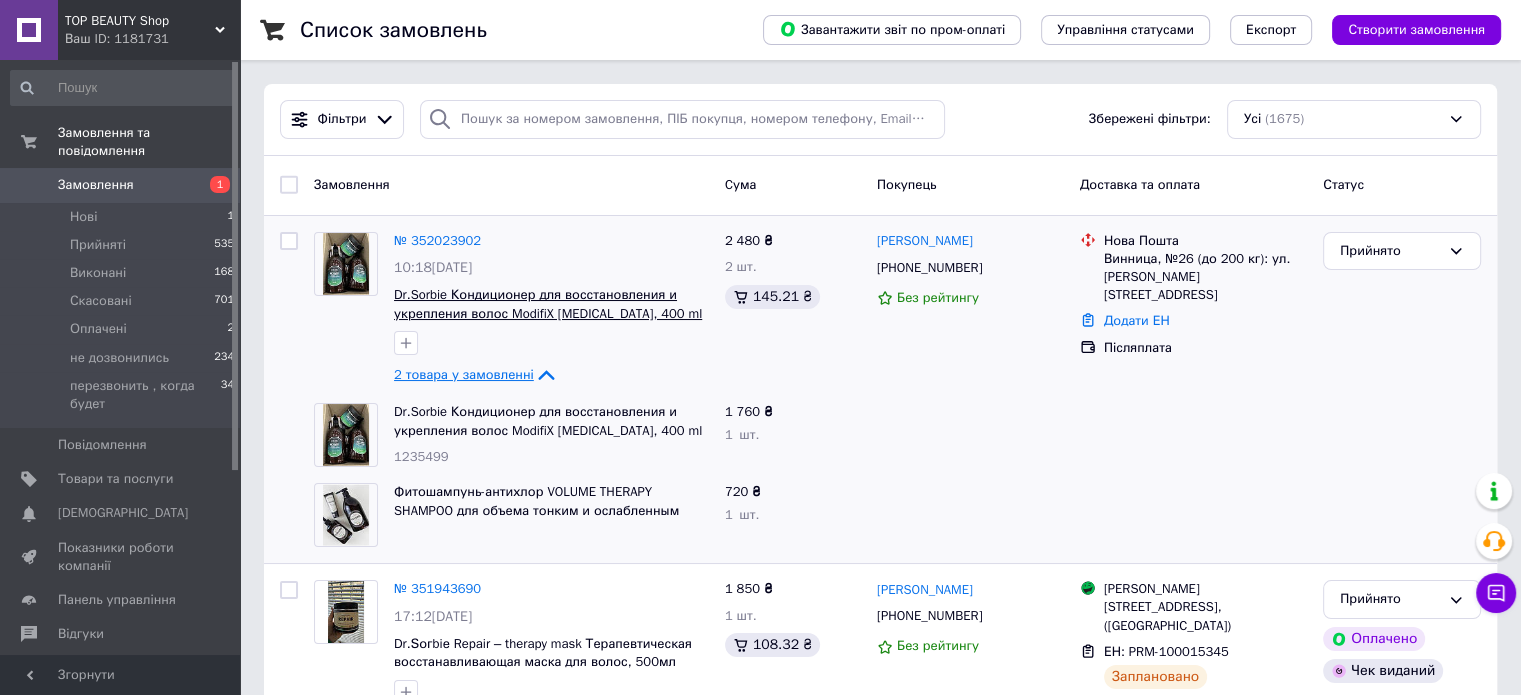 click on "Dr.Sorbie Кондиционер для восстановления и укрепления волос  ModifiX Betaine, 400 ml" at bounding box center [548, 304] 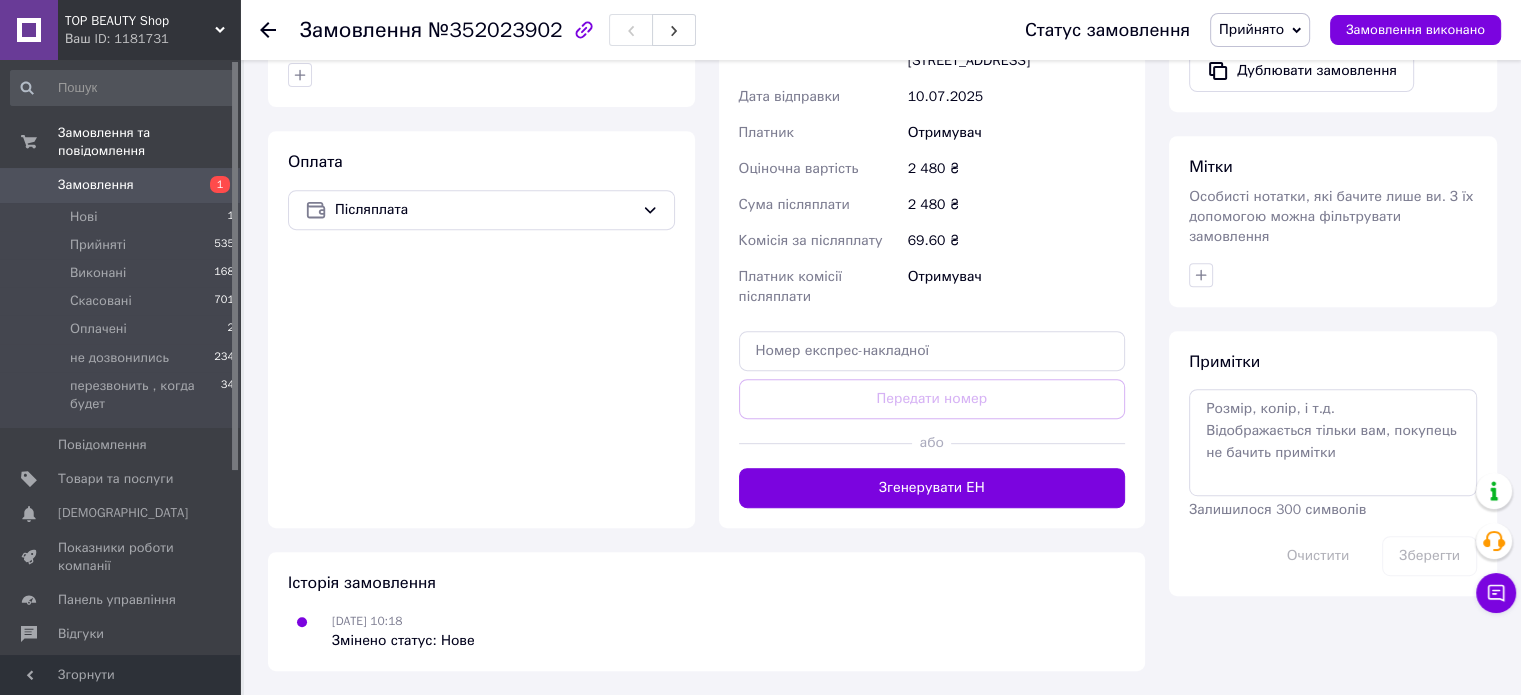 scroll, scrollTop: 1065, scrollLeft: 0, axis: vertical 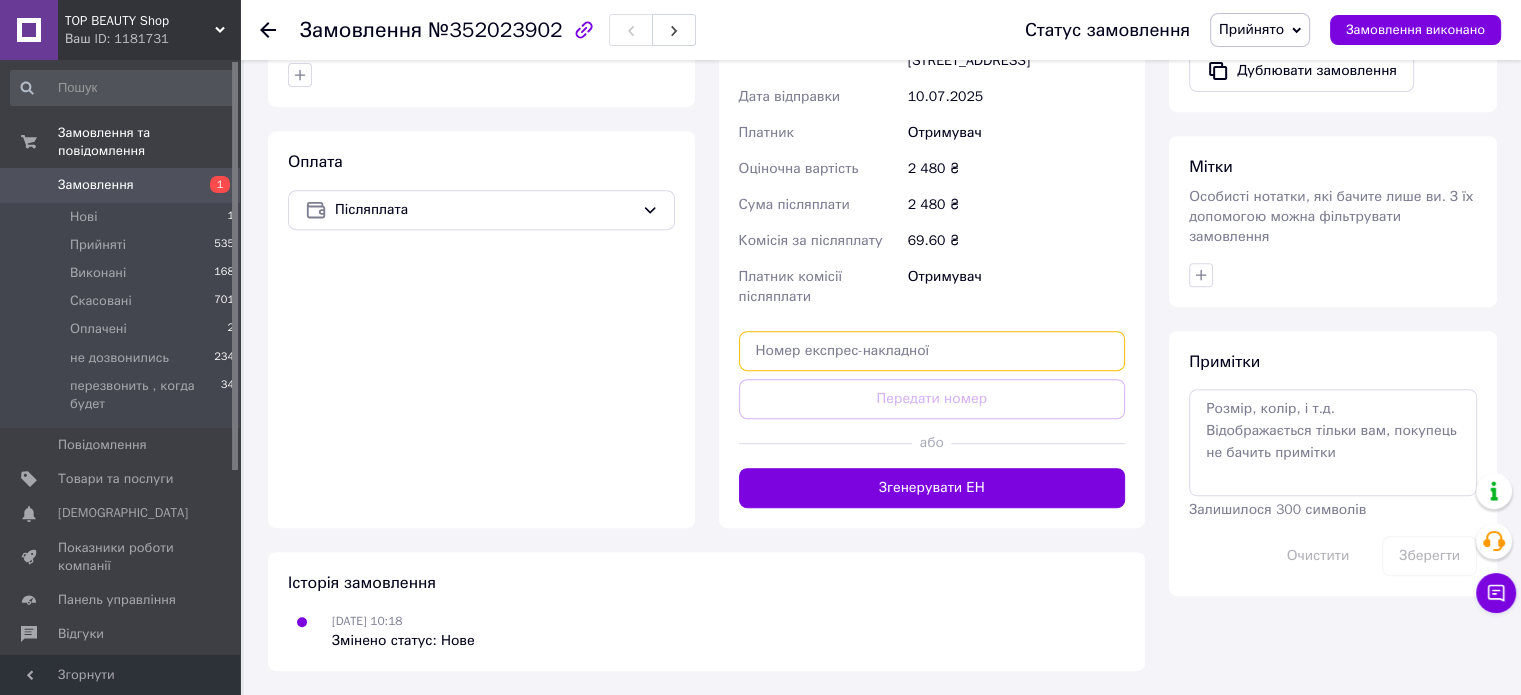 paste on "20451202804807" 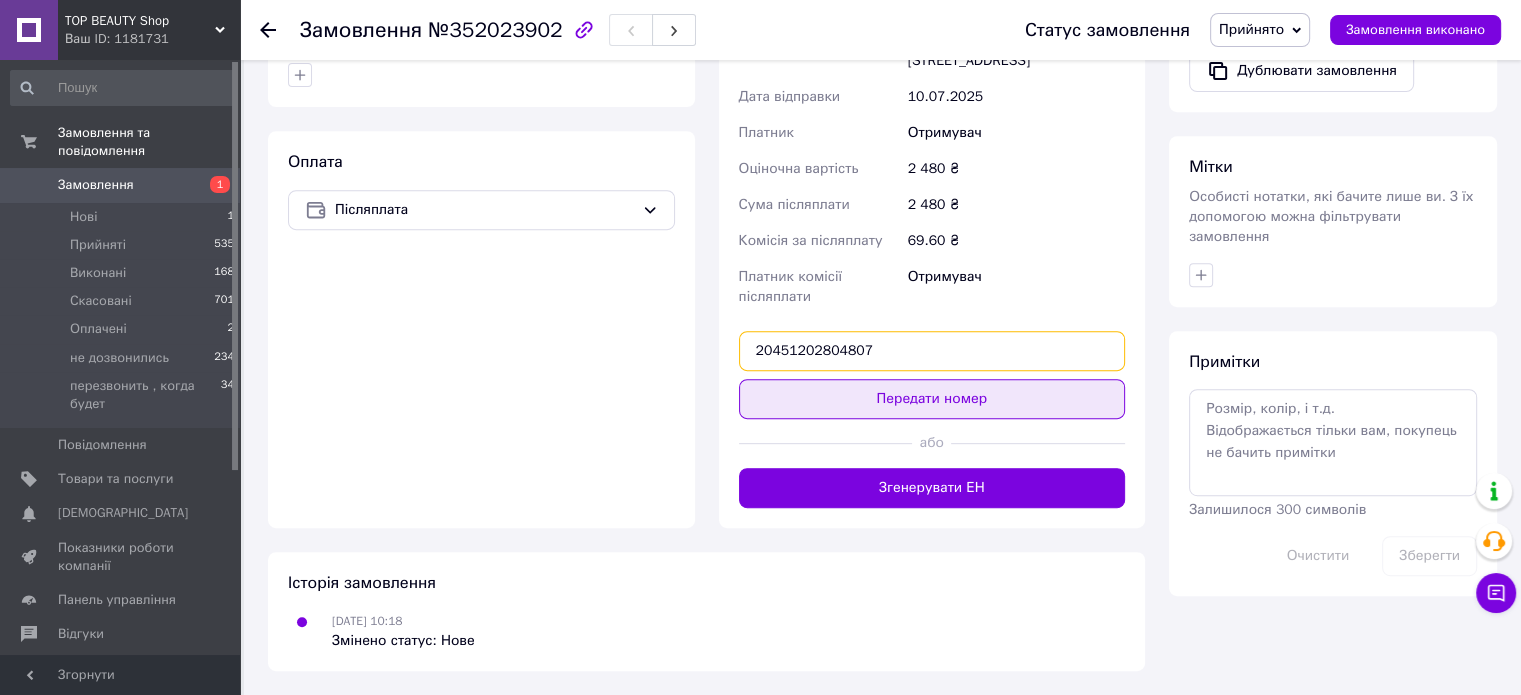 type on "20451202804807" 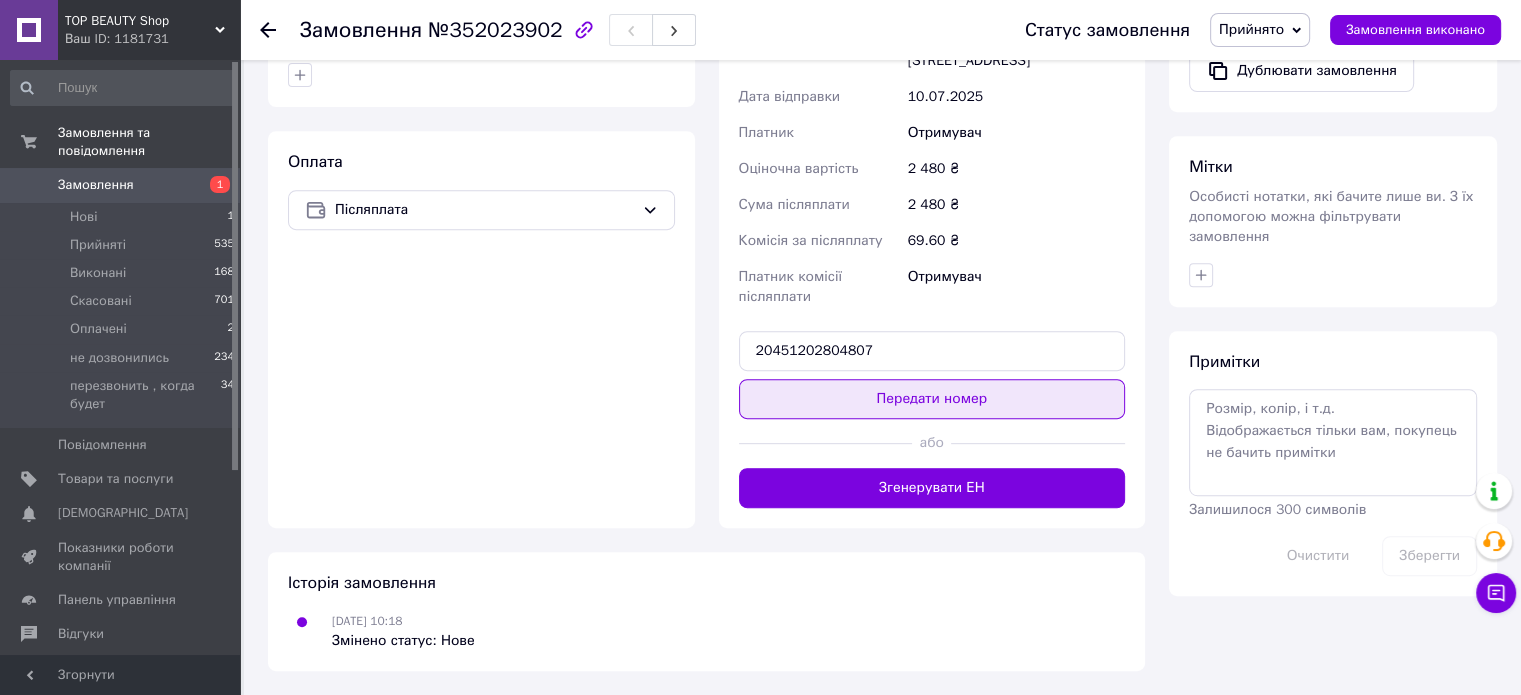 click on "Передати номер" at bounding box center (932, 399) 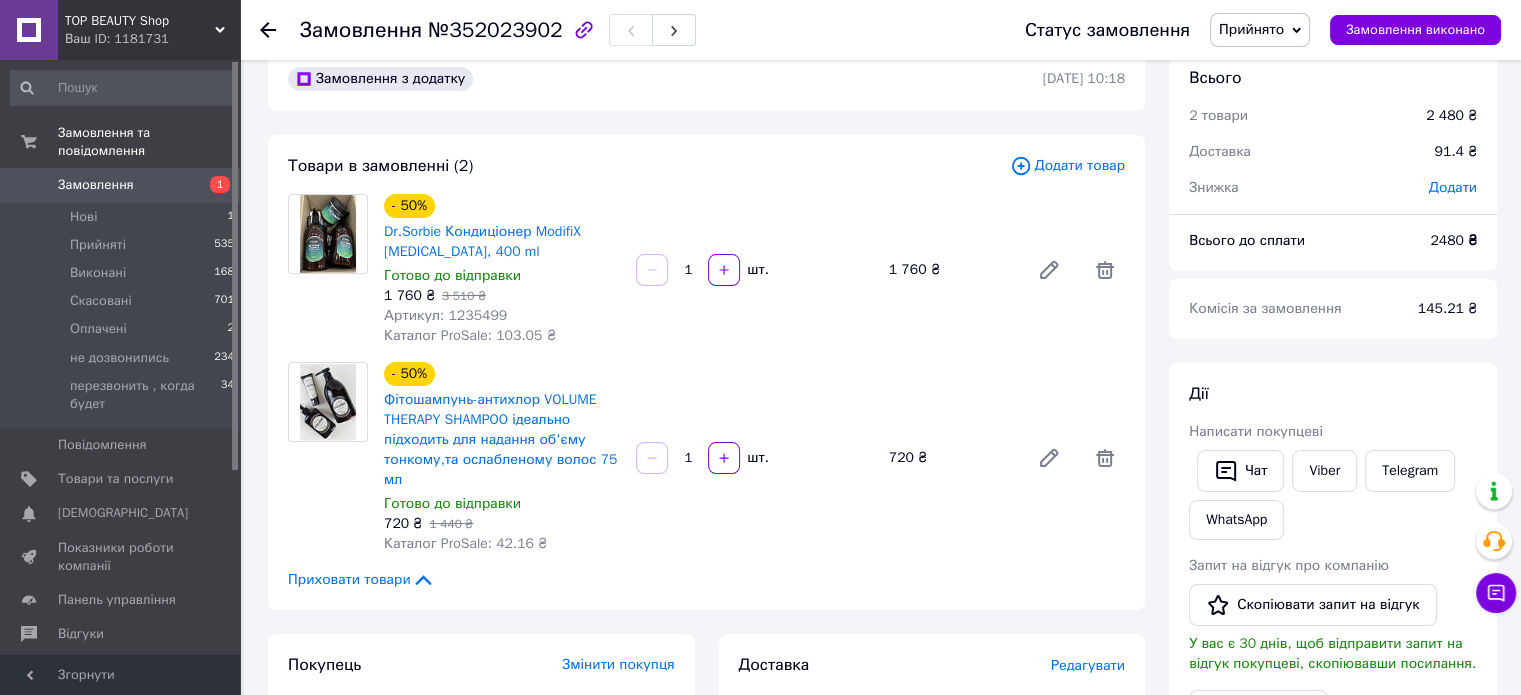 scroll, scrollTop: 0, scrollLeft: 0, axis: both 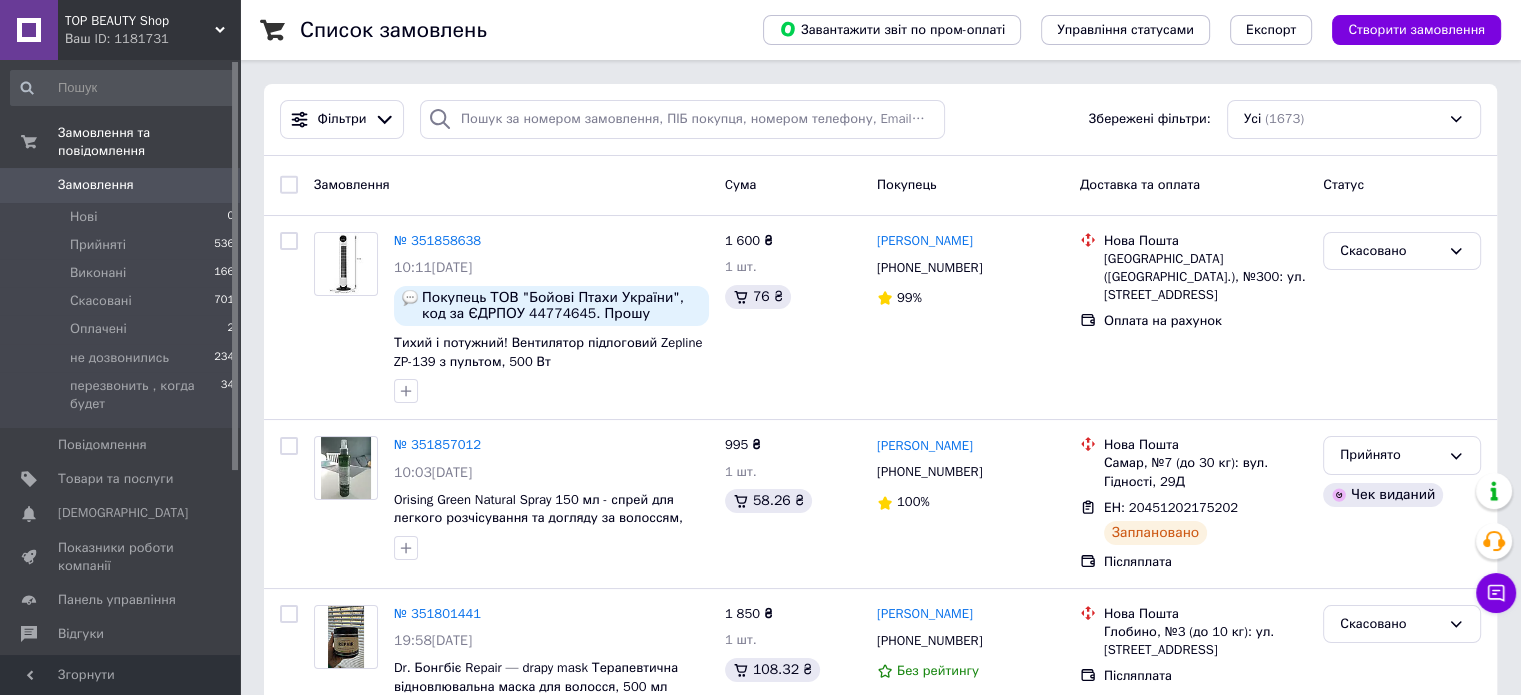 click on "Замовлення" at bounding box center (96, 185) 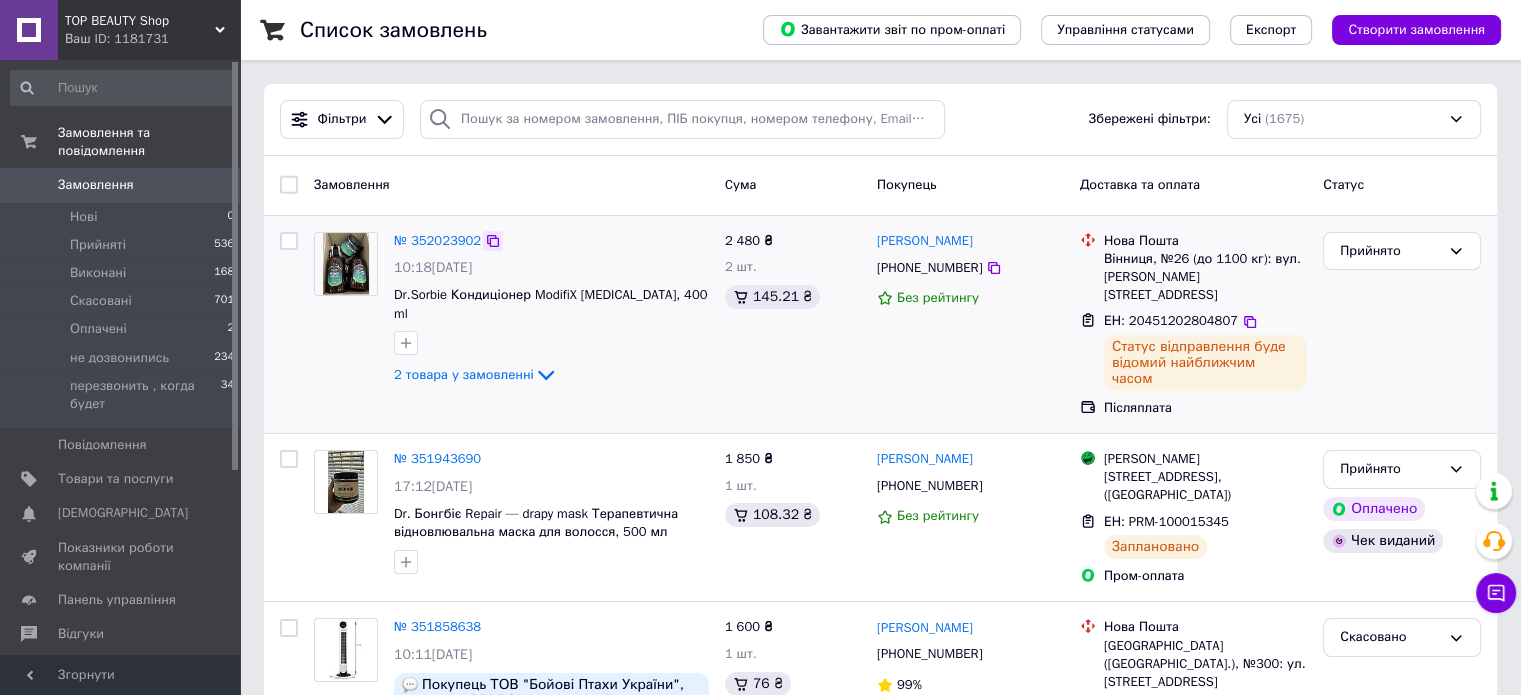 click 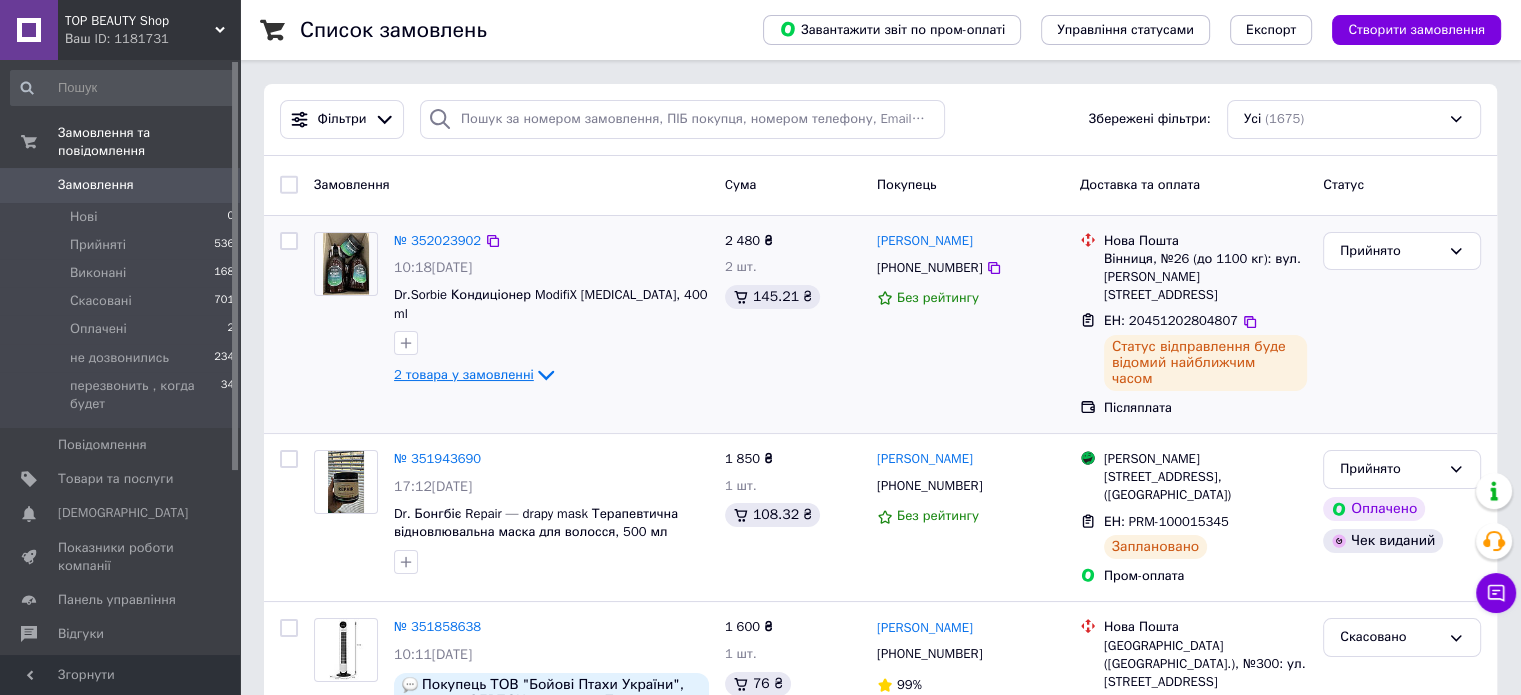 click 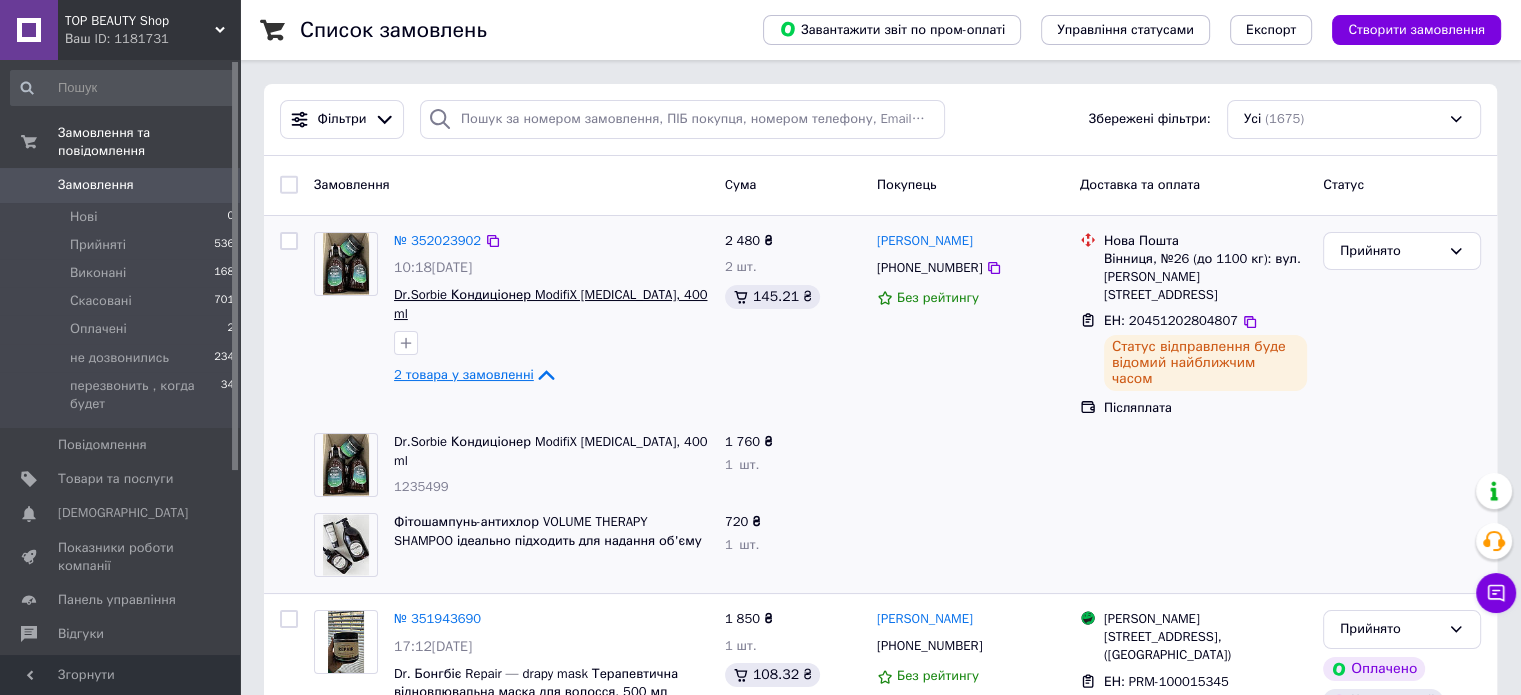 click on "Dr.Sorbie Кондиціонер ModifiX [MEDICAL_DATA], 400 ml" at bounding box center (550, 304) 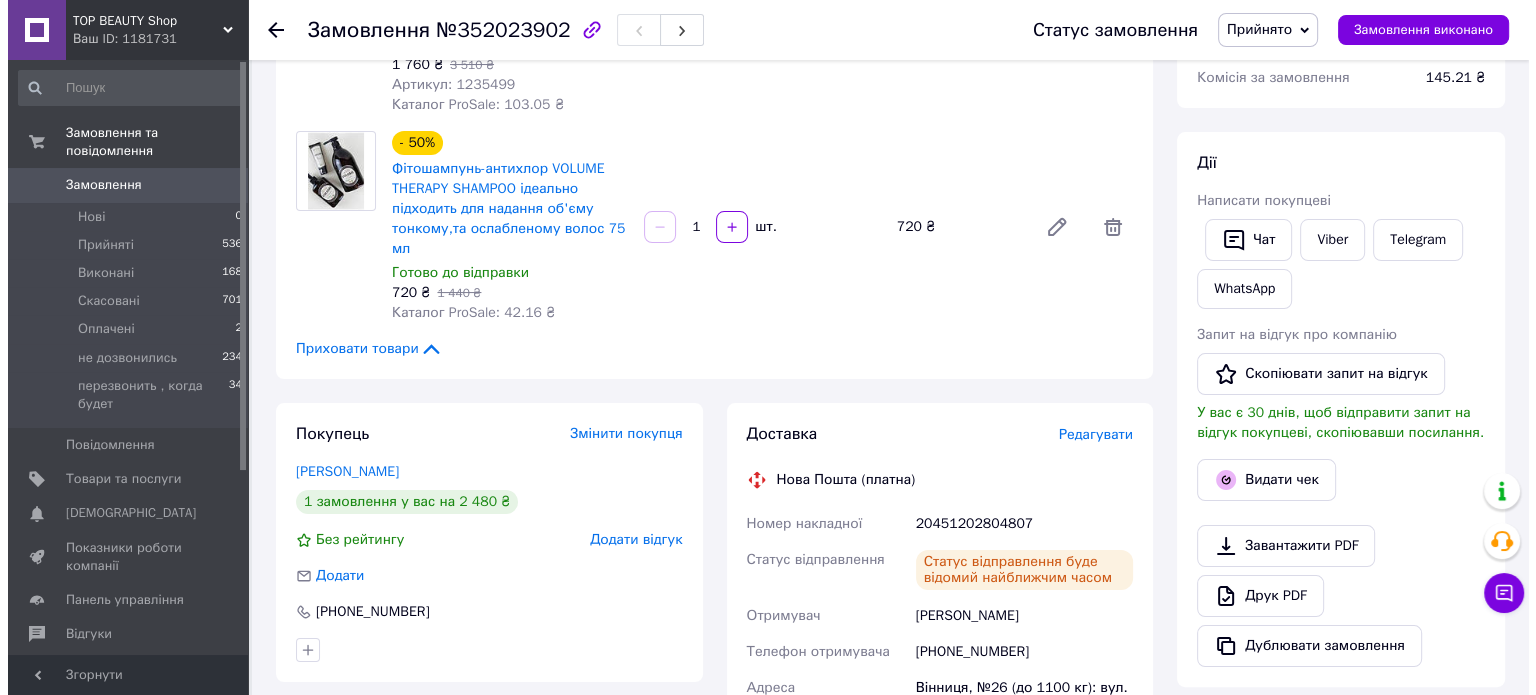 scroll, scrollTop: 400, scrollLeft: 0, axis: vertical 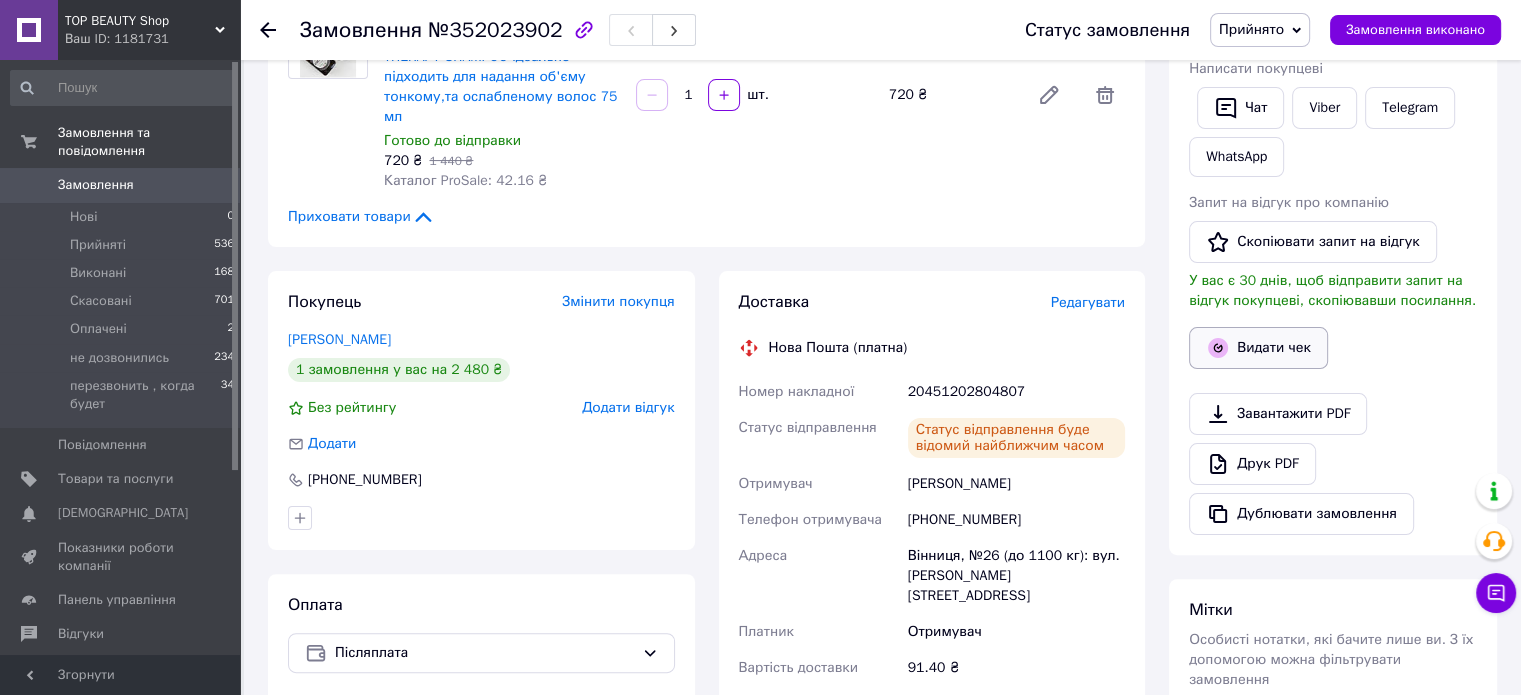 click on "Видати чек" at bounding box center (1258, 348) 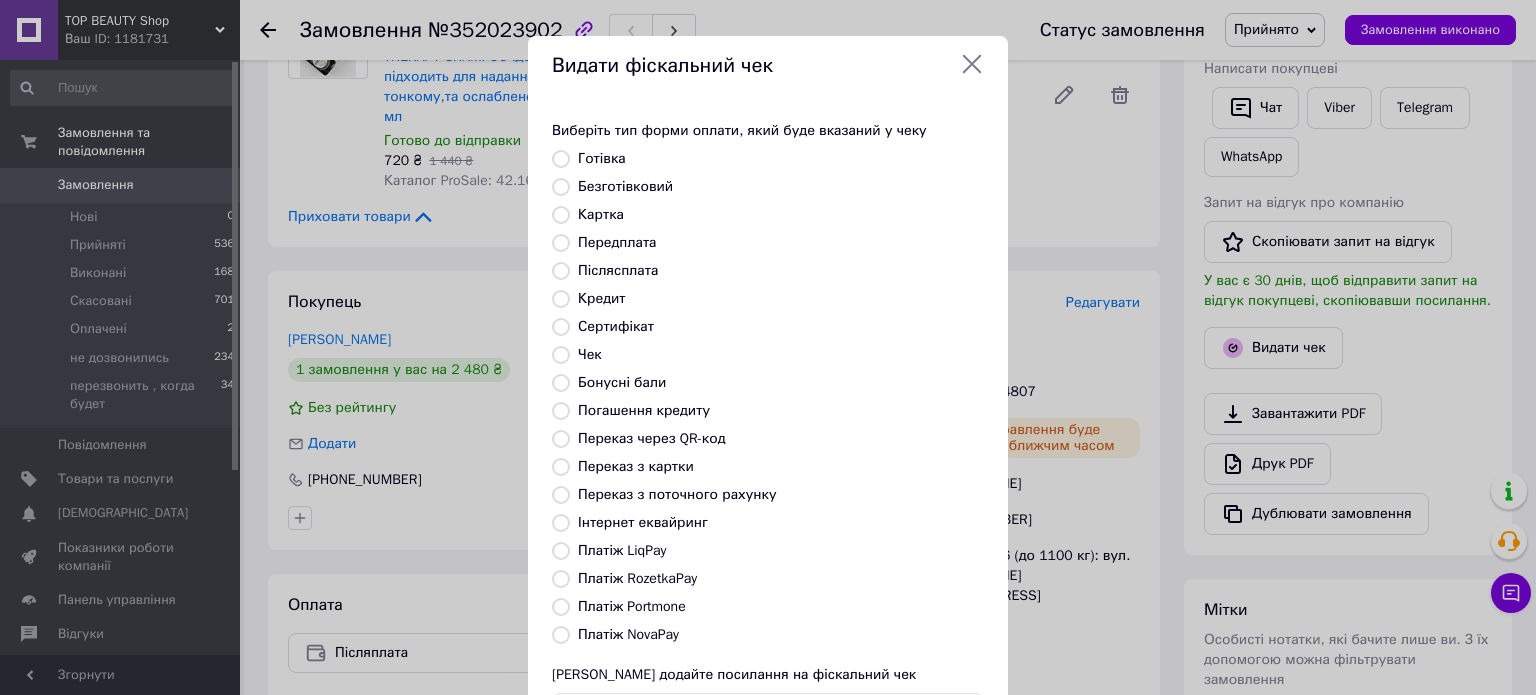 click on "Післясплата" at bounding box center [561, 271] 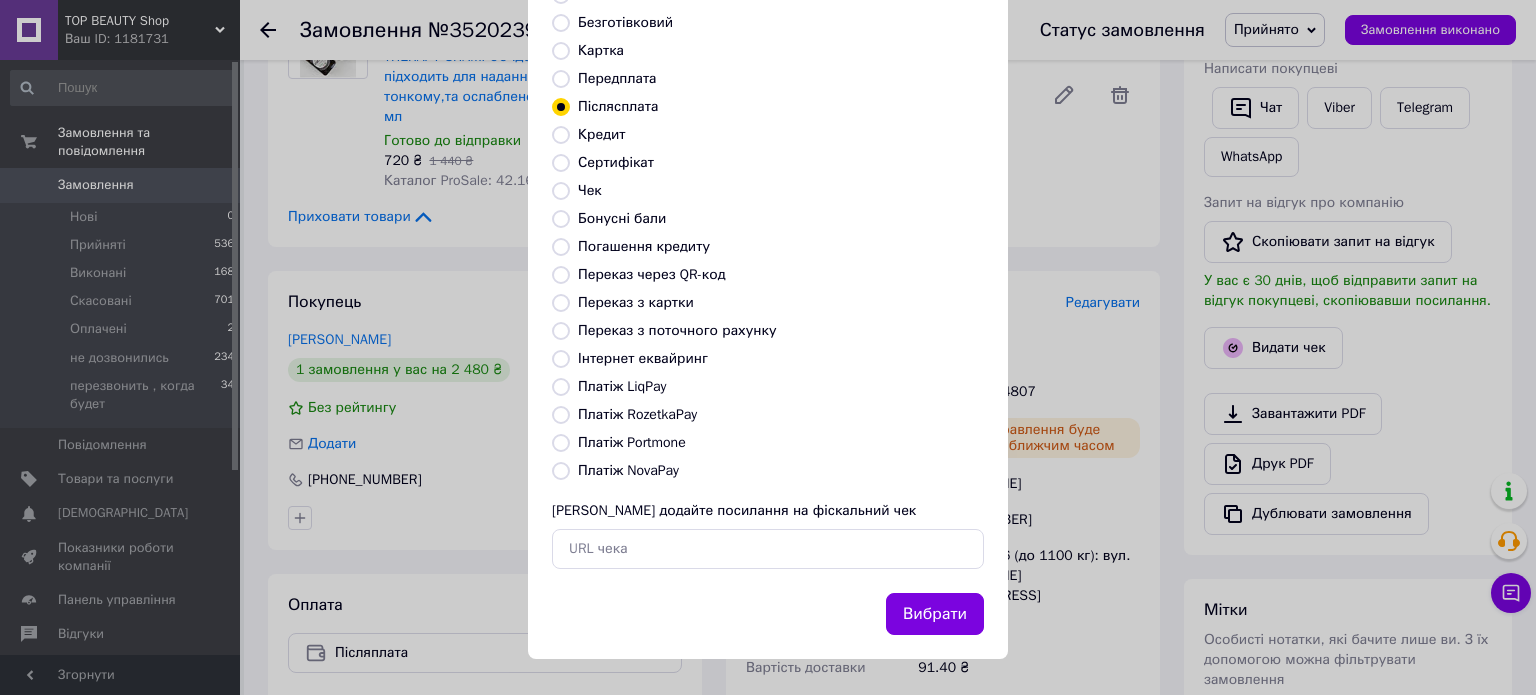 scroll, scrollTop: 300, scrollLeft: 0, axis: vertical 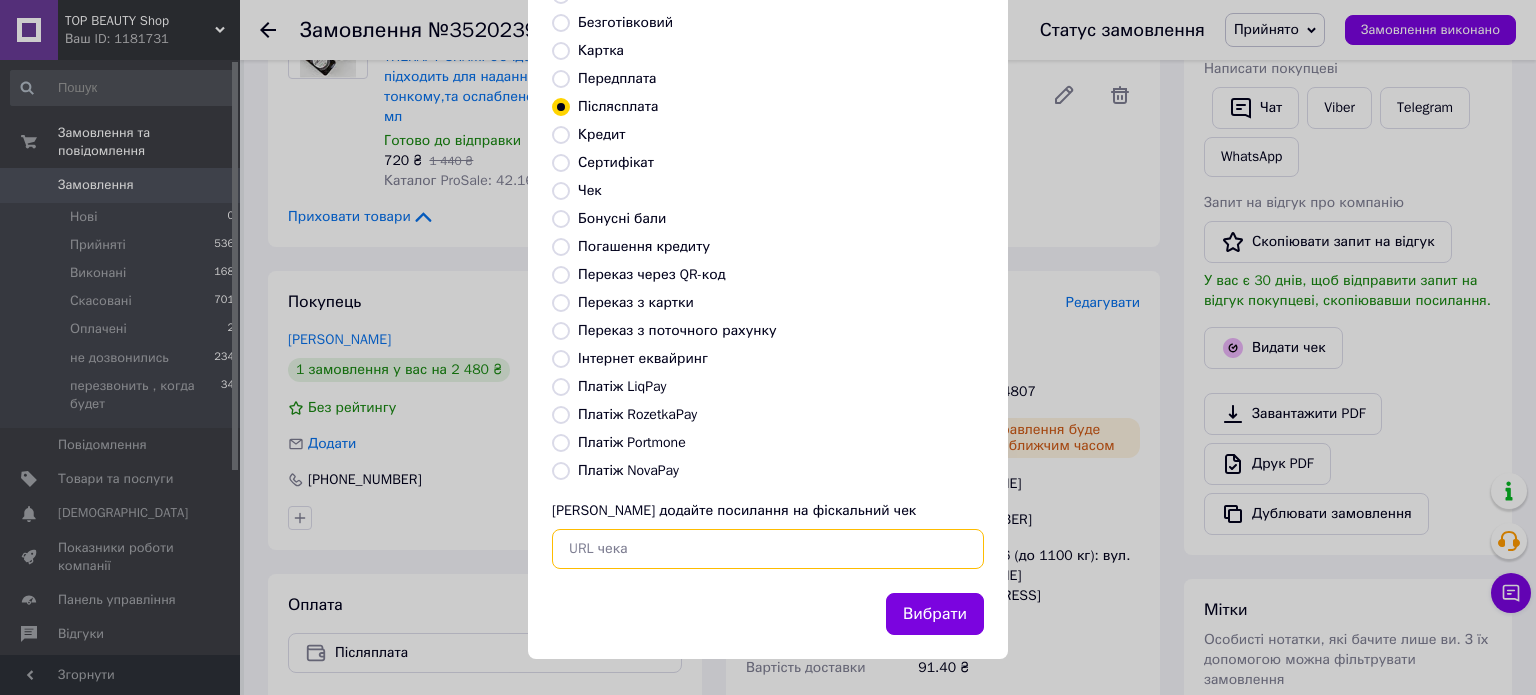 paste on "[URL][DOMAIN_NAME]" 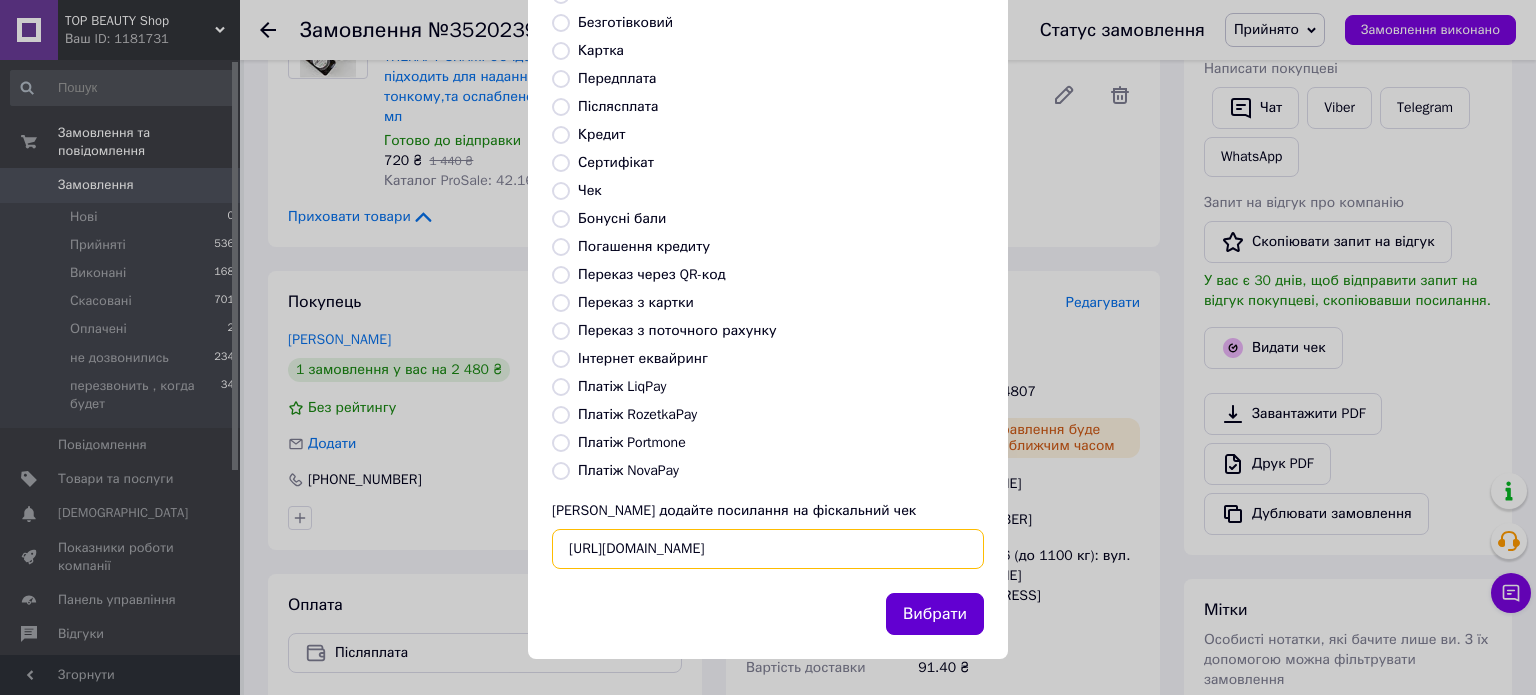 type on "[URL][DOMAIN_NAME]" 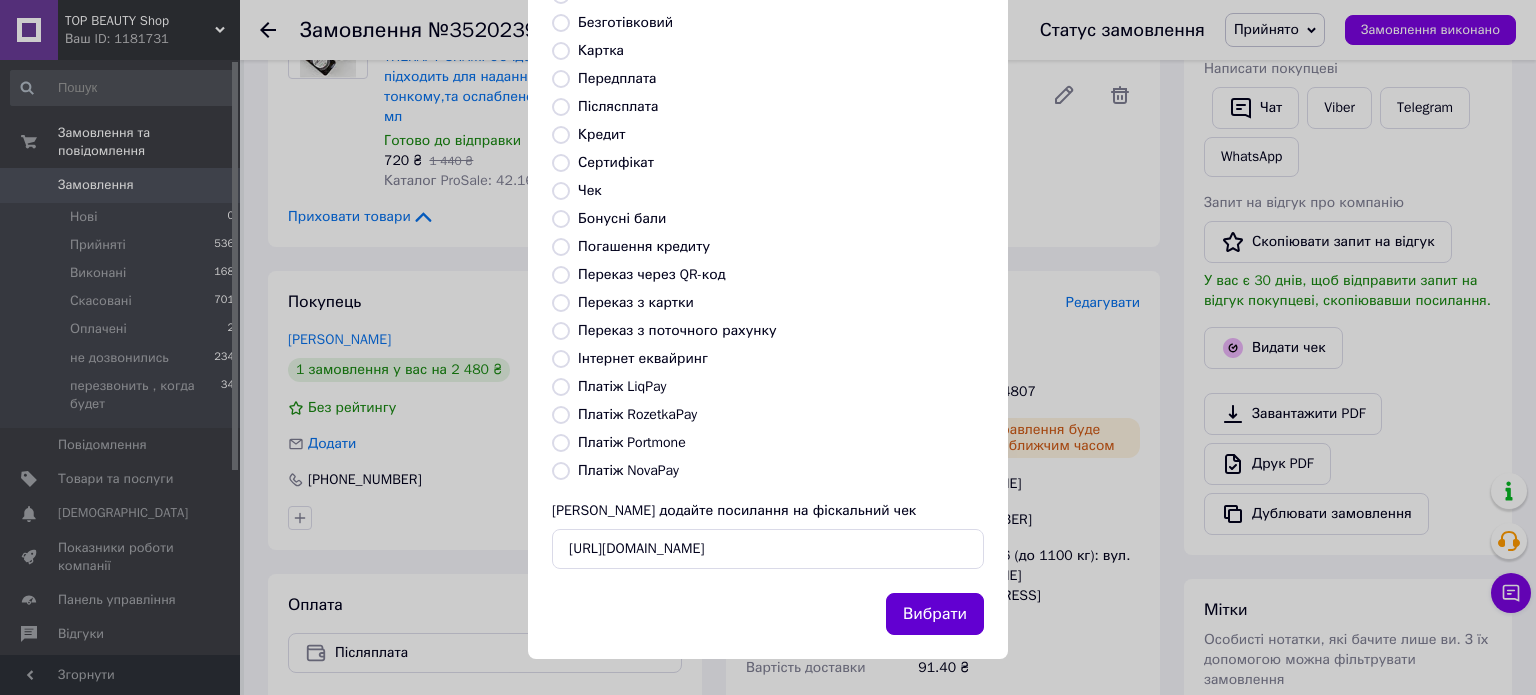 click on "Вибрати" at bounding box center [935, 614] 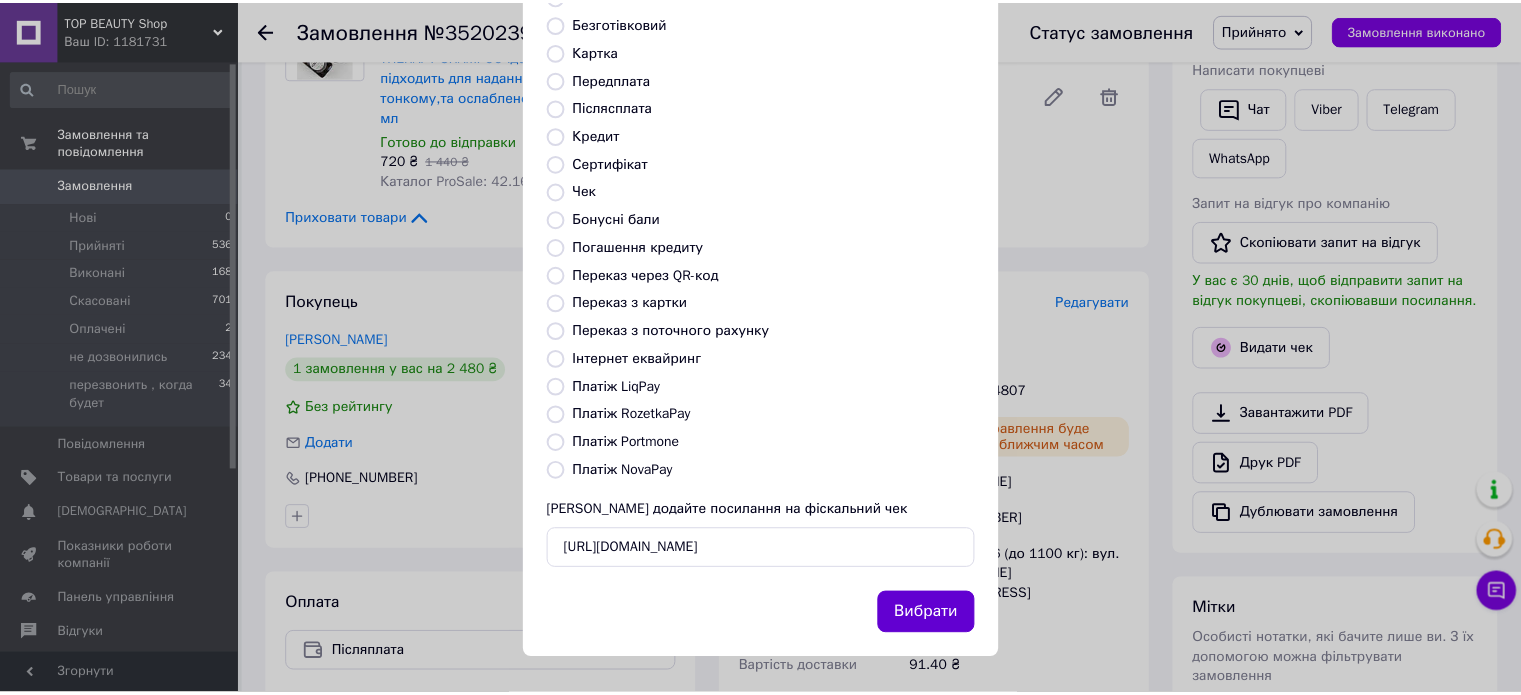 scroll, scrollTop: 0, scrollLeft: 0, axis: both 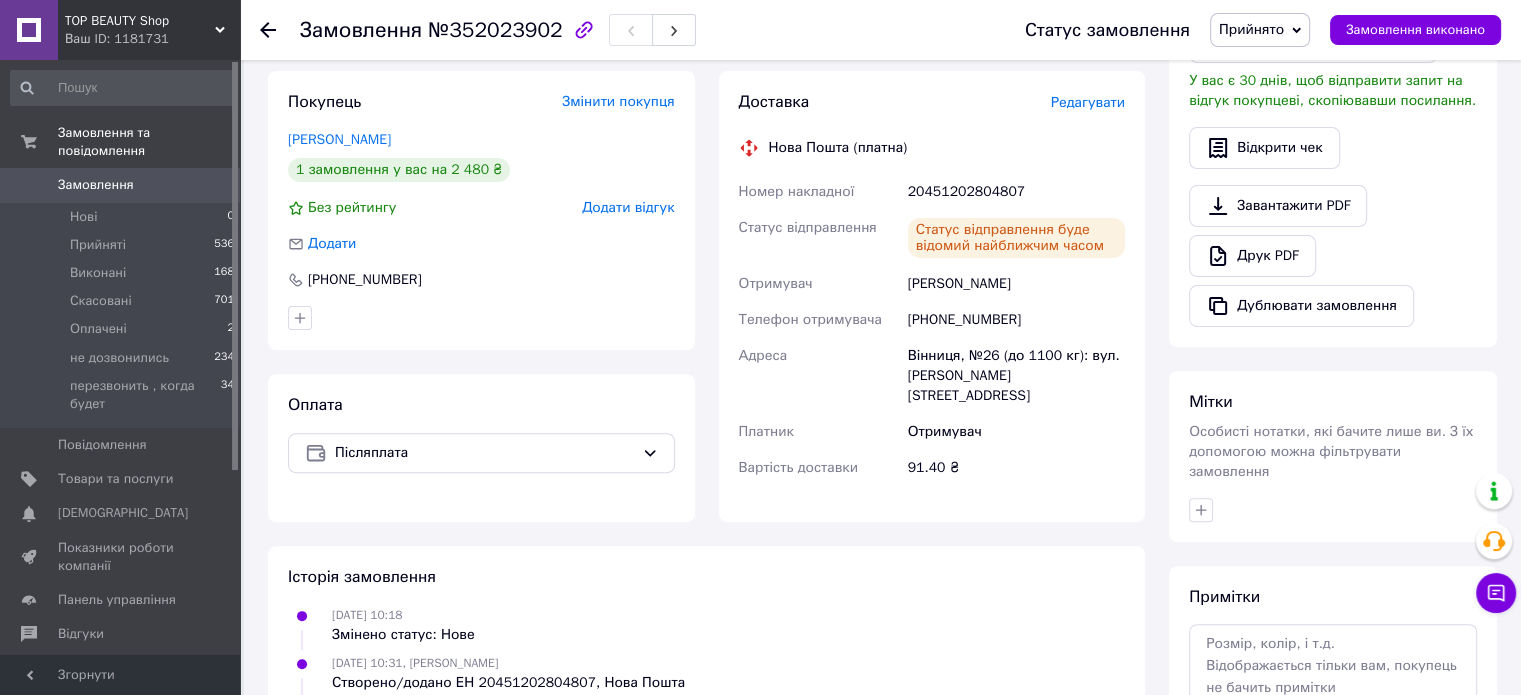 click on "Замовлення" at bounding box center (96, 185) 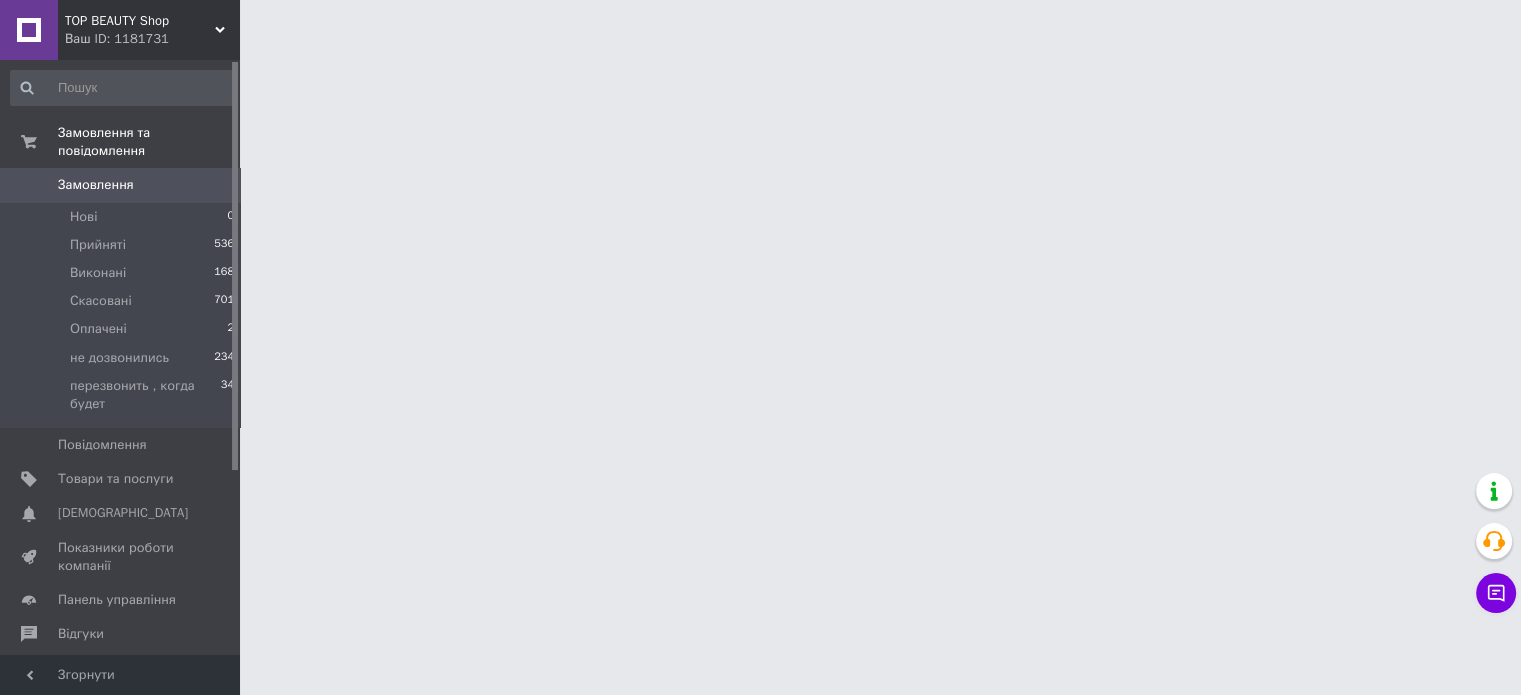 scroll, scrollTop: 0, scrollLeft: 0, axis: both 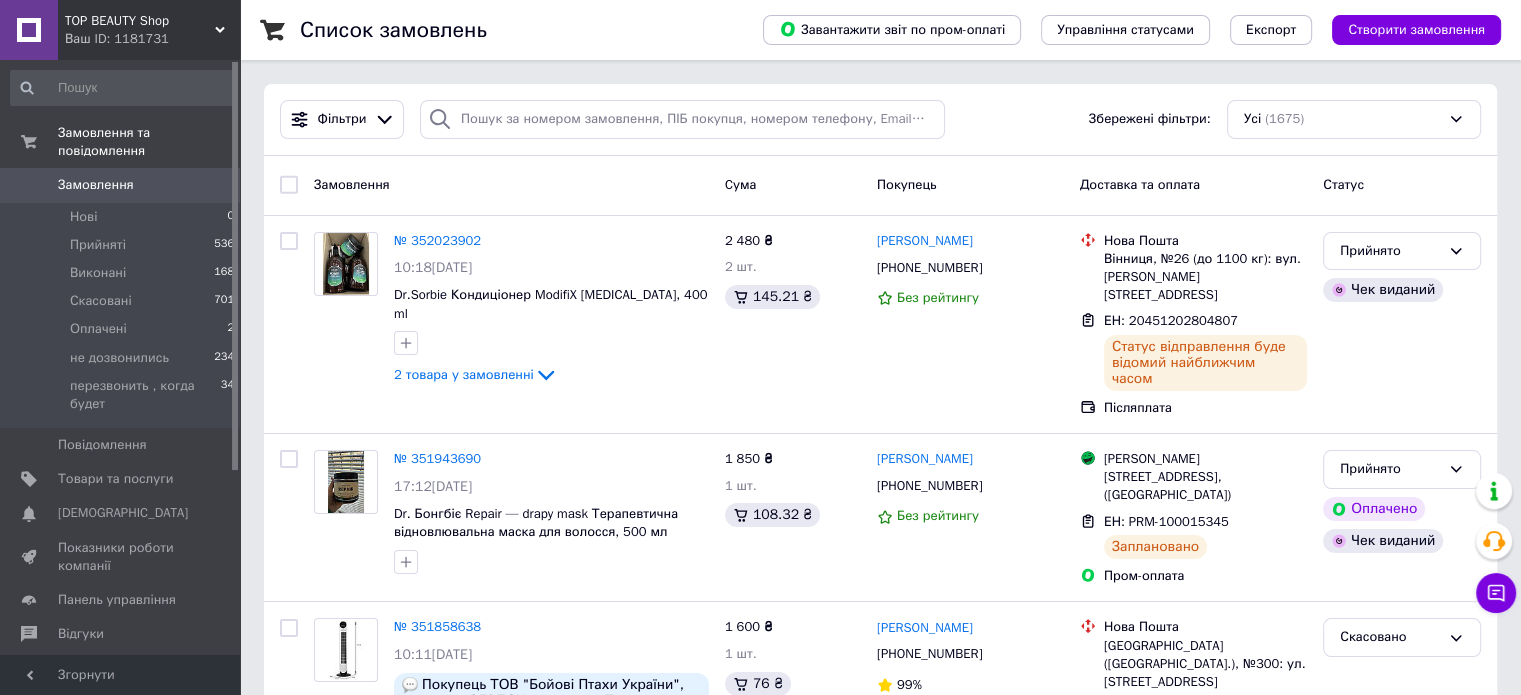 click on "Замовлення" at bounding box center (121, 185) 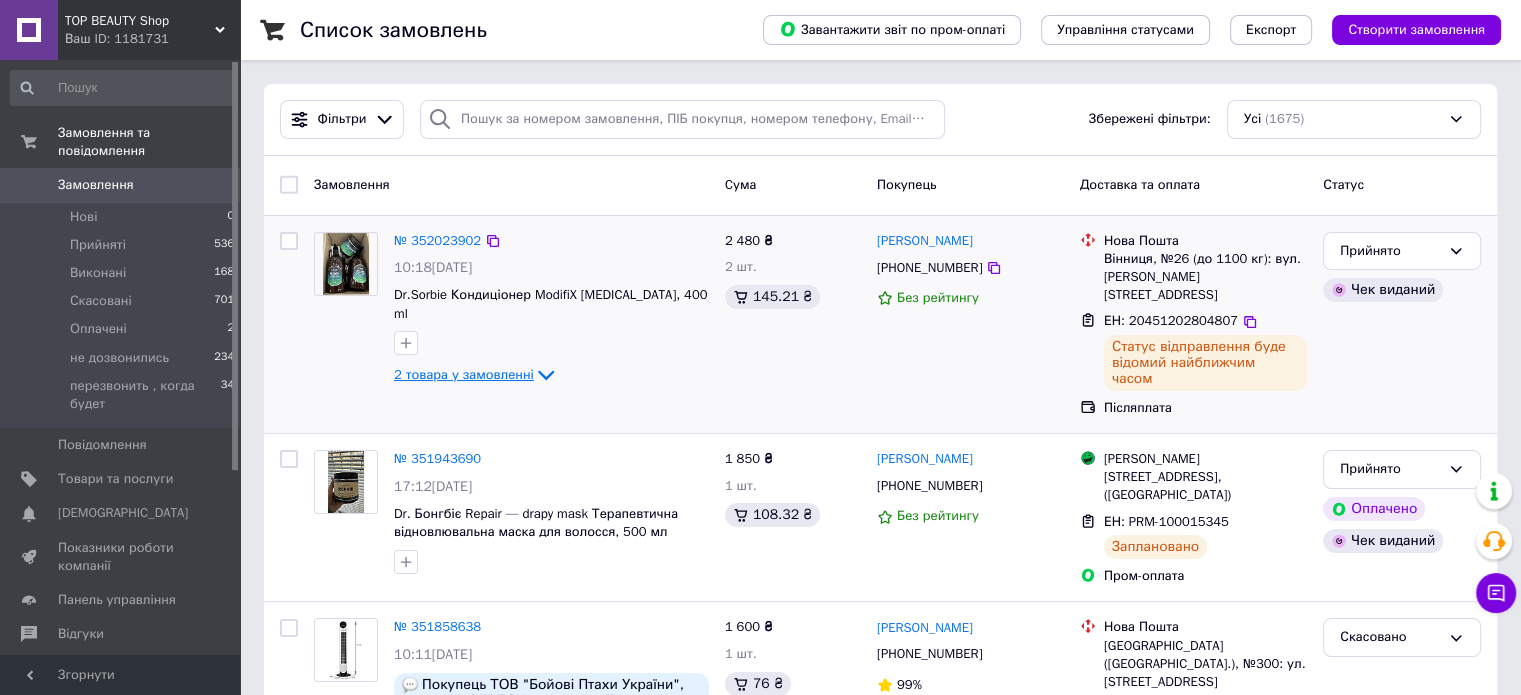 click 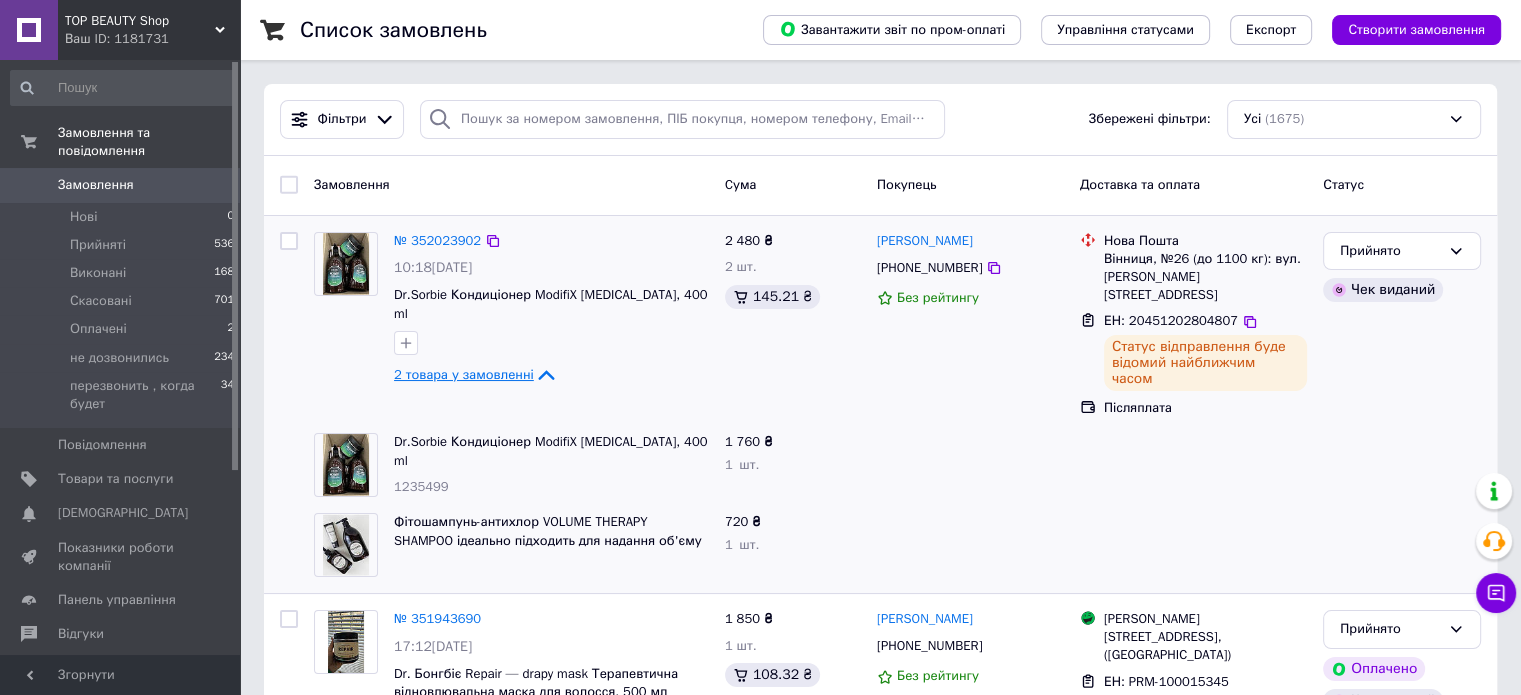 click on "Замовлення 0" at bounding box center (123, 185) 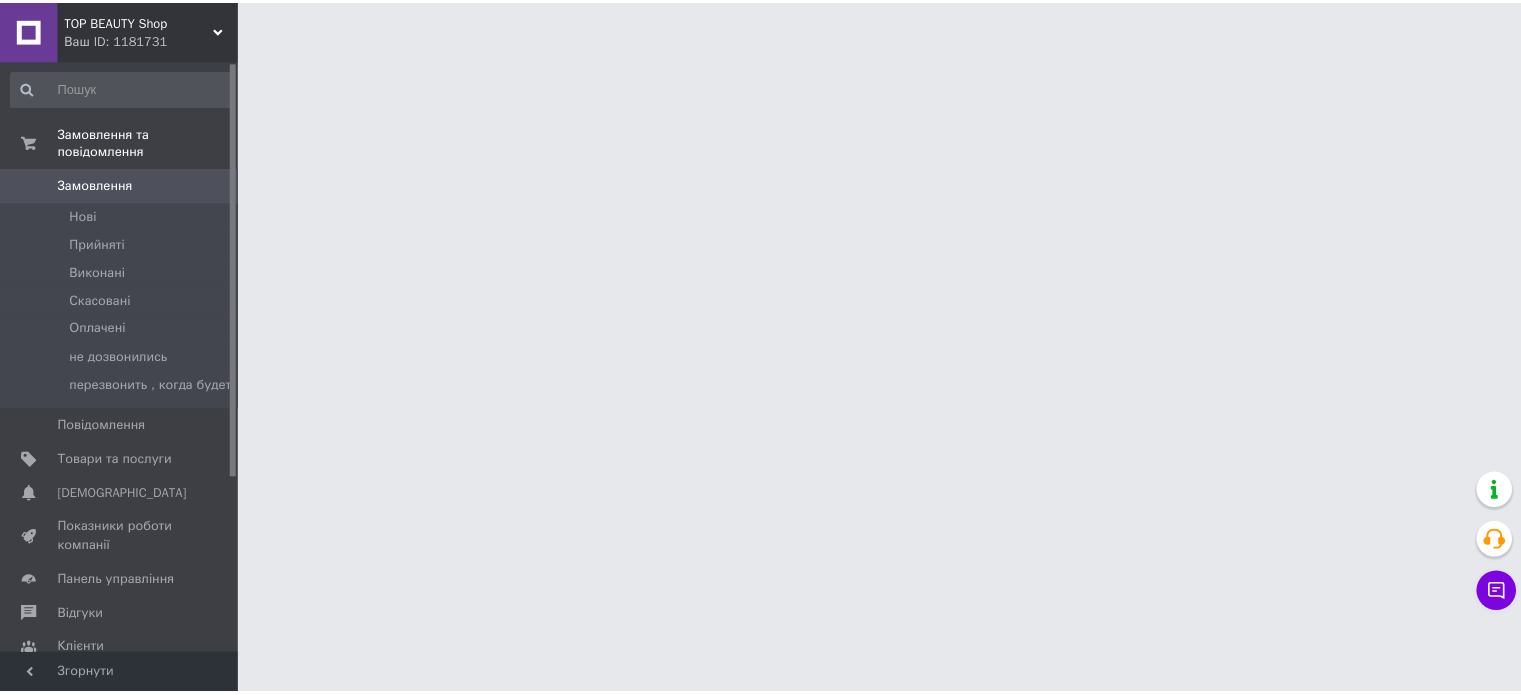 scroll, scrollTop: 0, scrollLeft: 0, axis: both 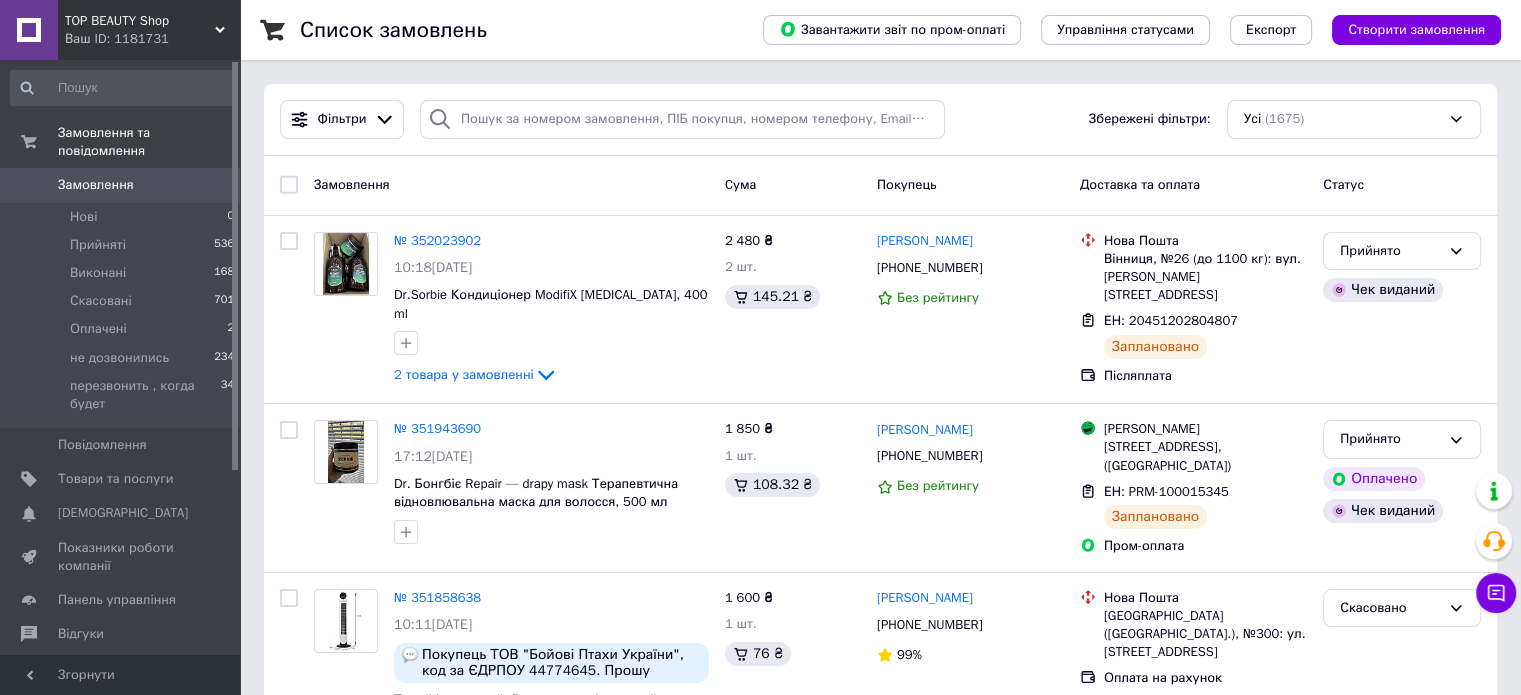 click on "Замовлення" at bounding box center (96, 185) 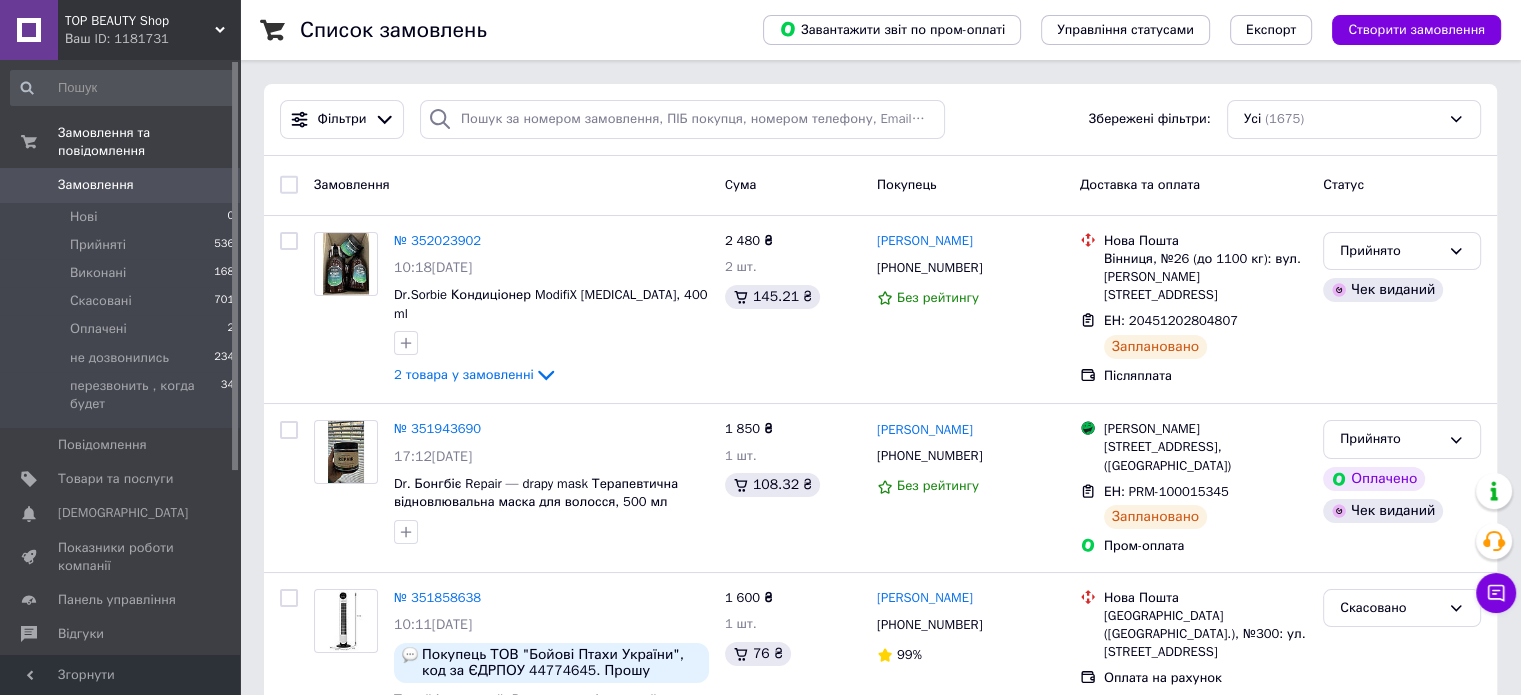 click on "Замовлення" at bounding box center [96, 185] 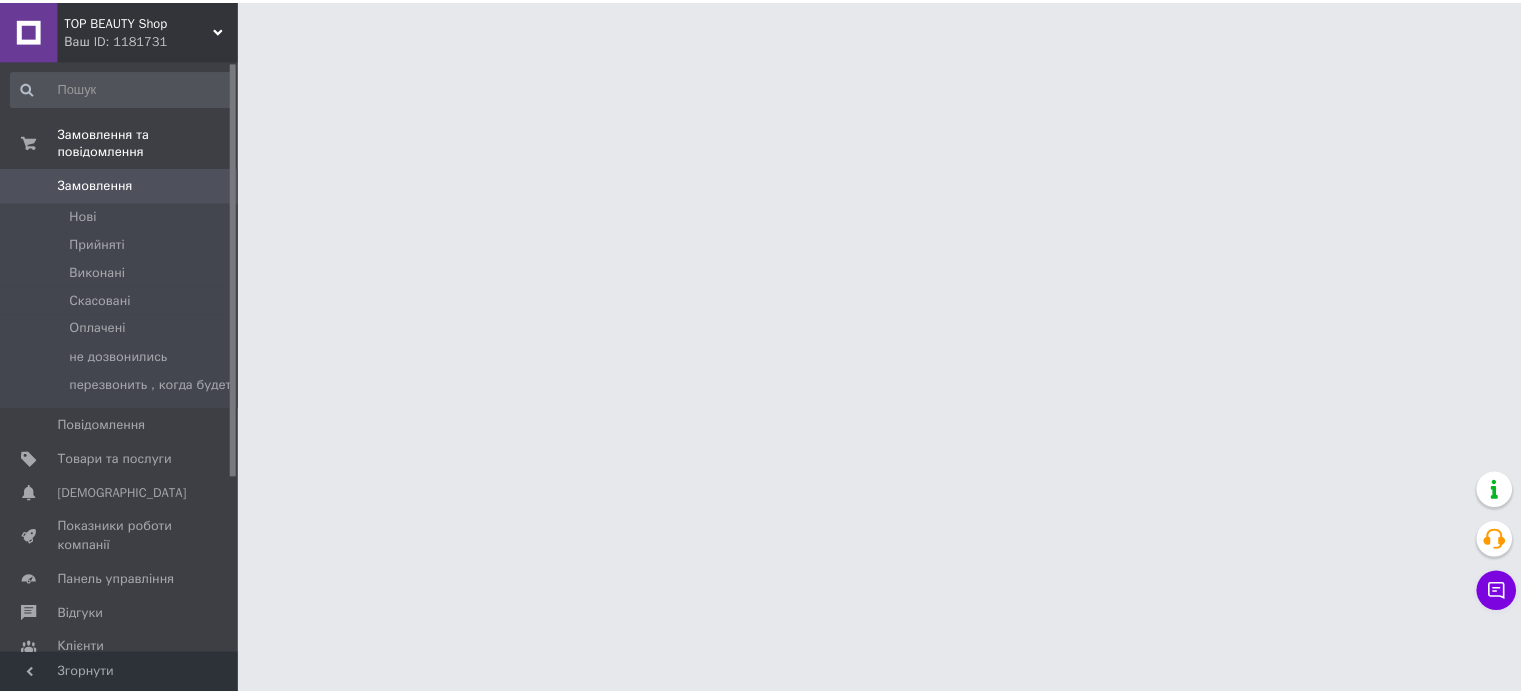 scroll, scrollTop: 0, scrollLeft: 0, axis: both 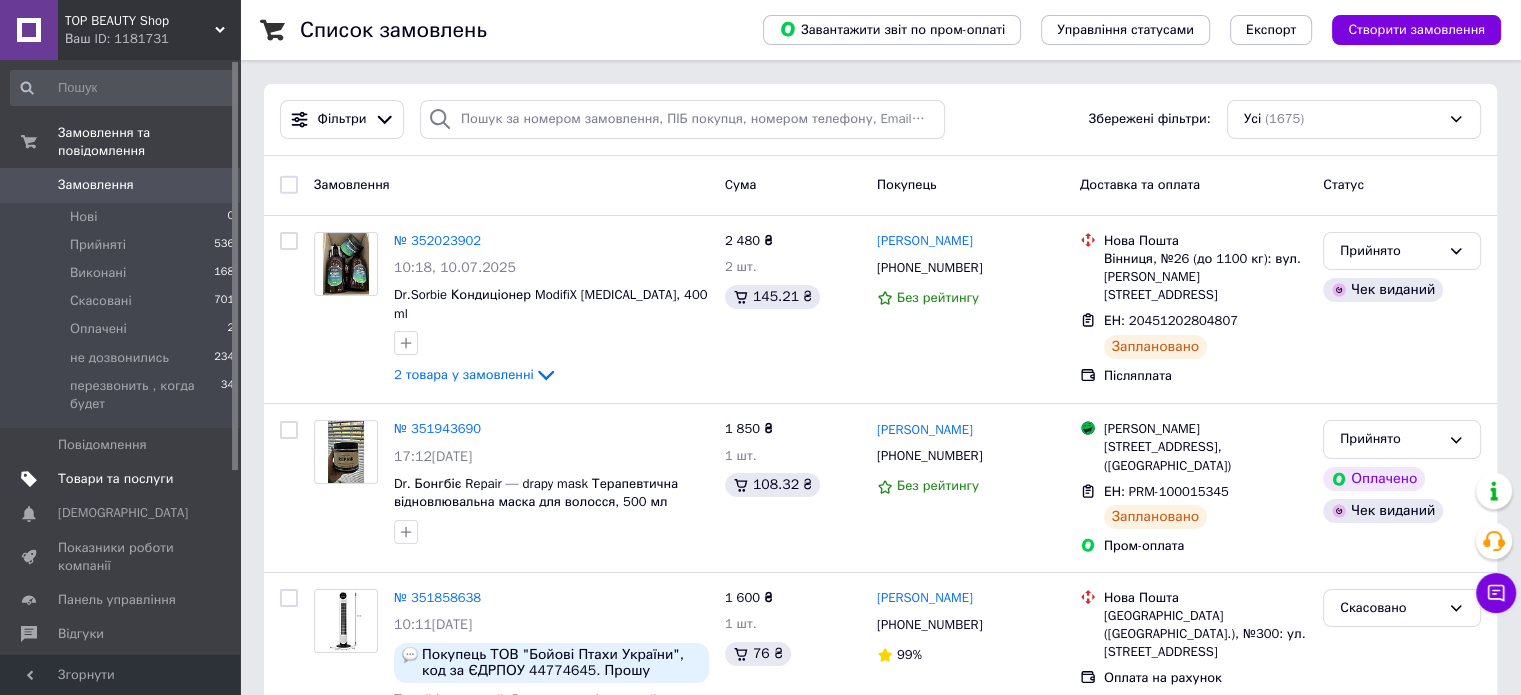 click on "Товари та послуги" at bounding box center (115, 479) 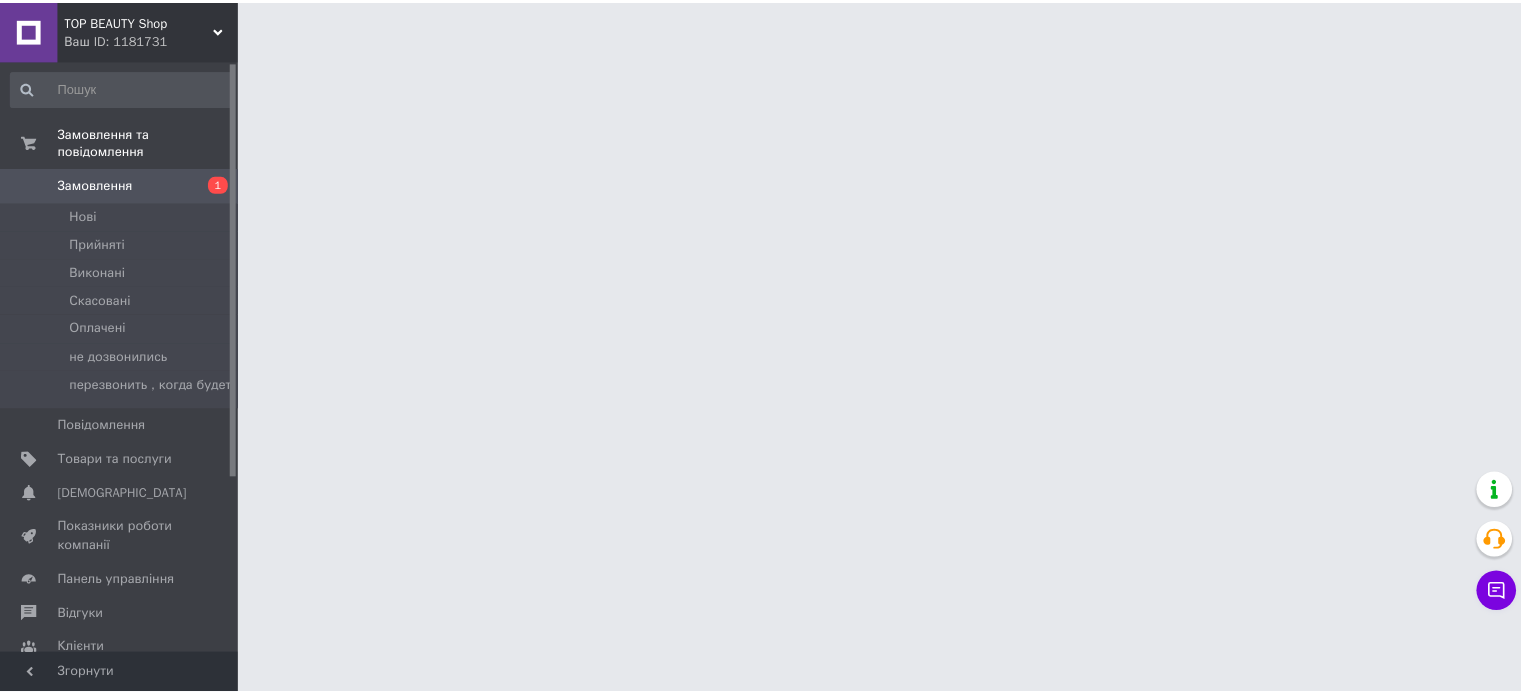 scroll, scrollTop: 0, scrollLeft: 0, axis: both 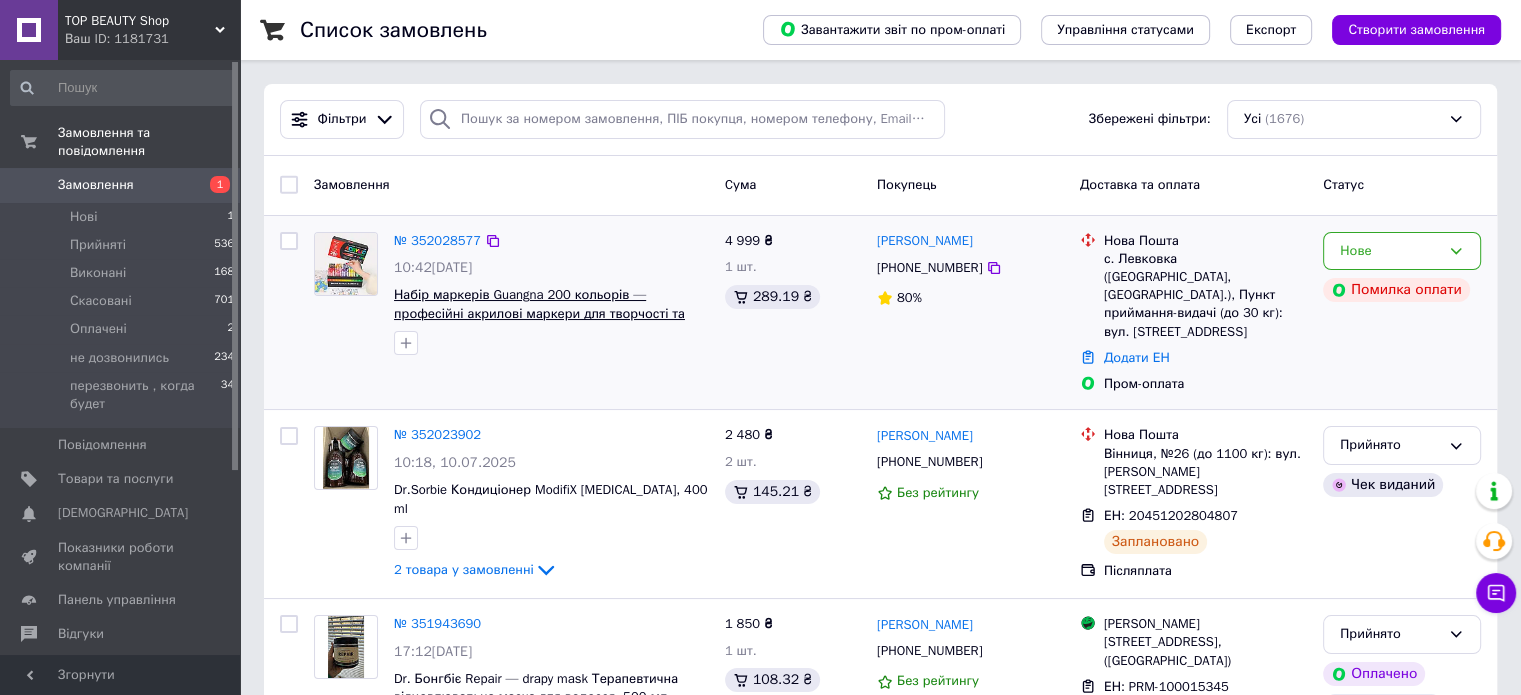 click on "Набір маркерів Guangna 200 кольорів — професійні акрилові маркери для творчості та розпису, оригінал." at bounding box center [539, 313] 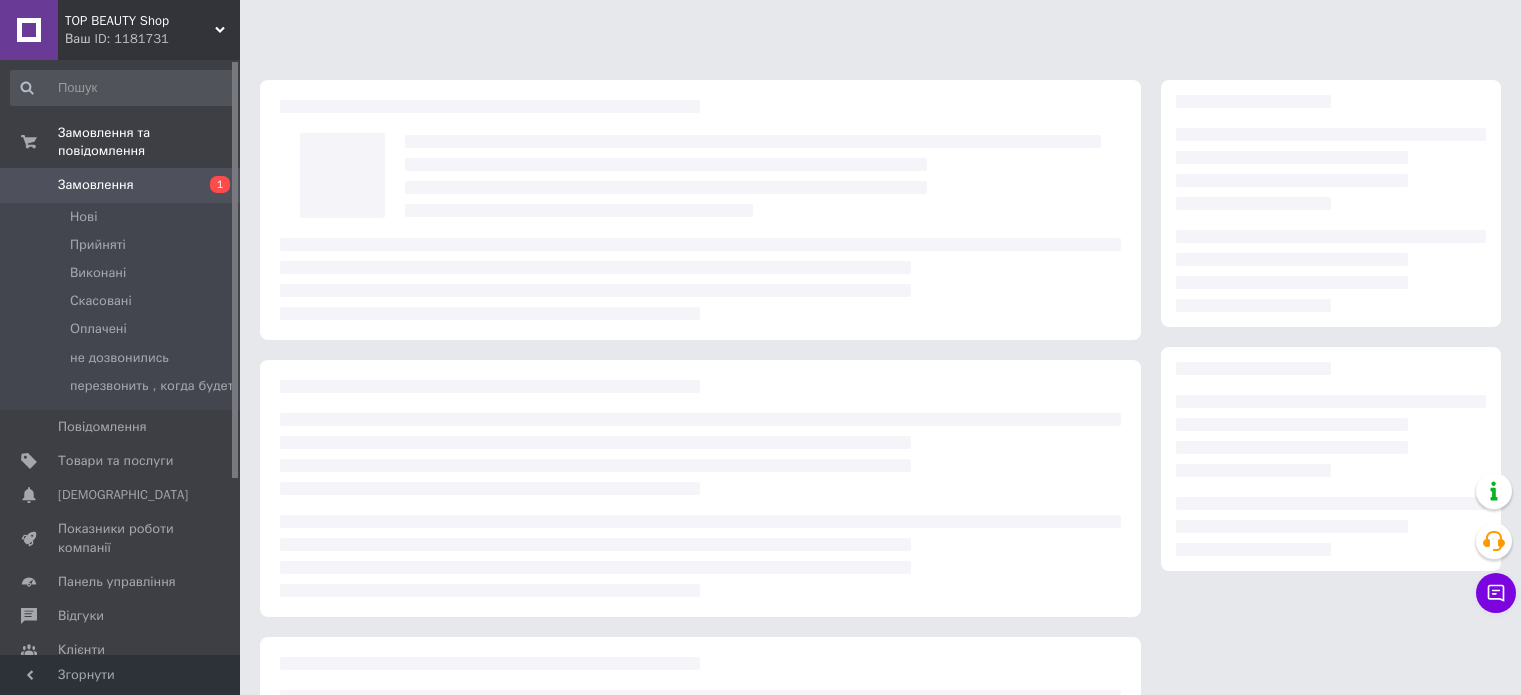 scroll, scrollTop: 0, scrollLeft: 0, axis: both 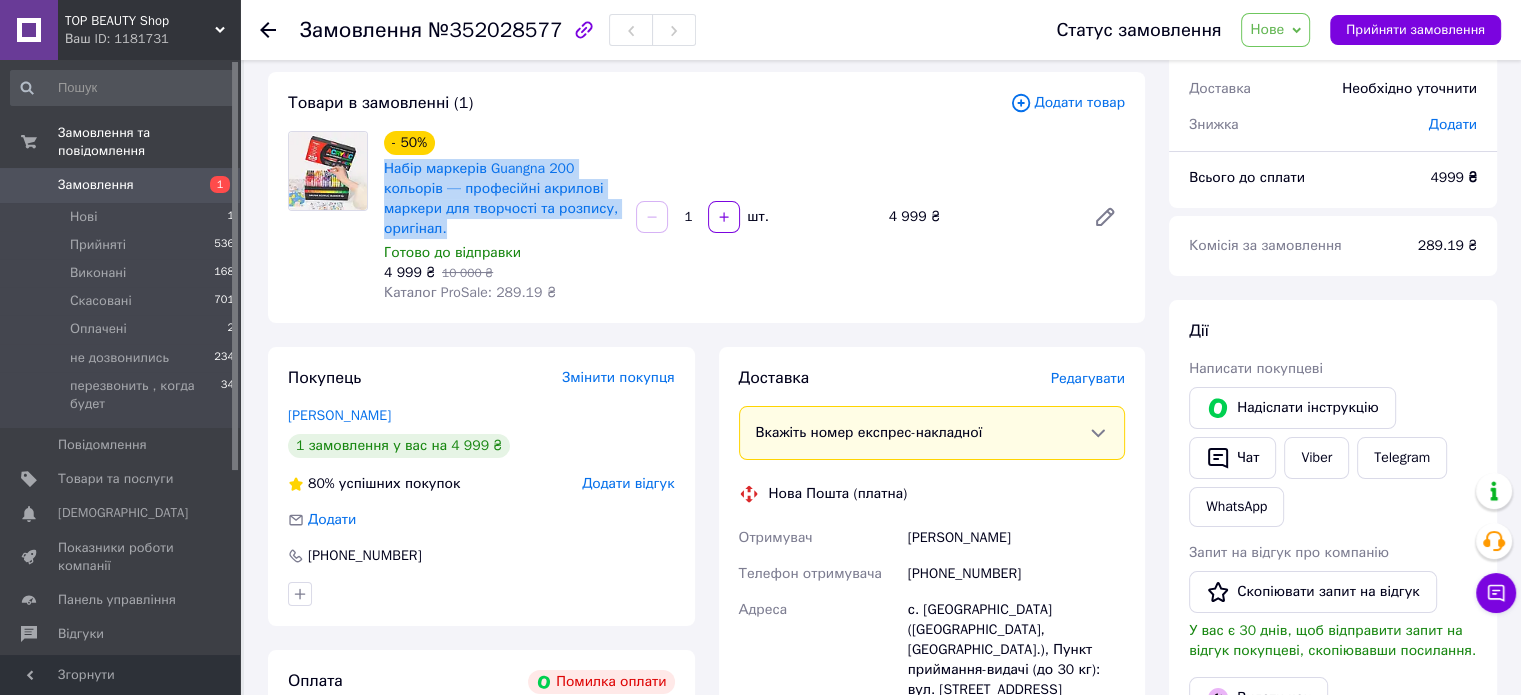 drag, startPoint x: 468, startPoint y: 288, endPoint x: 376, endPoint y: 197, distance: 129.40247 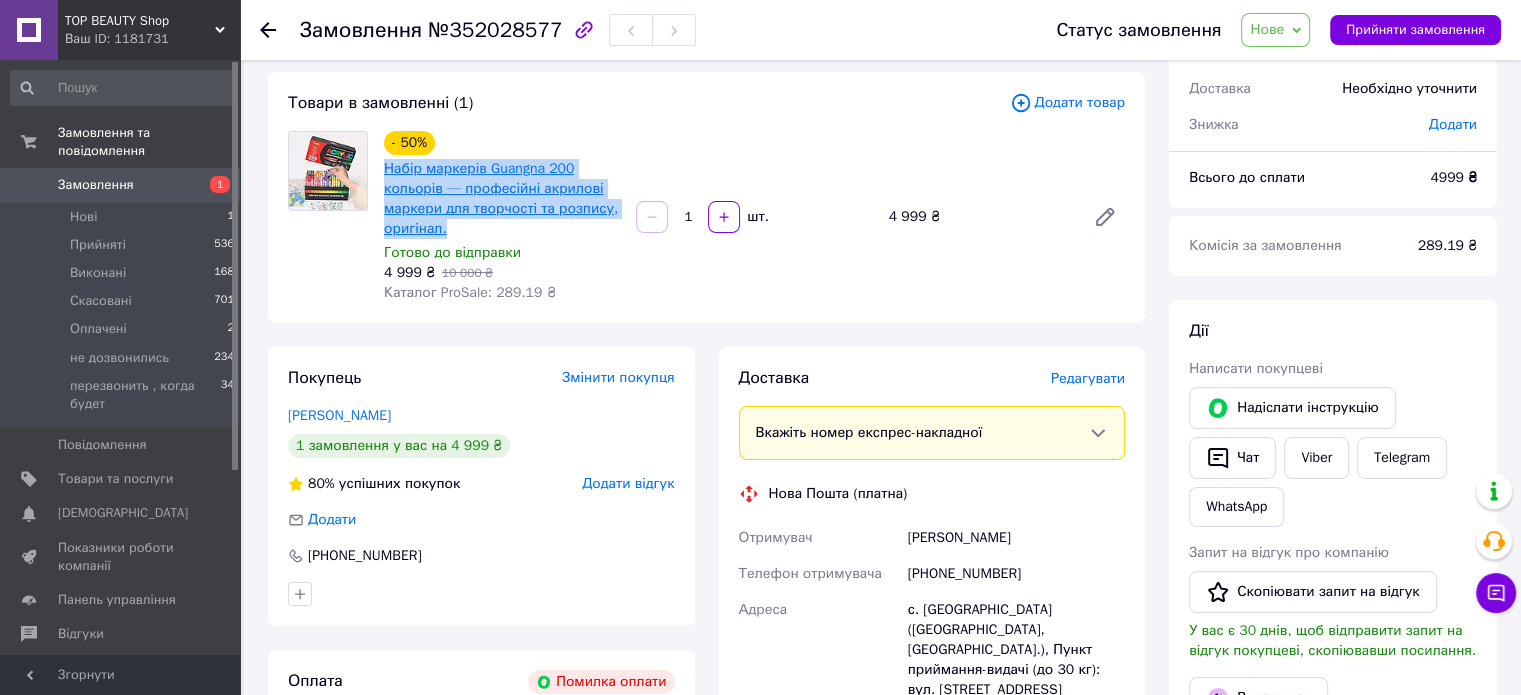 copy on "Набір маркерів Guangna 200 кольорів — професійні акрилові маркери для творчості та розпису, оригінал." 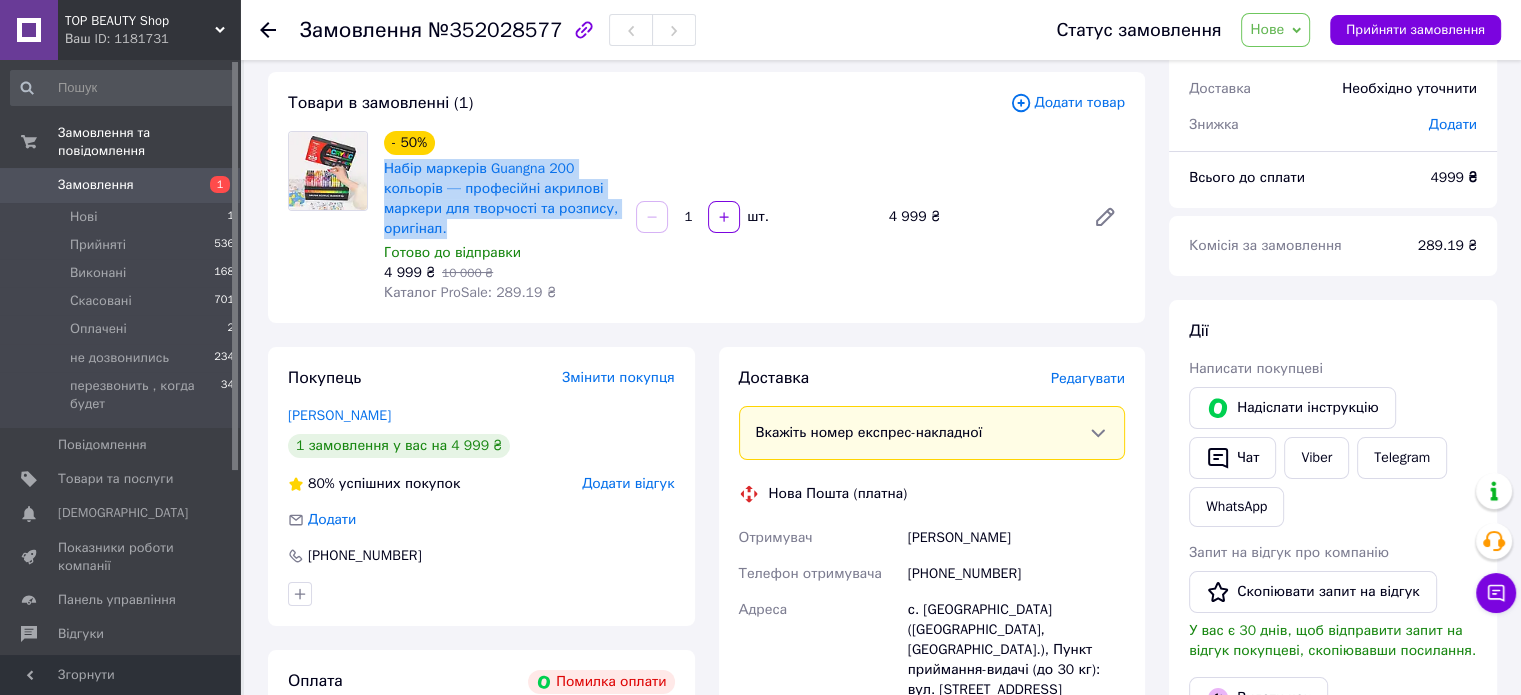 click on "Замовлення" at bounding box center (96, 185) 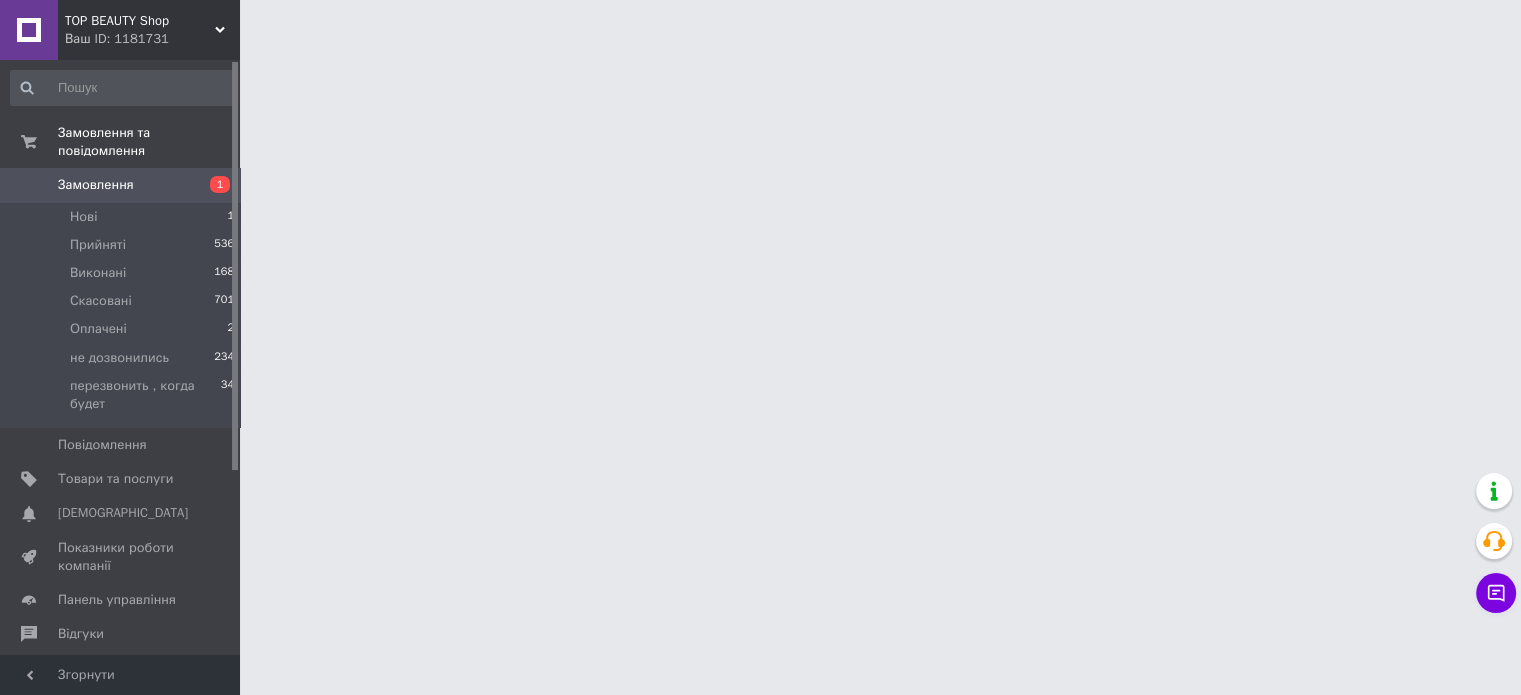 scroll, scrollTop: 0, scrollLeft: 0, axis: both 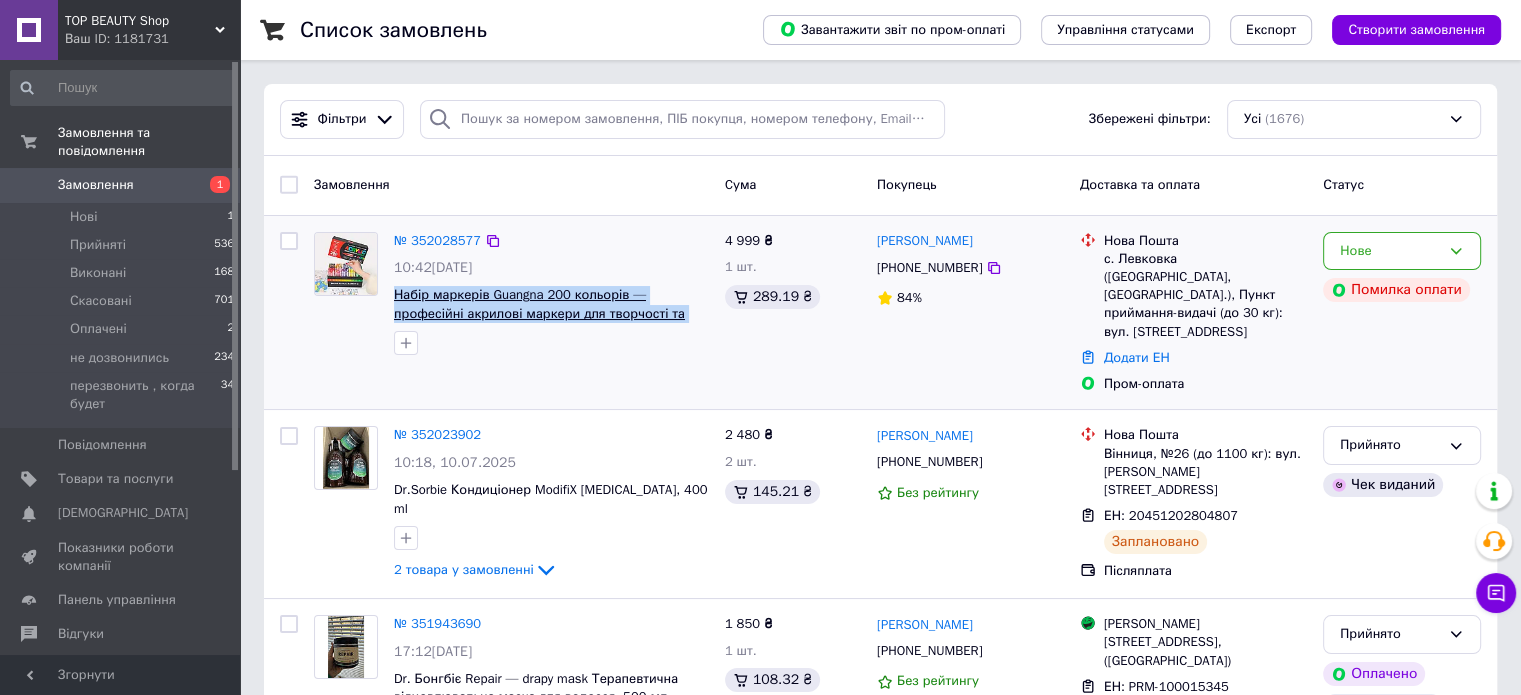 drag, startPoint x: 665, startPoint y: 328, endPoint x: 395, endPoint y: 303, distance: 271.15494 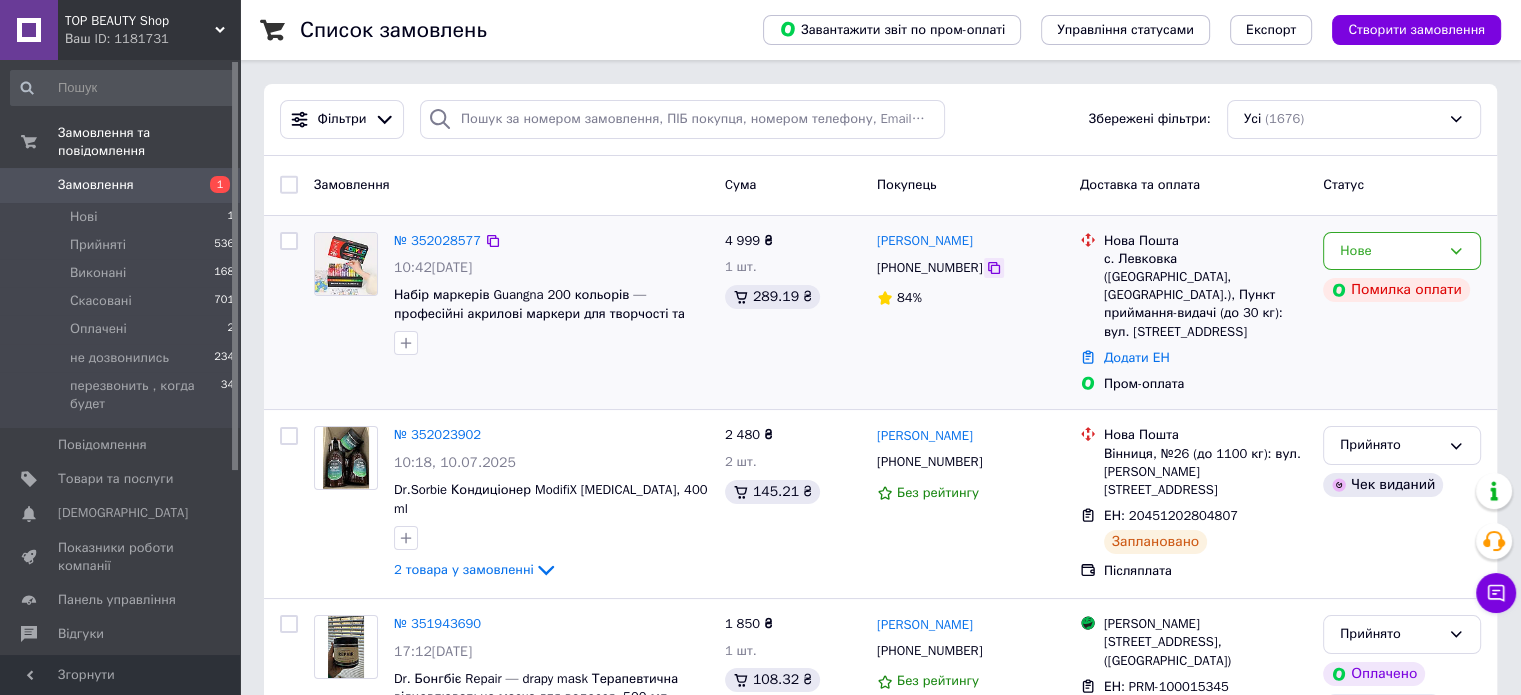 click 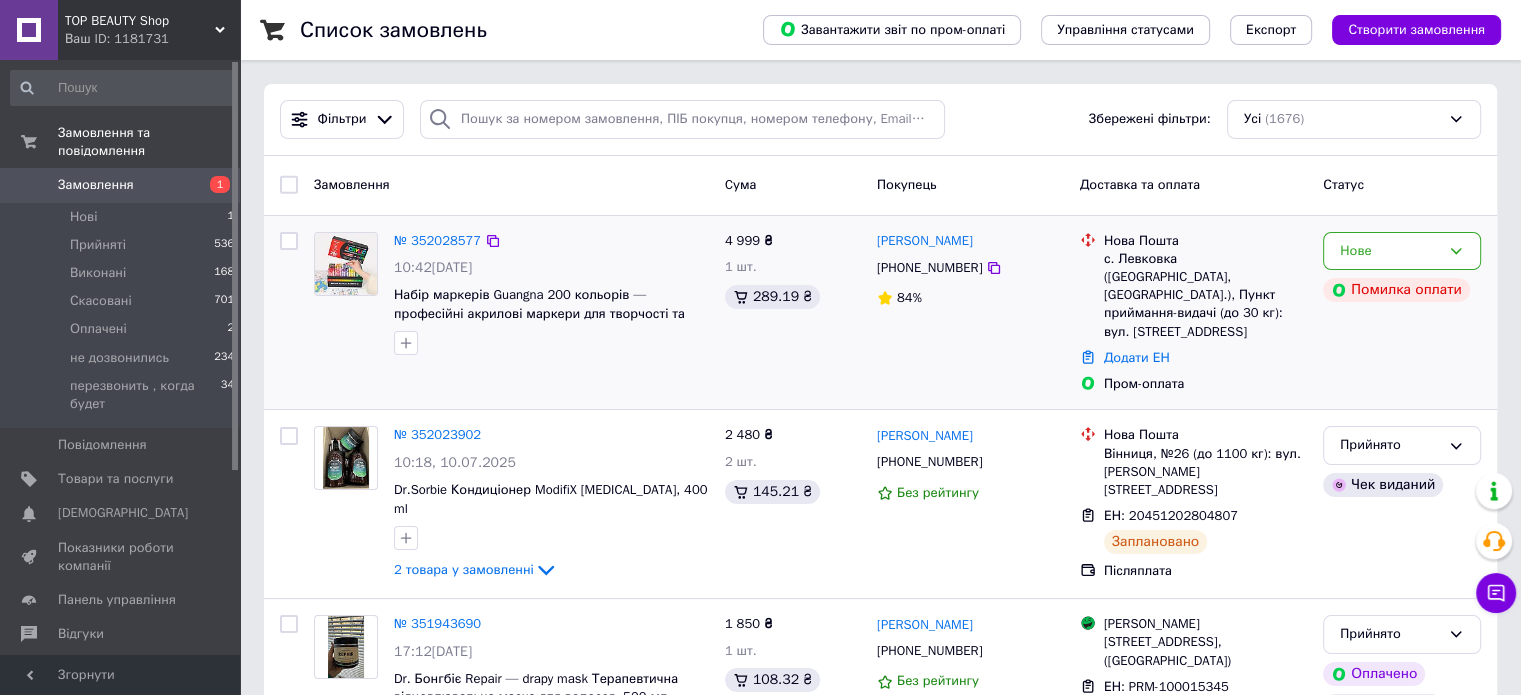 drag, startPoint x: 980, startPoint y: 237, endPoint x: 868, endPoint y: 243, distance: 112.1606 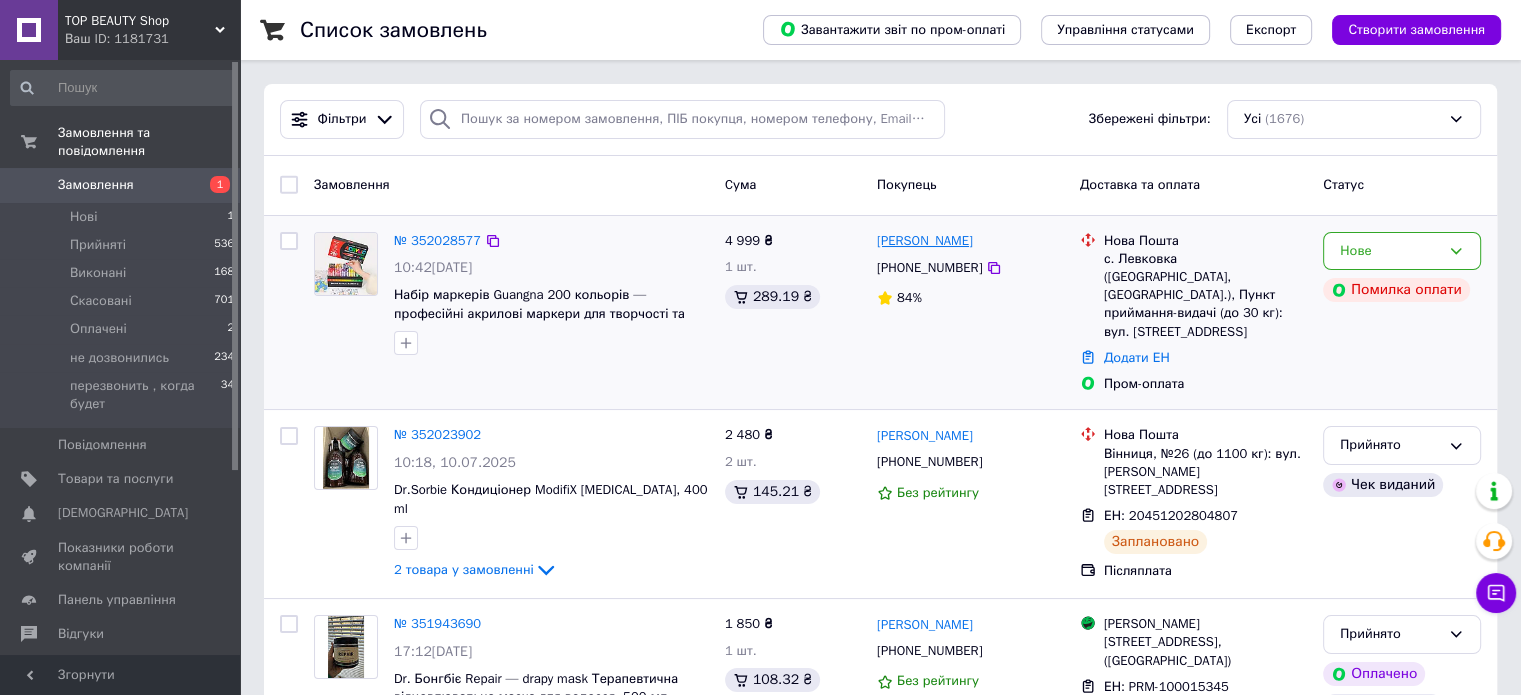 copy on "[PERSON_NAME]" 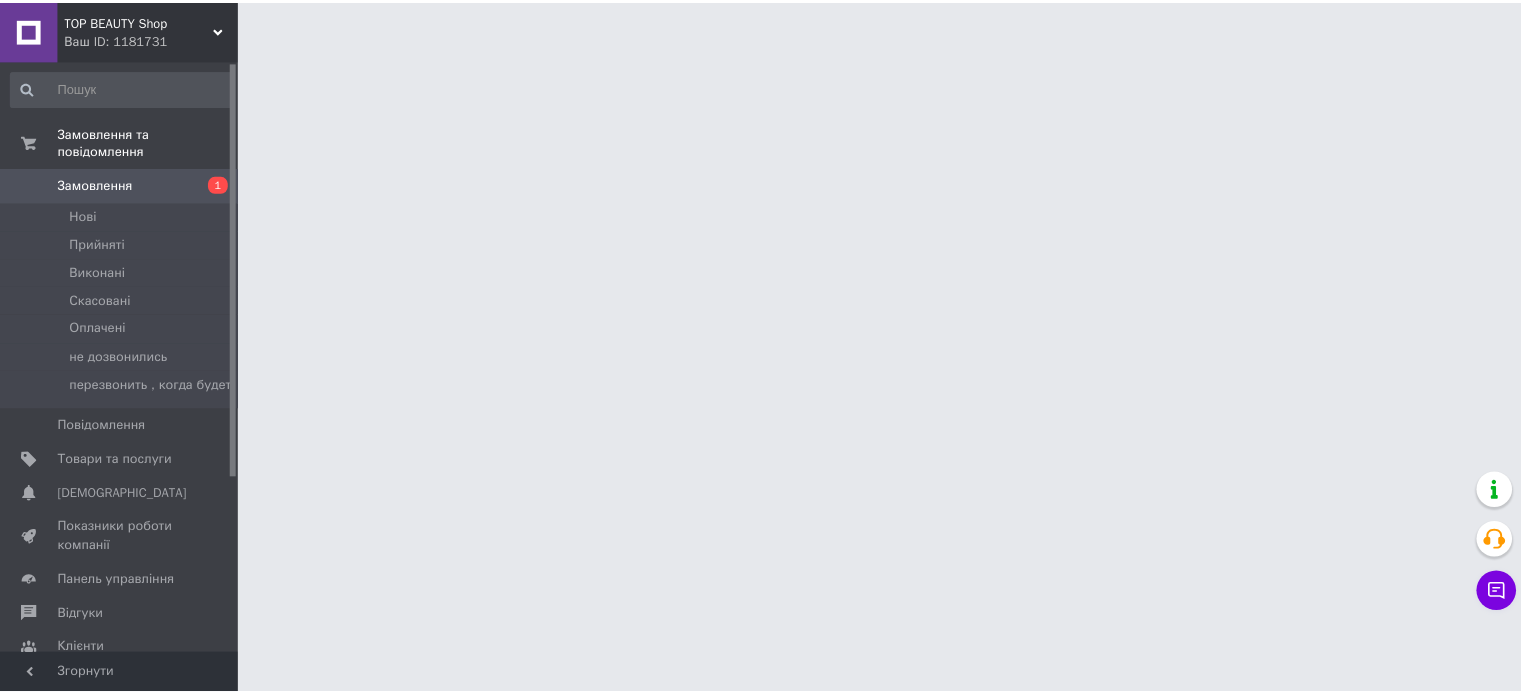 scroll, scrollTop: 0, scrollLeft: 0, axis: both 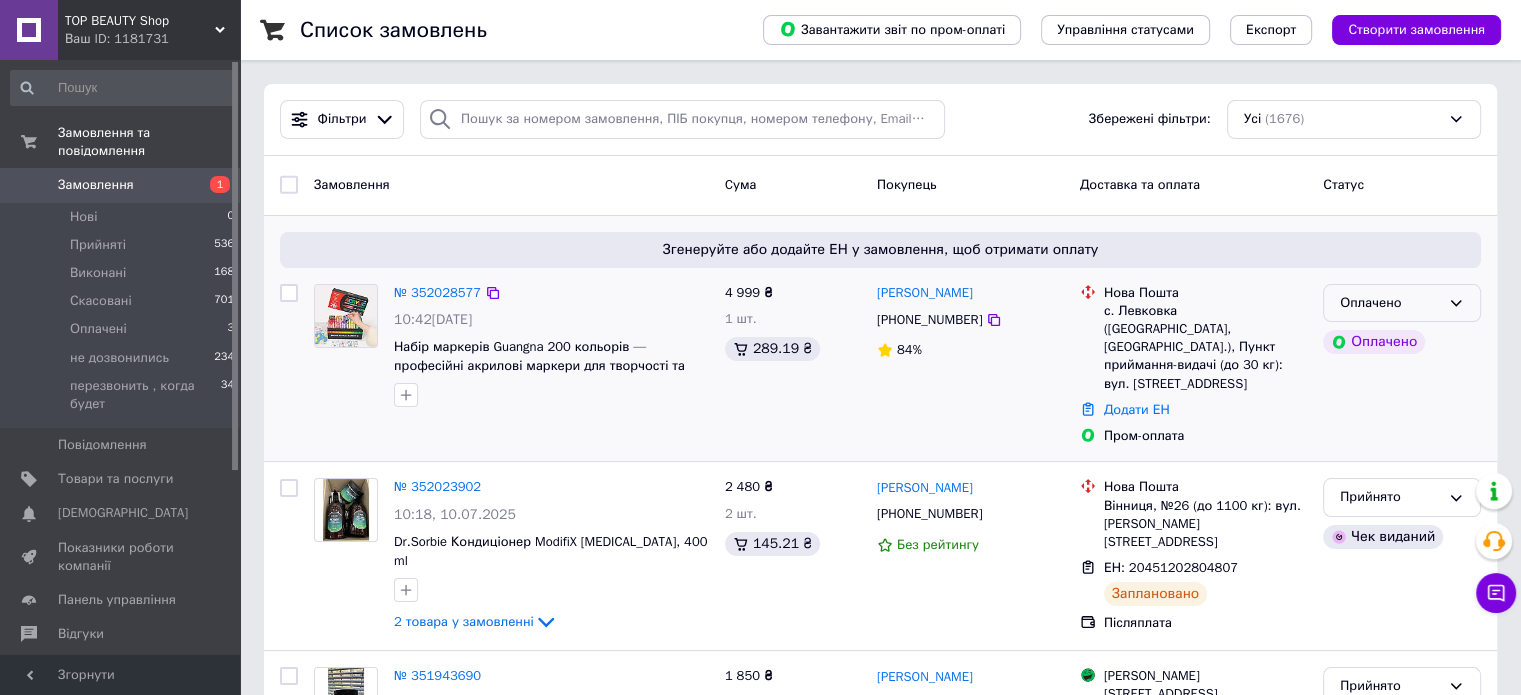 click on "Оплачено" at bounding box center (1402, 303) 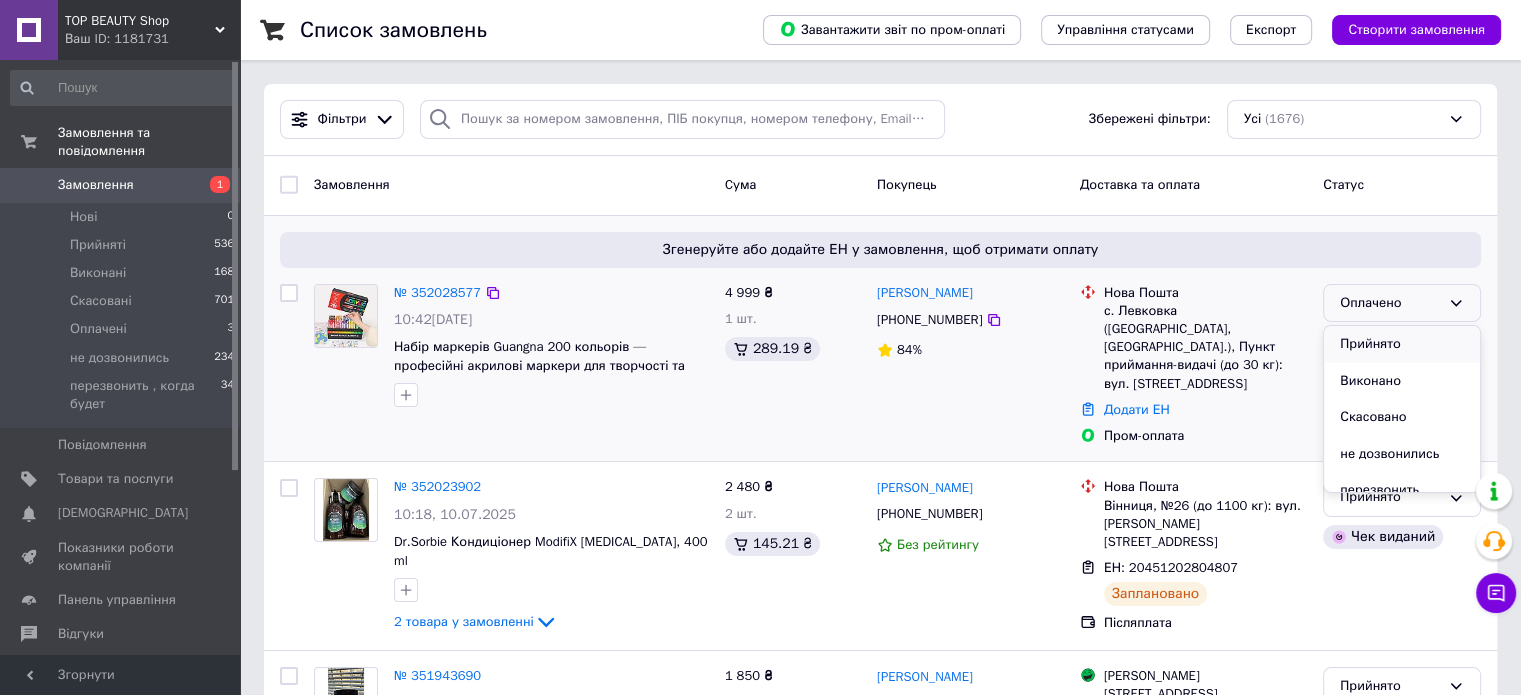 click on "Прийнято" at bounding box center [1402, 344] 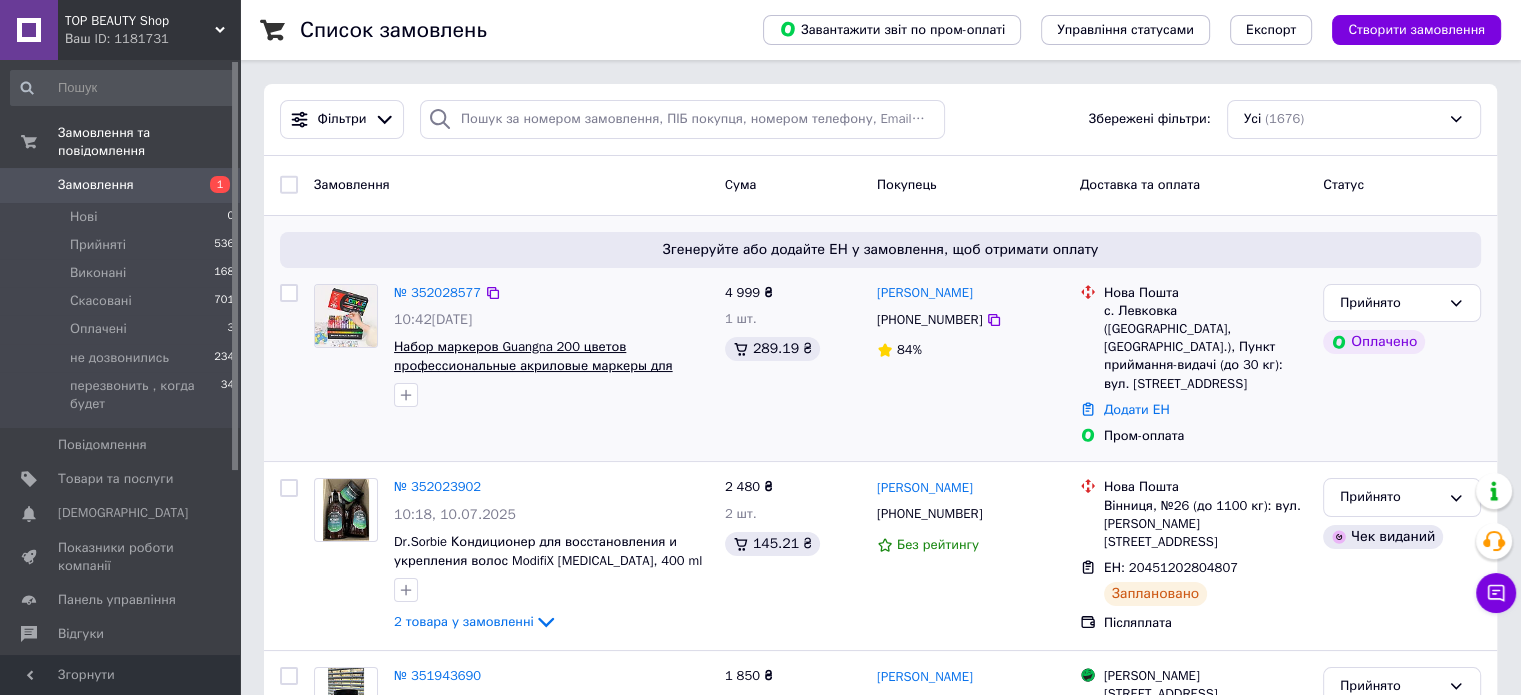 click on "Набор маркеров Guangna 200 цветов профессиональные акриловые маркеры для творчества и росписи" at bounding box center [533, 365] 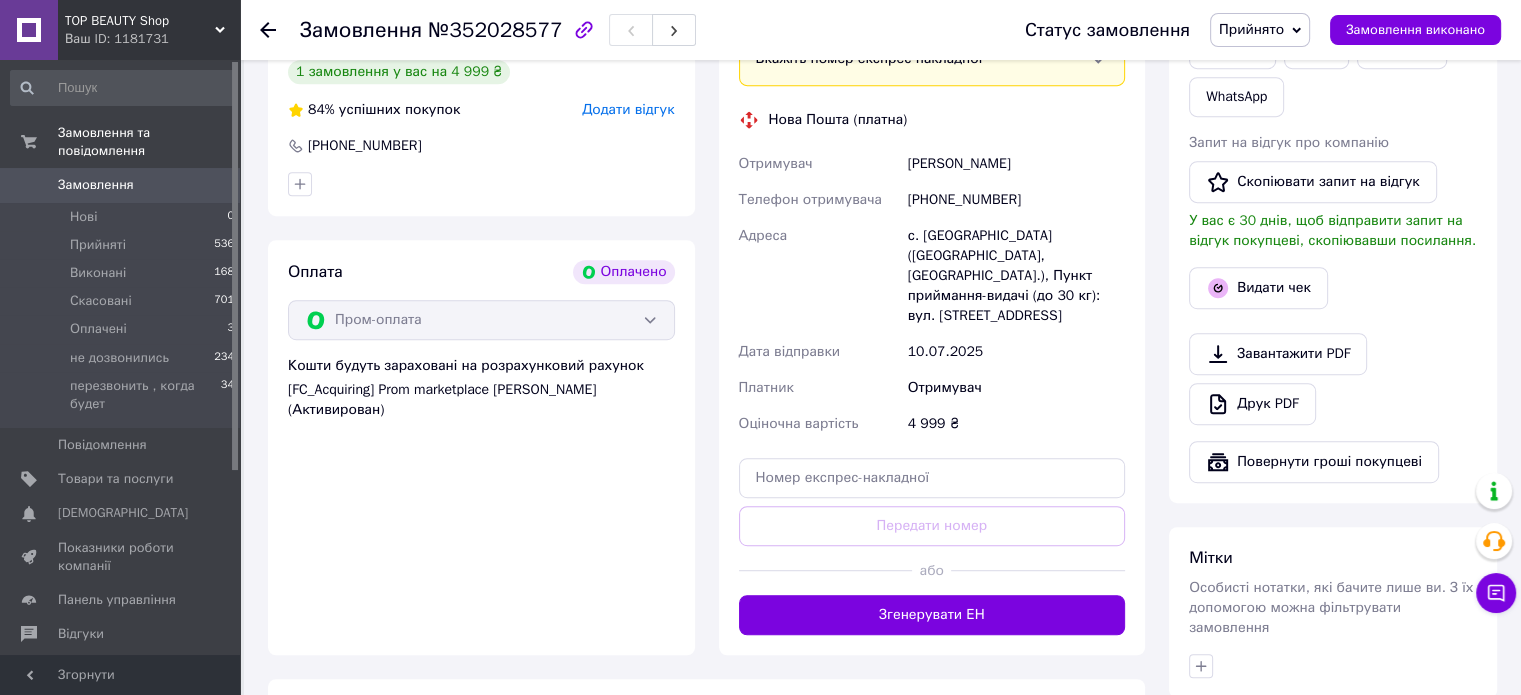 scroll, scrollTop: 1200, scrollLeft: 0, axis: vertical 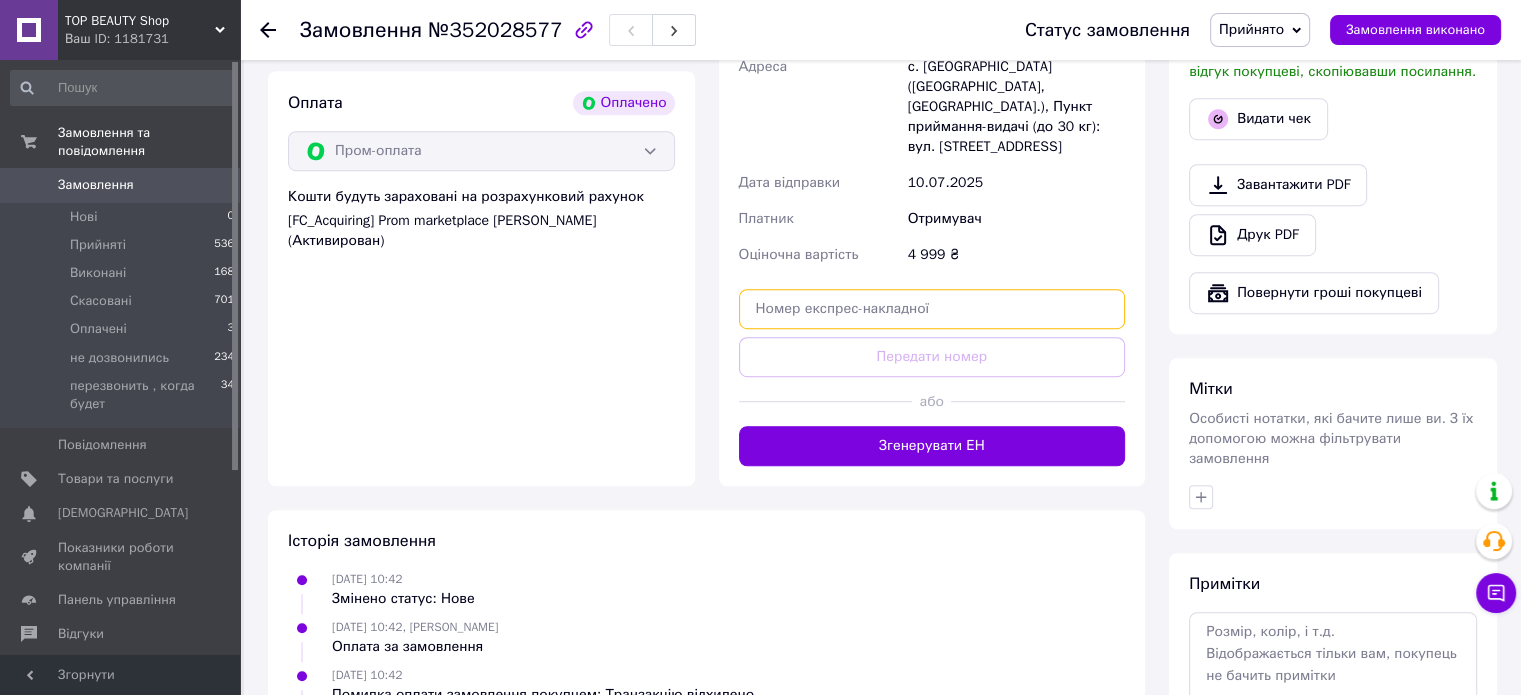 paste on "20451202825092" 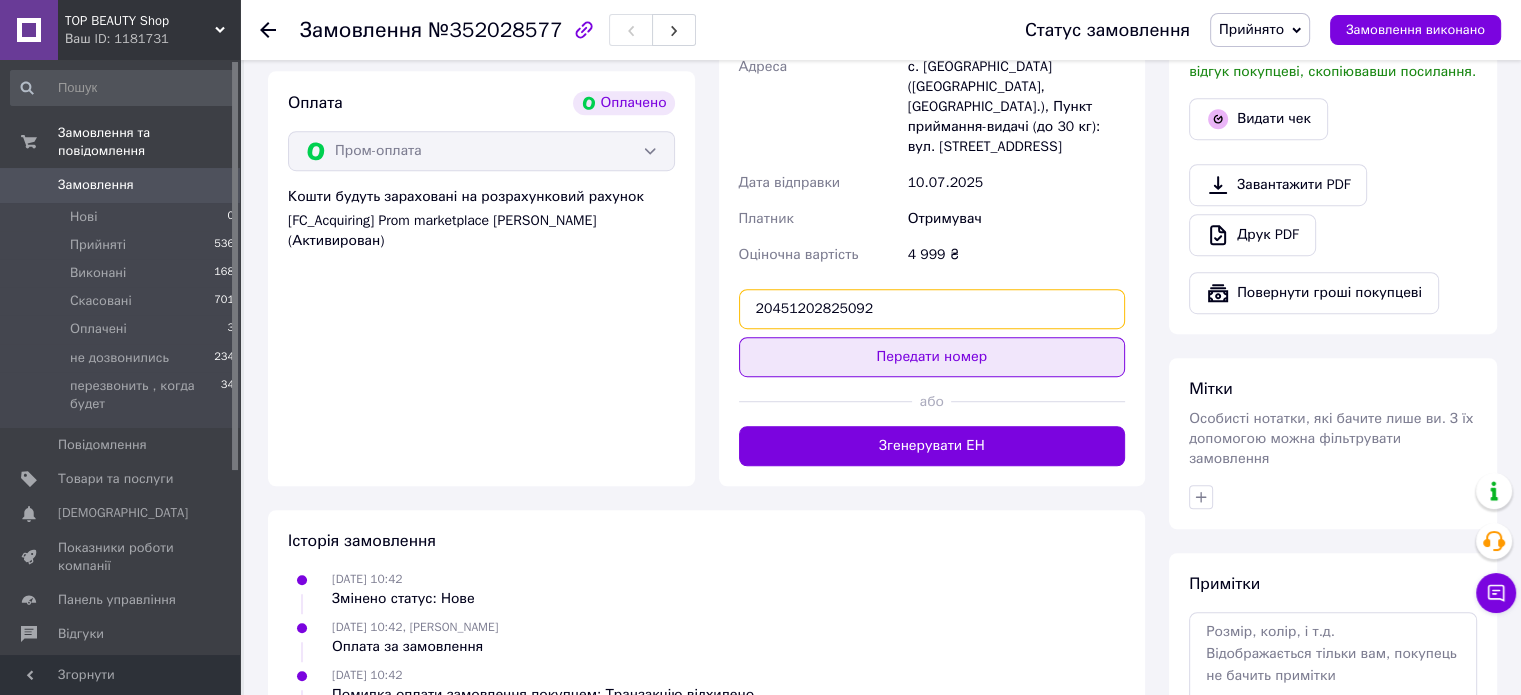 type on "20451202825092" 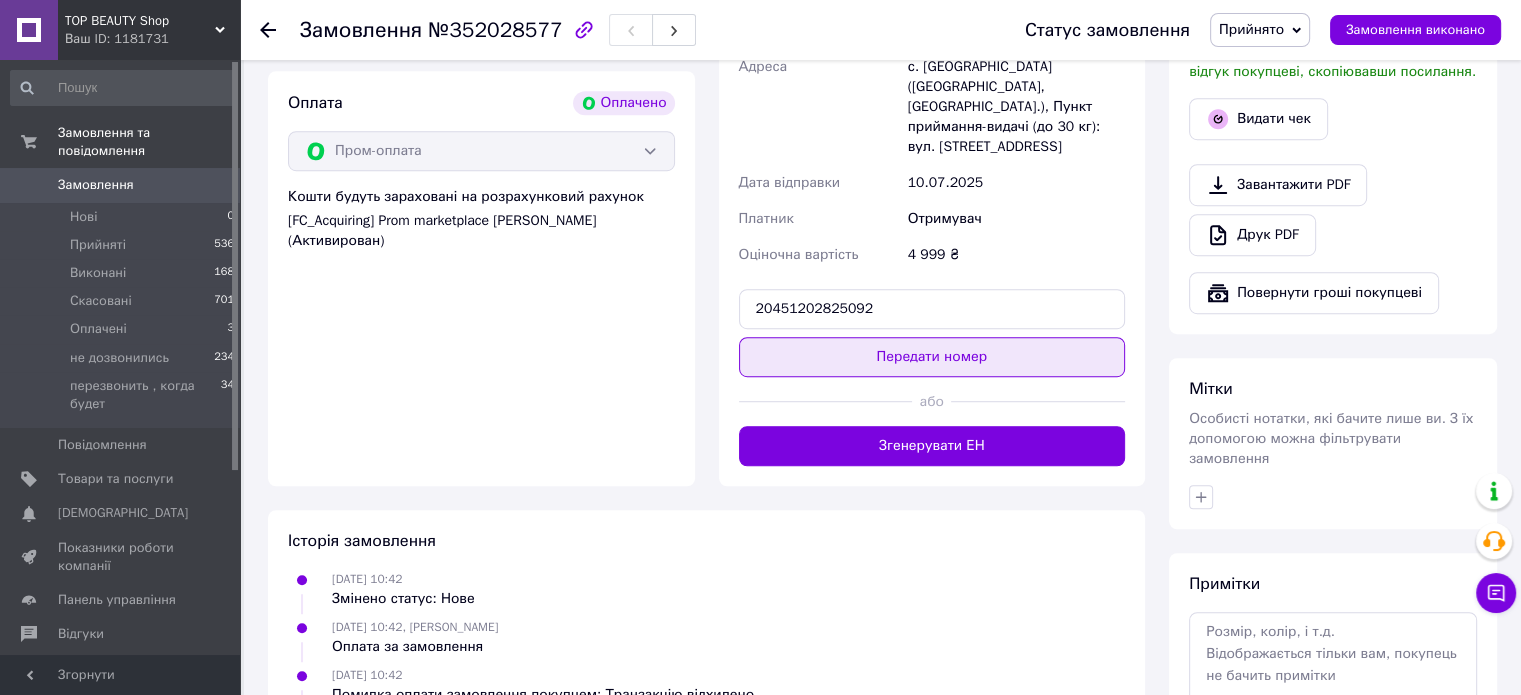 click on "Передати номер" at bounding box center (932, 357) 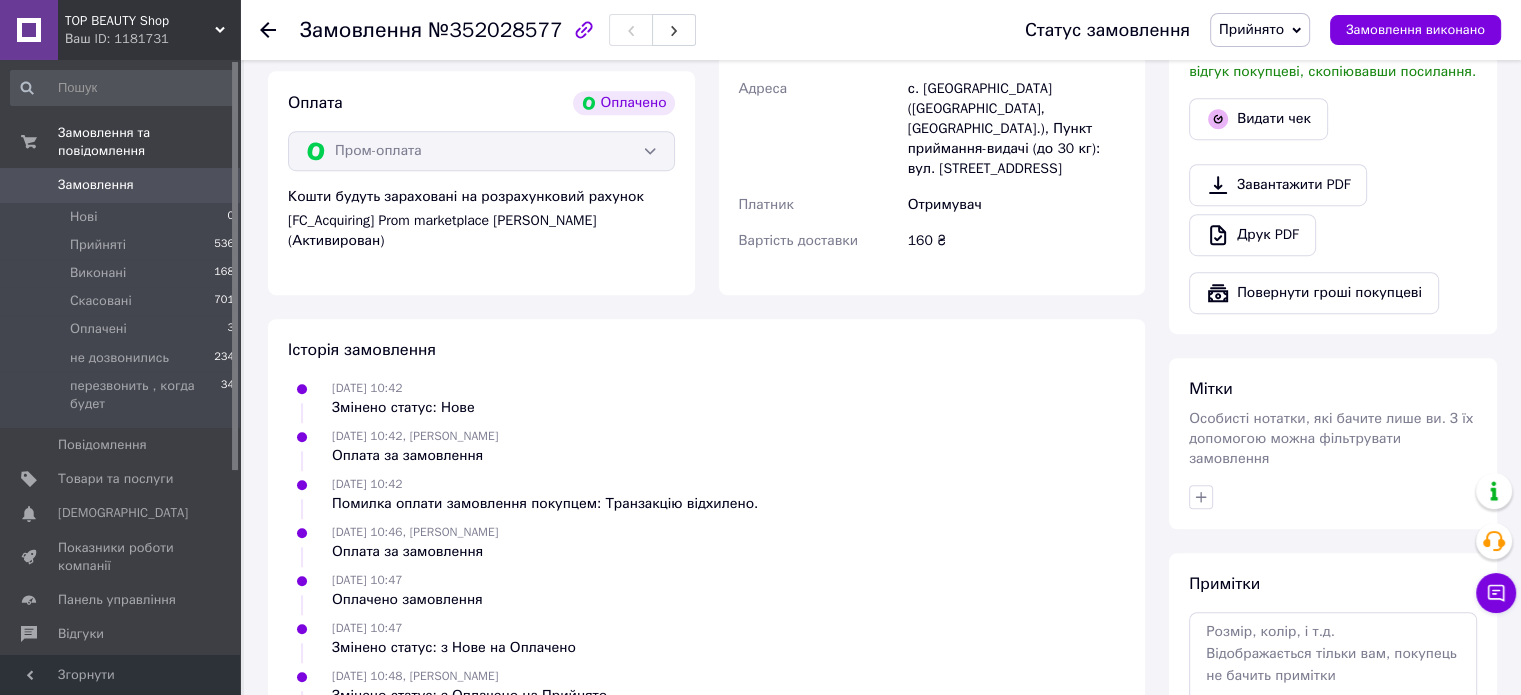 click on "Замовлення" at bounding box center [96, 185] 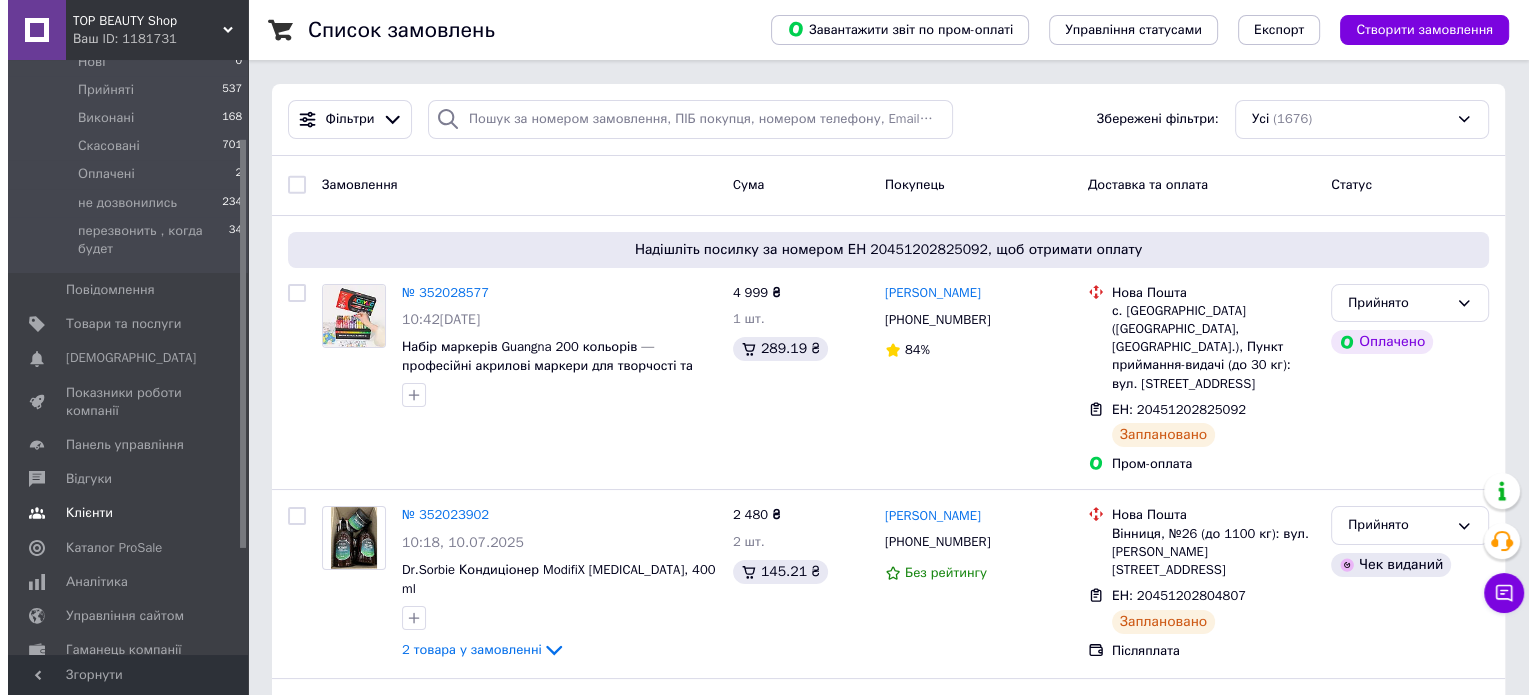scroll, scrollTop: 200, scrollLeft: 0, axis: vertical 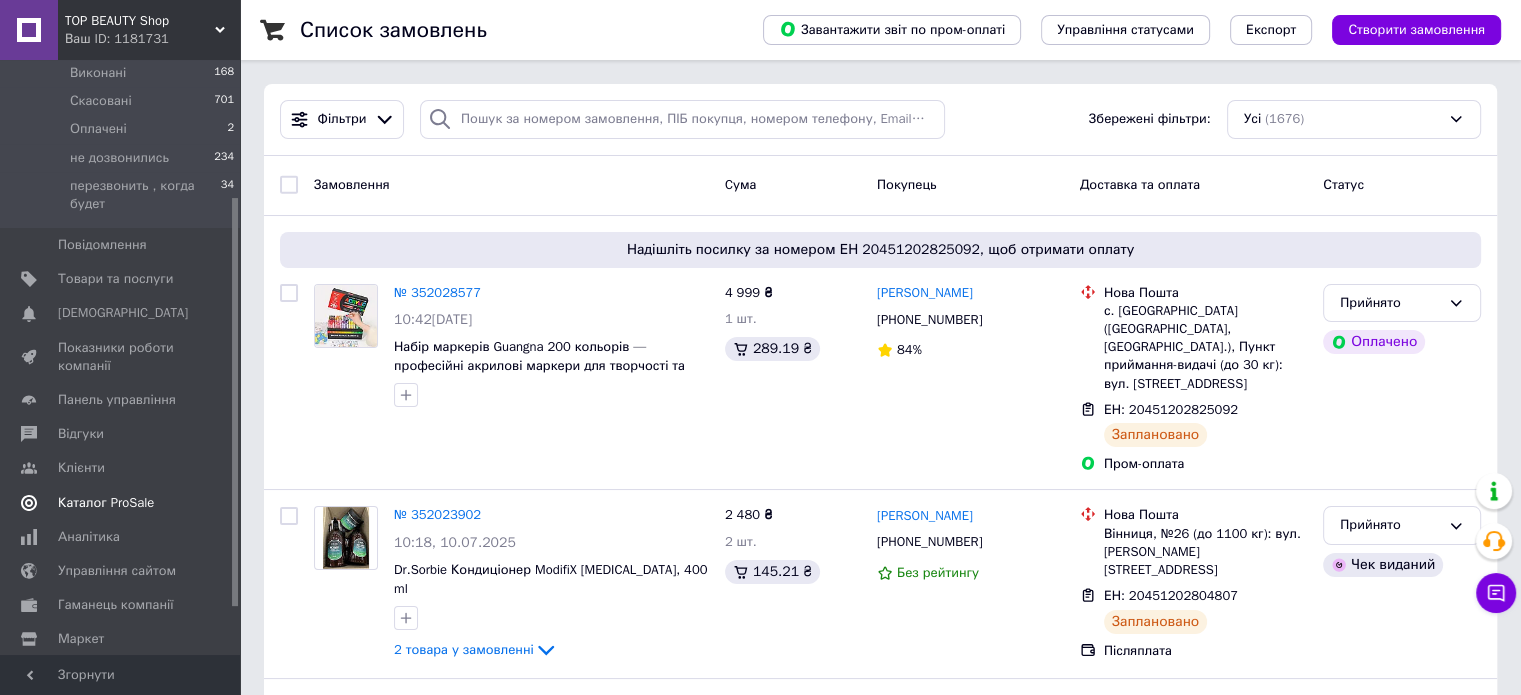 click on "Каталог ProSale" at bounding box center [106, 503] 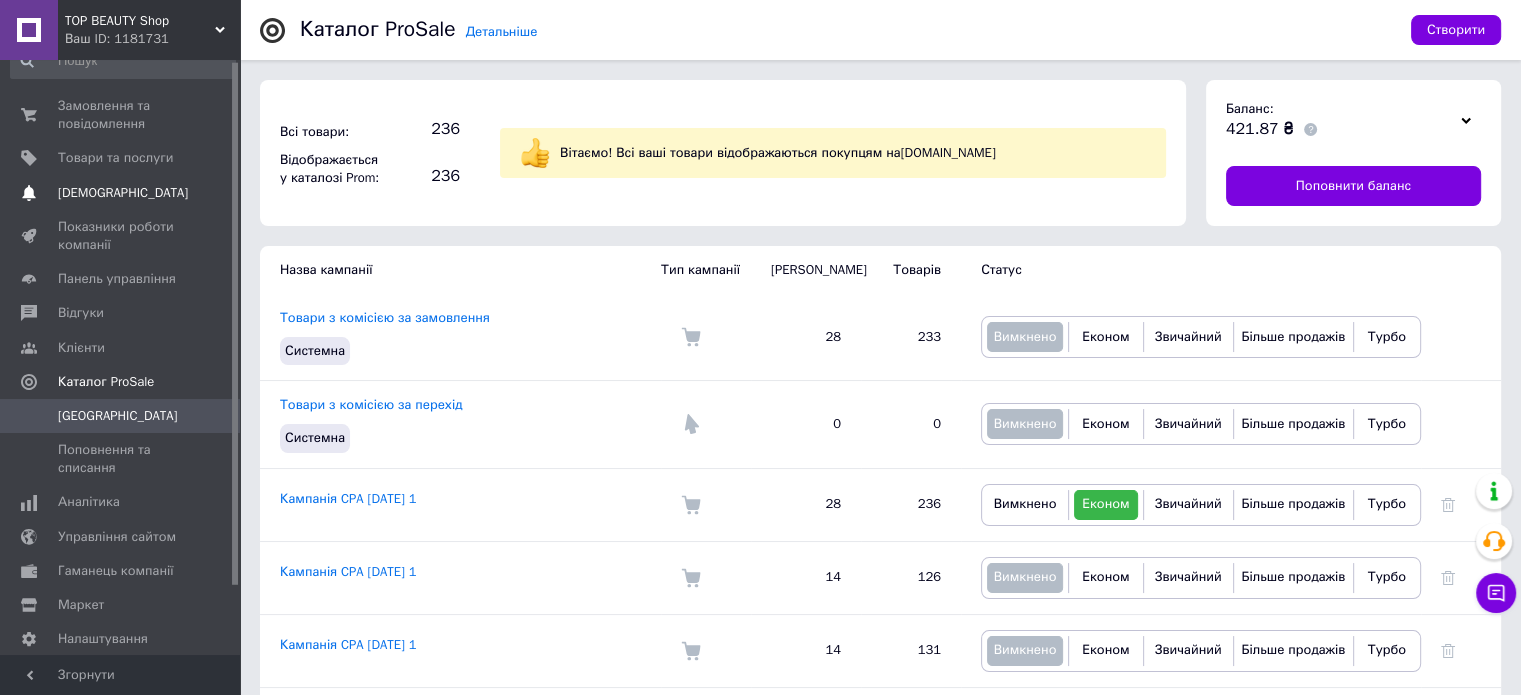 scroll, scrollTop: 0, scrollLeft: 0, axis: both 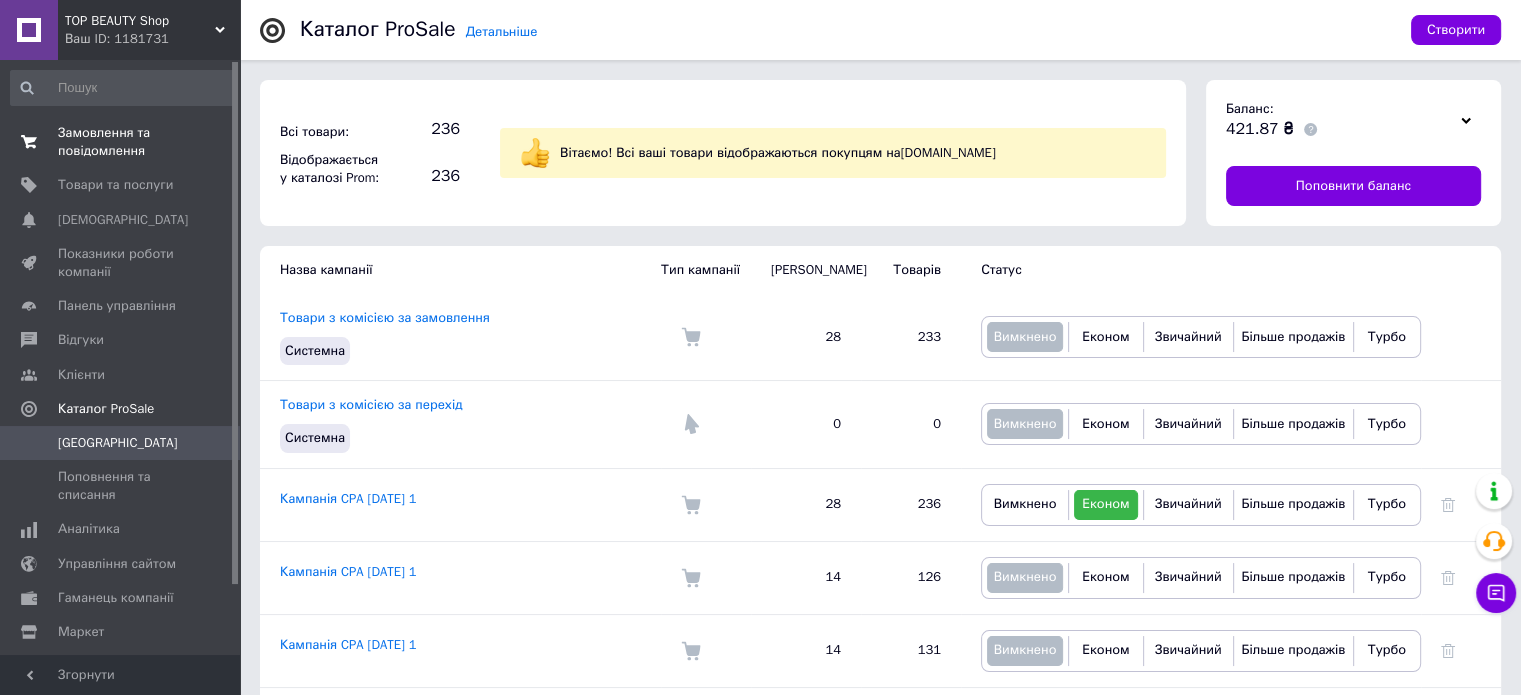 click on "Замовлення та повідомлення" at bounding box center (121, 142) 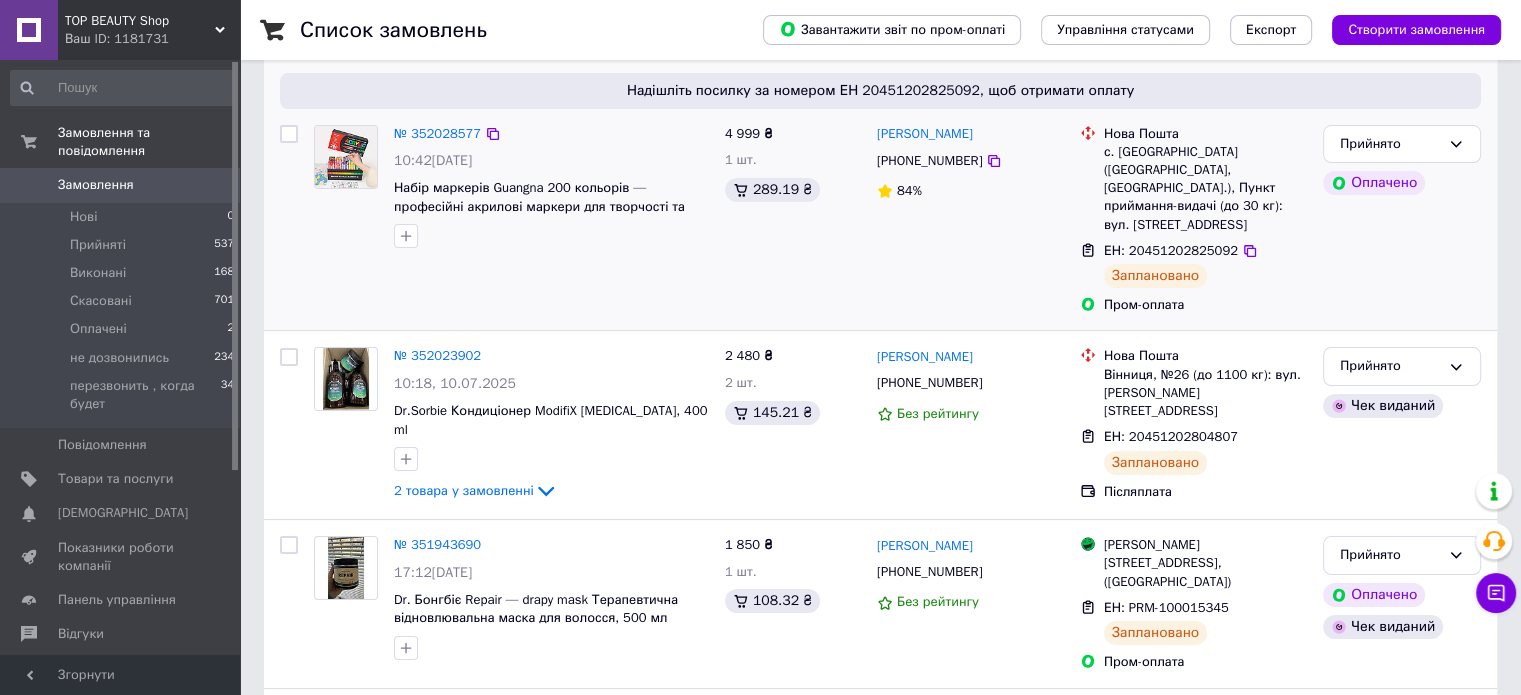 scroll, scrollTop: 200, scrollLeft: 0, axis: vertical 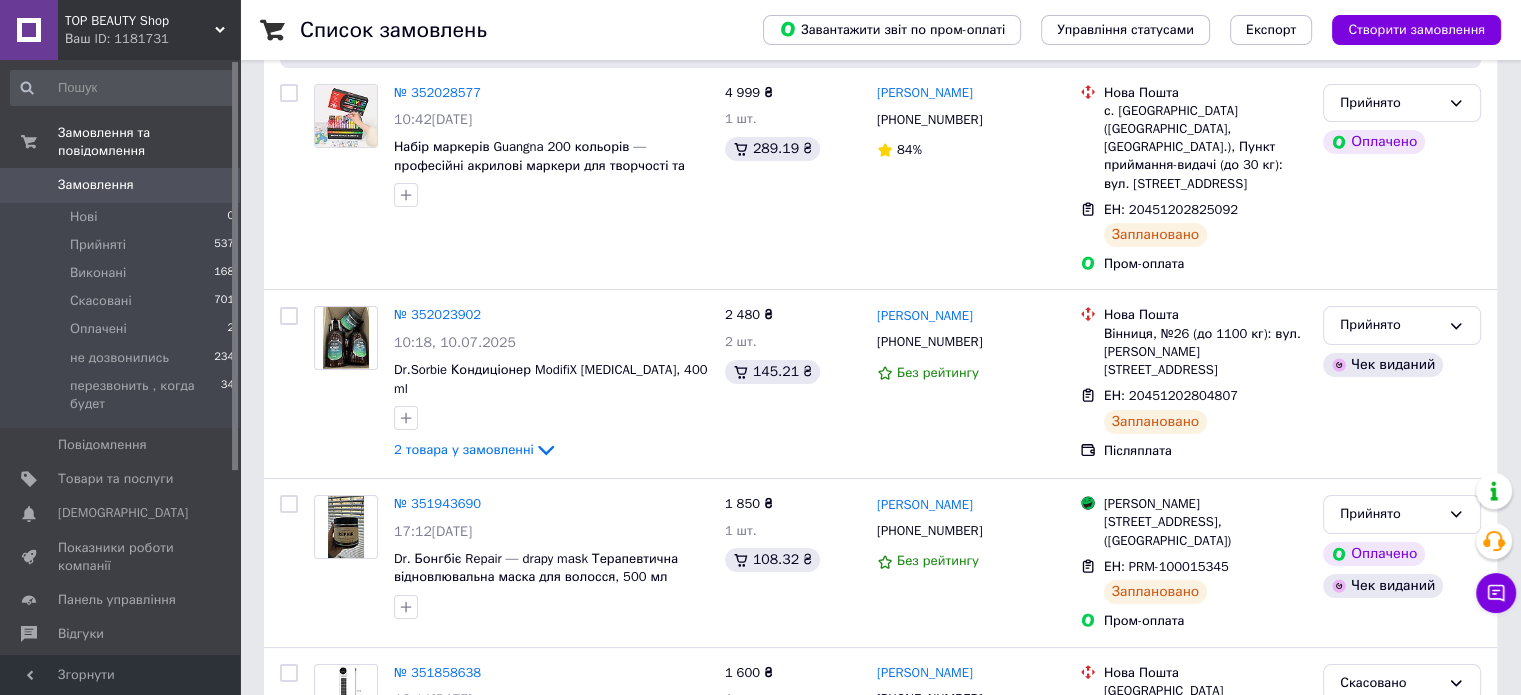 click on "Замовлення" at bounding box center [96, 185] 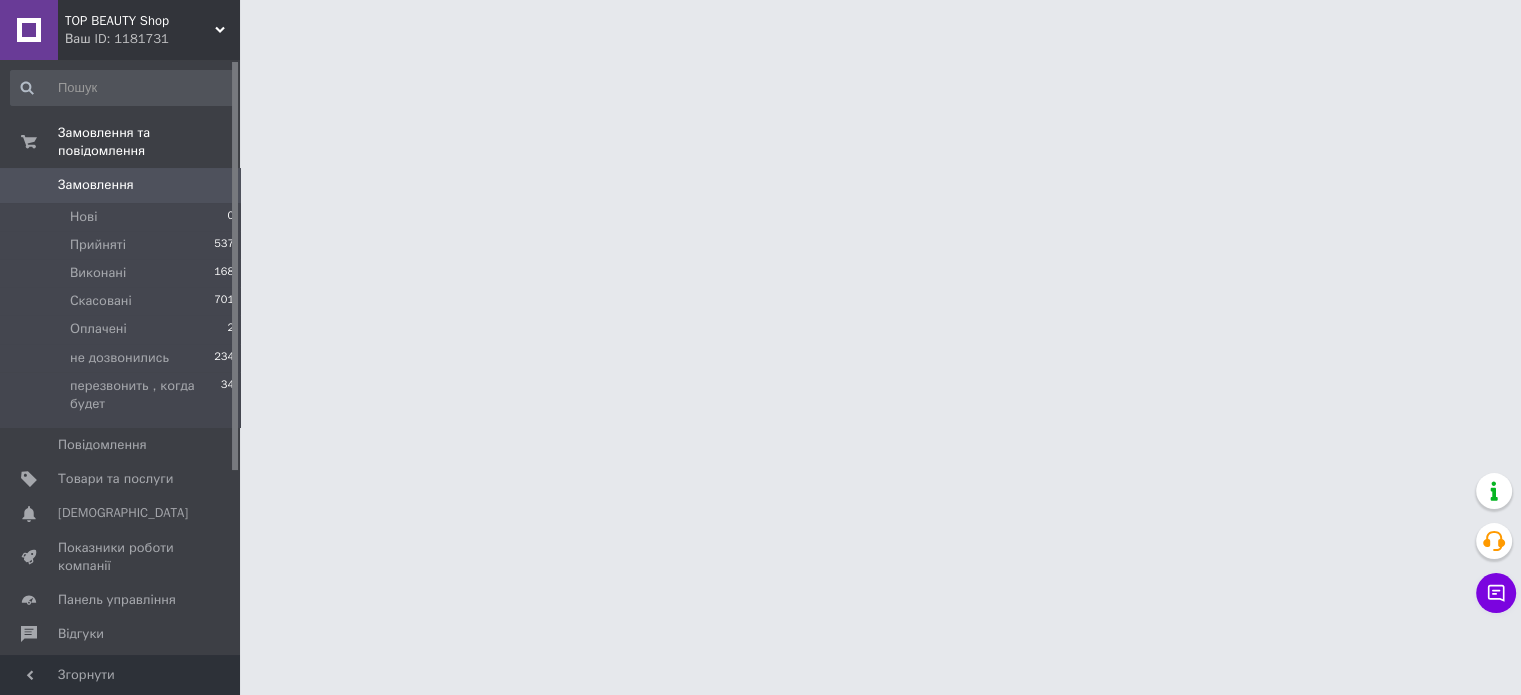 scroll, scrollTop: 0, scrollLeft: 0, axis: both 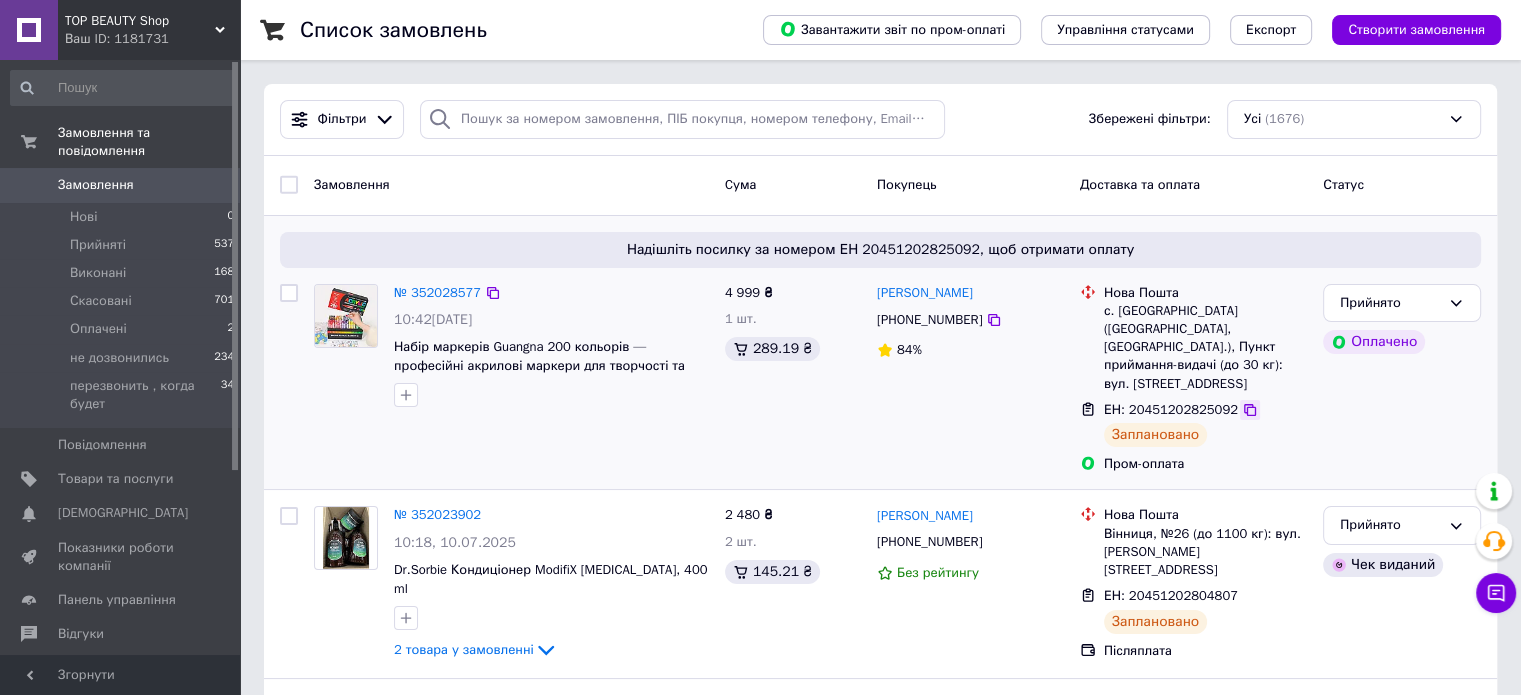 click 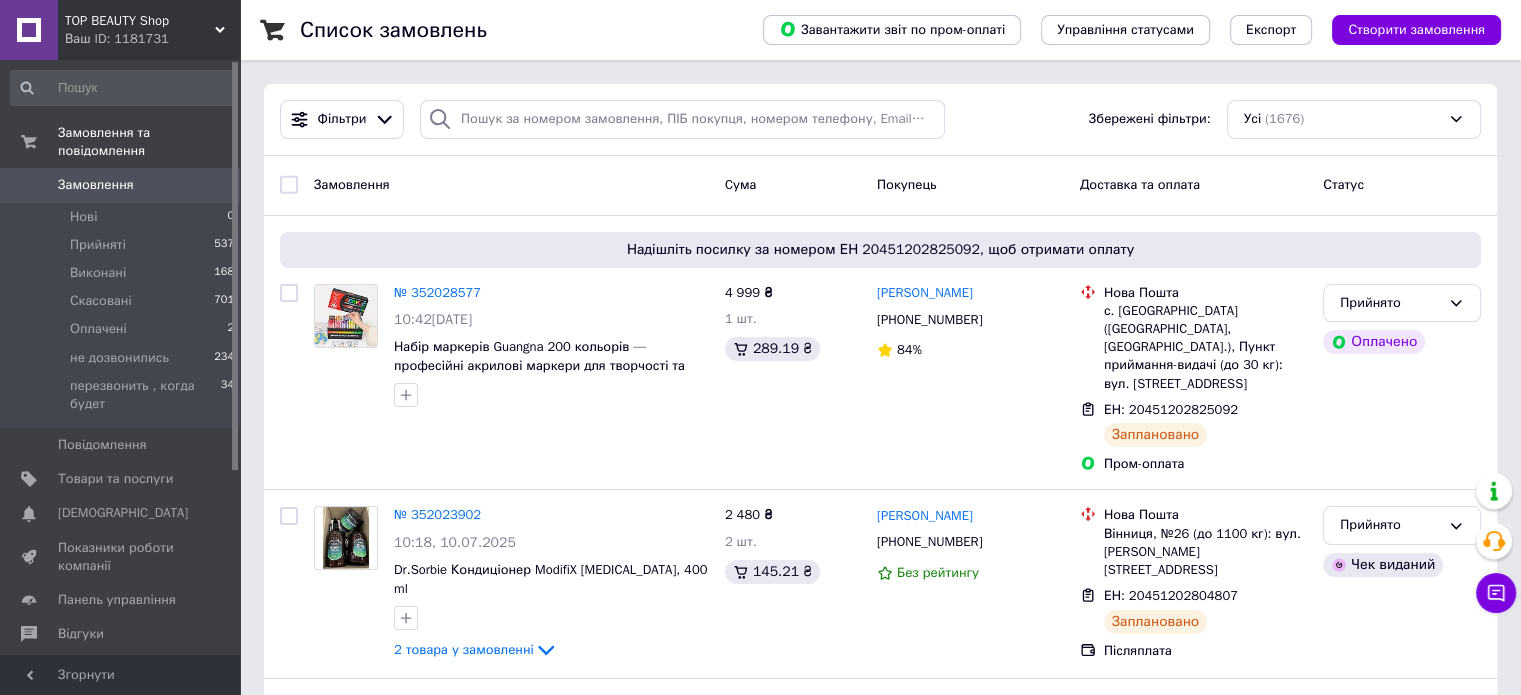click on "Замовлення" at bounding box center [96, 185] 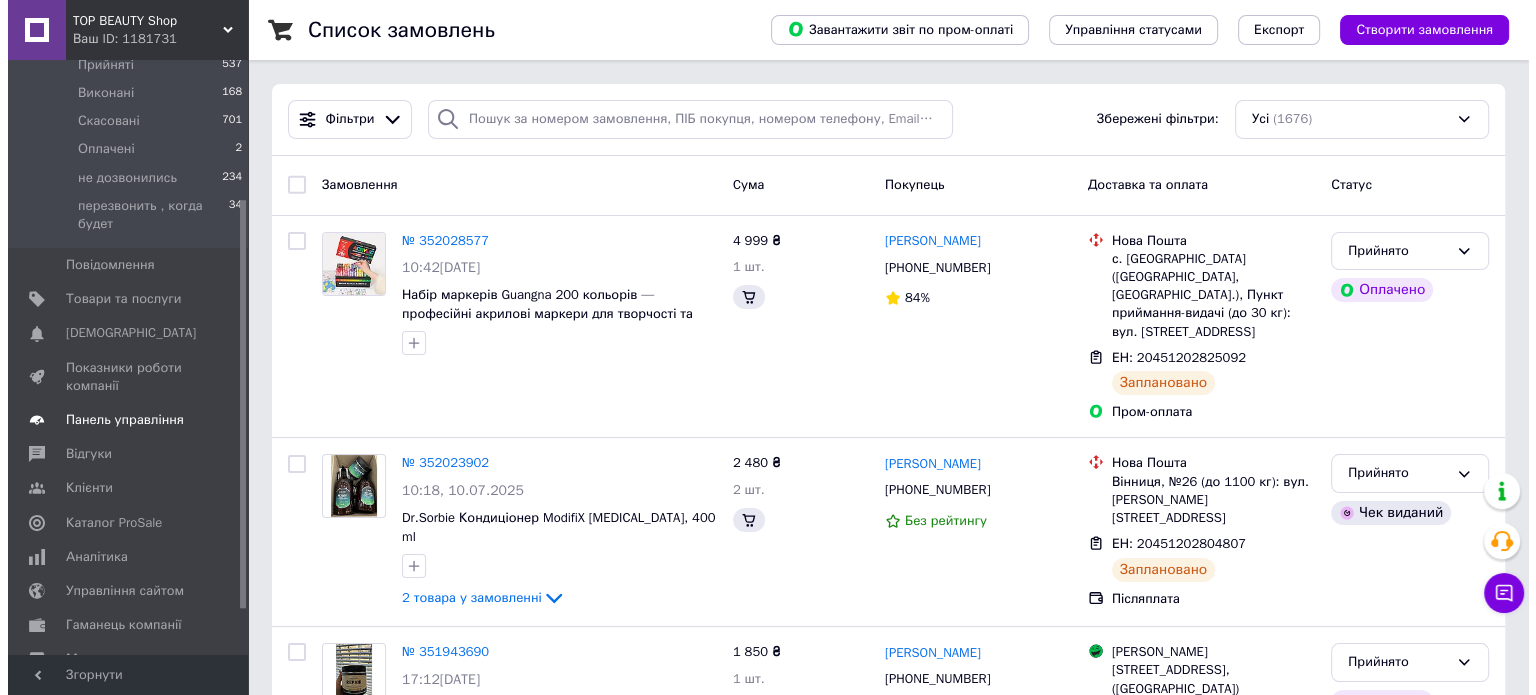 scroll, scrollTop: 269, scrollLeft: 0, axis: vertical 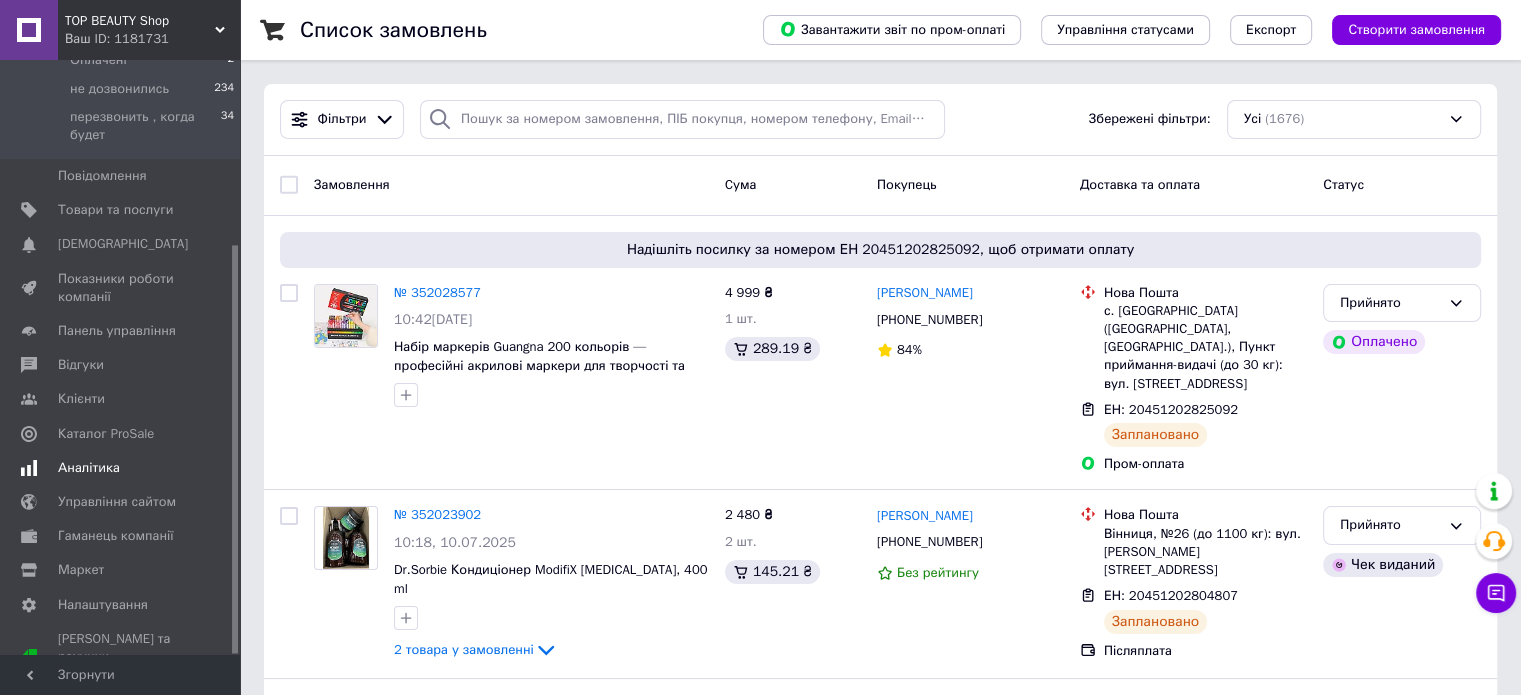 click on "Аналітика" at bounding box center (89, 468) 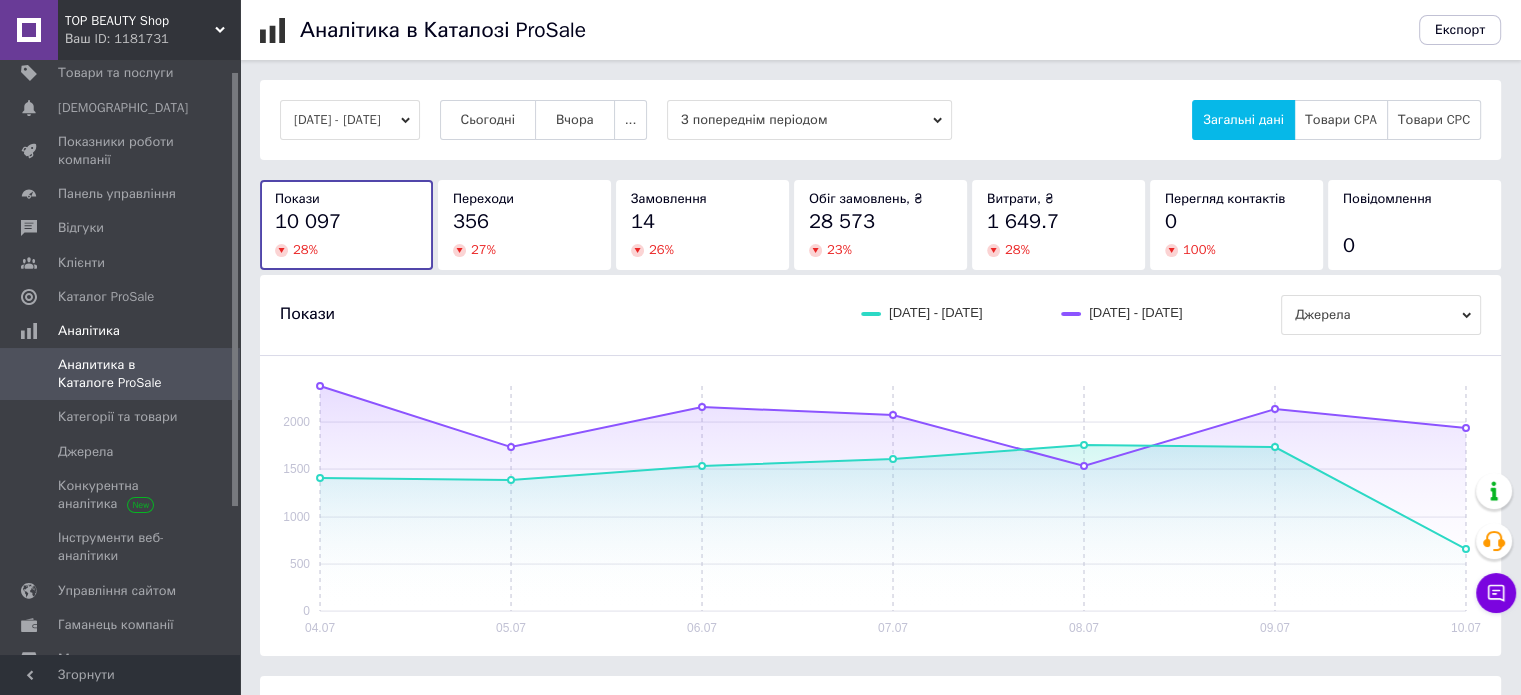scroll, scrollTop: 0, scrollLeft: 0, axis: both 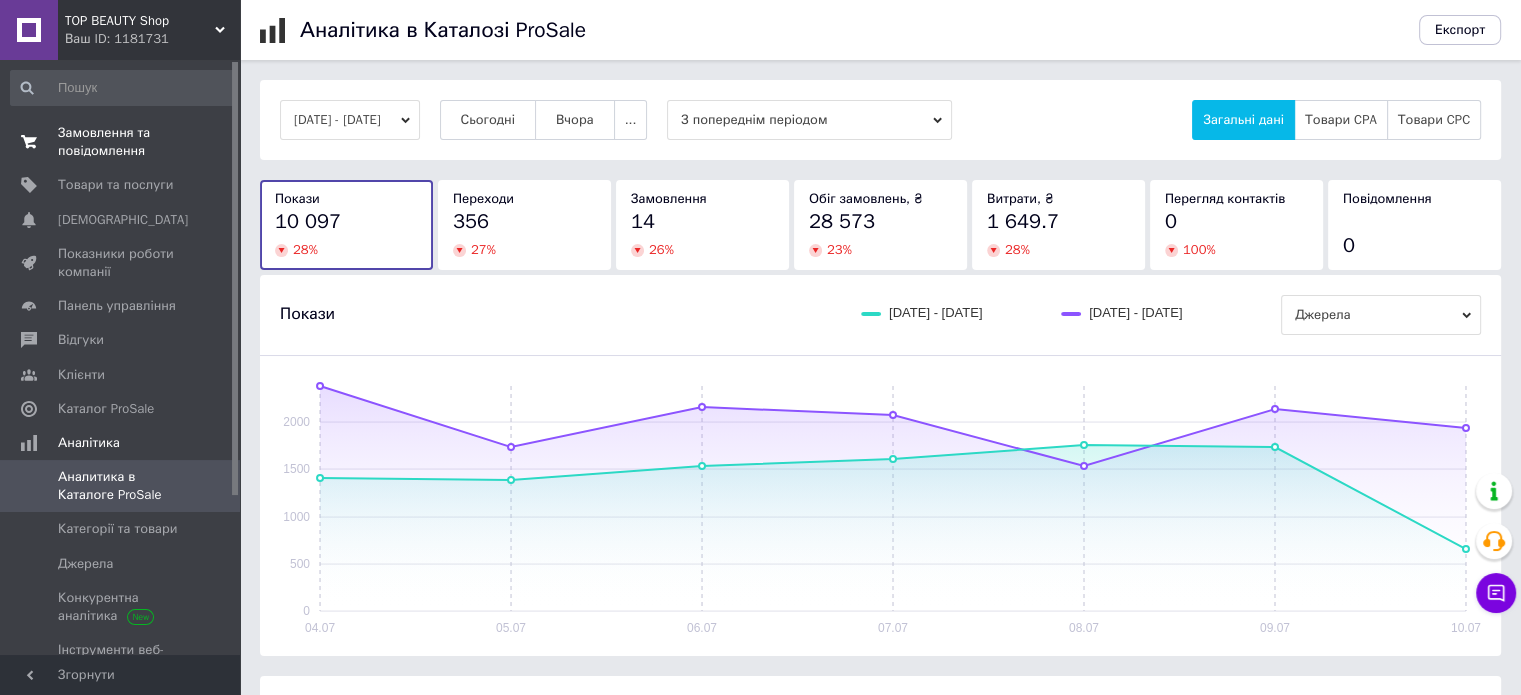 click on "Замовлення та повідомлення" at bounding box center [121, 142] 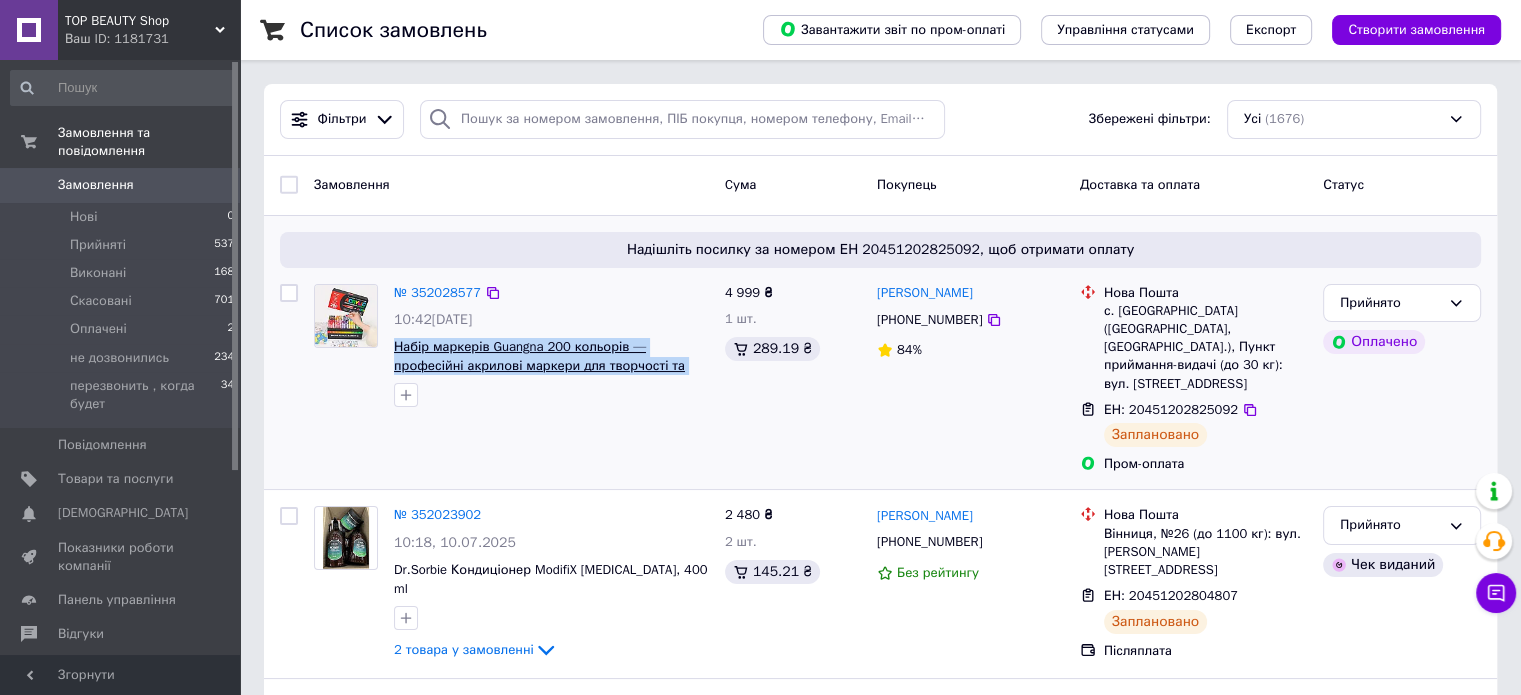 drag, startPoint x: 692, startPoint y: 380, endPoint x: 395, endPoint y: 356, distance: 297.9681 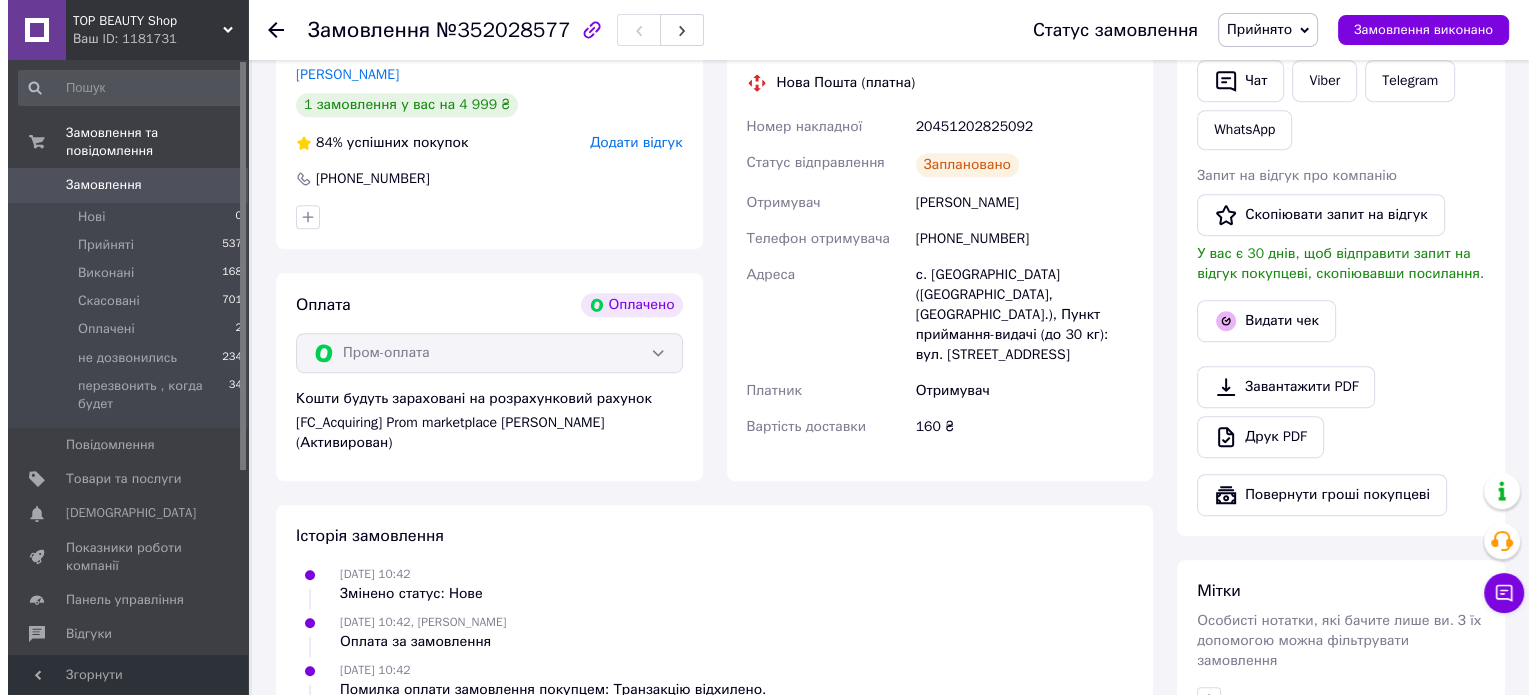 scroll, scrollTop: 1000, scrollLeft: 0, axis: vertical 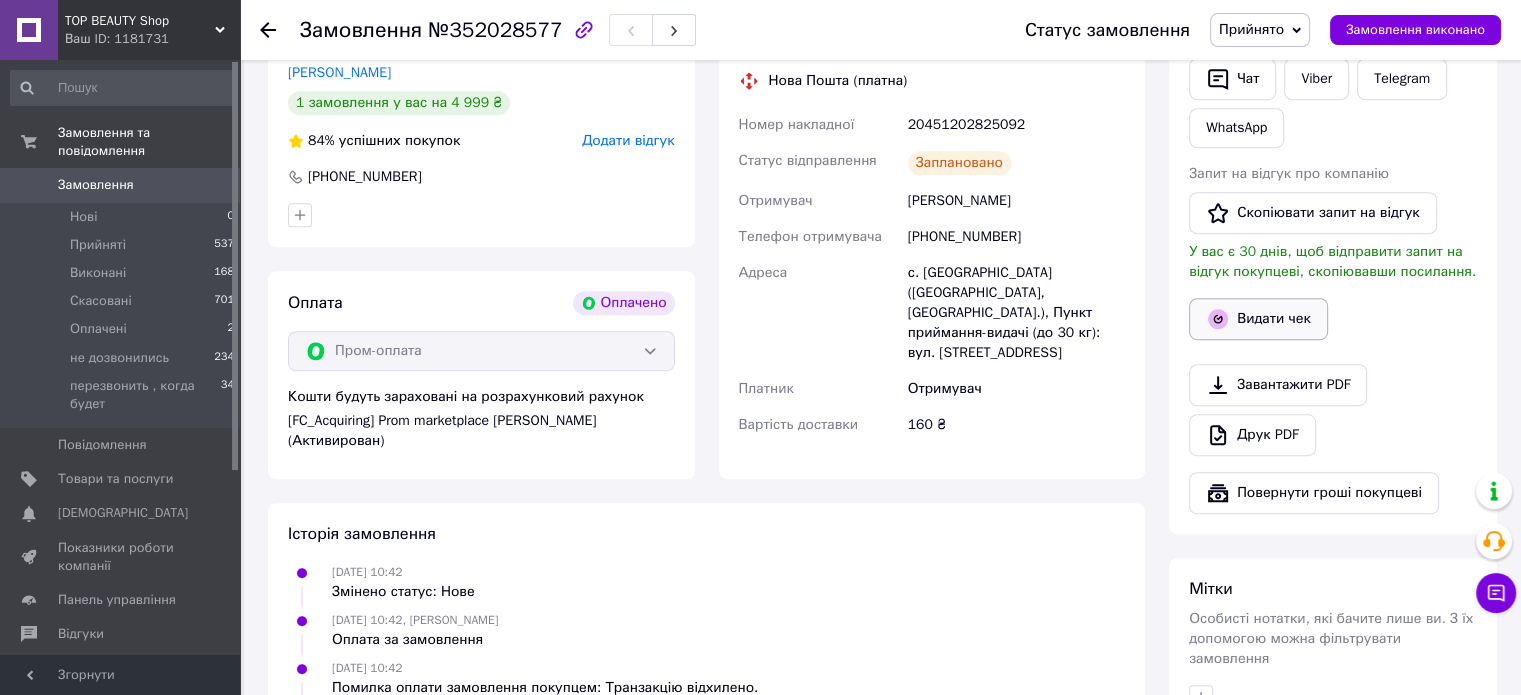 click on "Видати чек" at bounding box center (1258, 319) 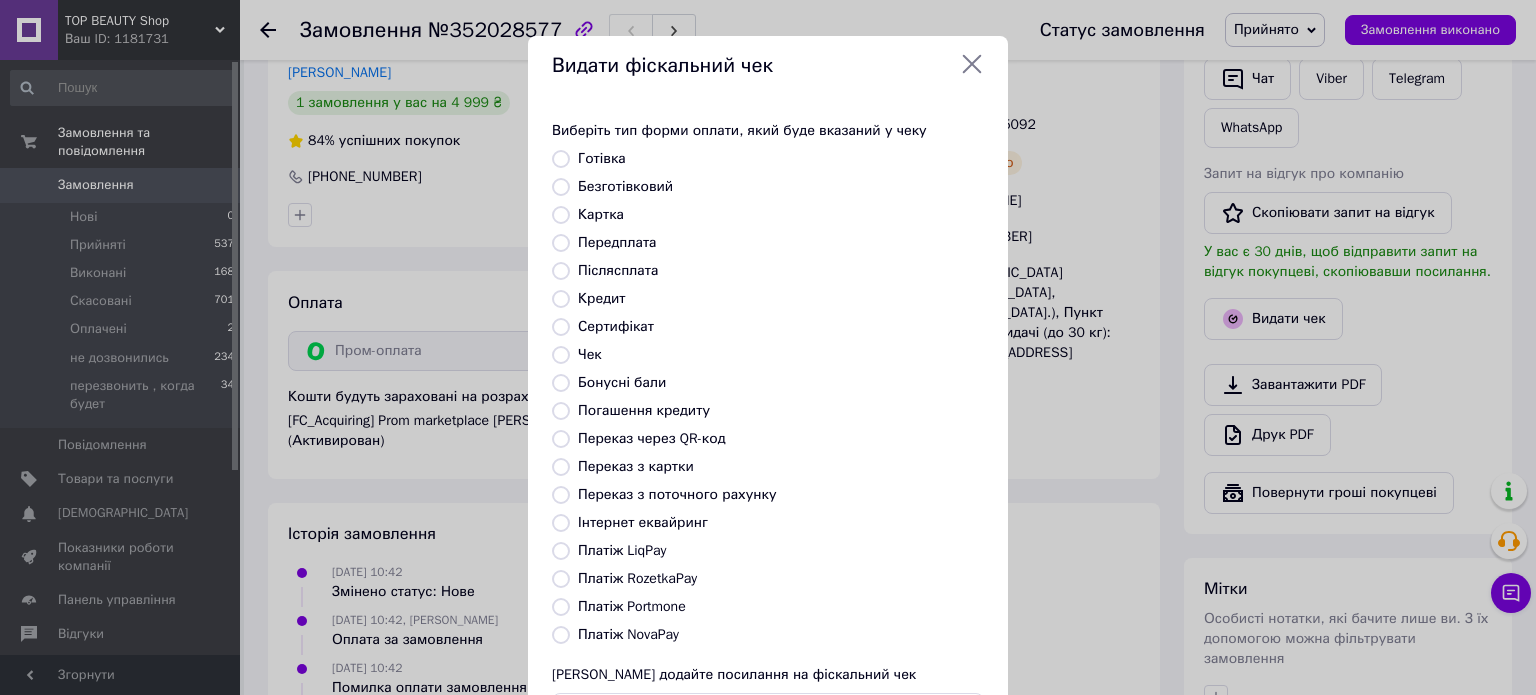 click on "Безготівковий" at bounding box center (561, 187) 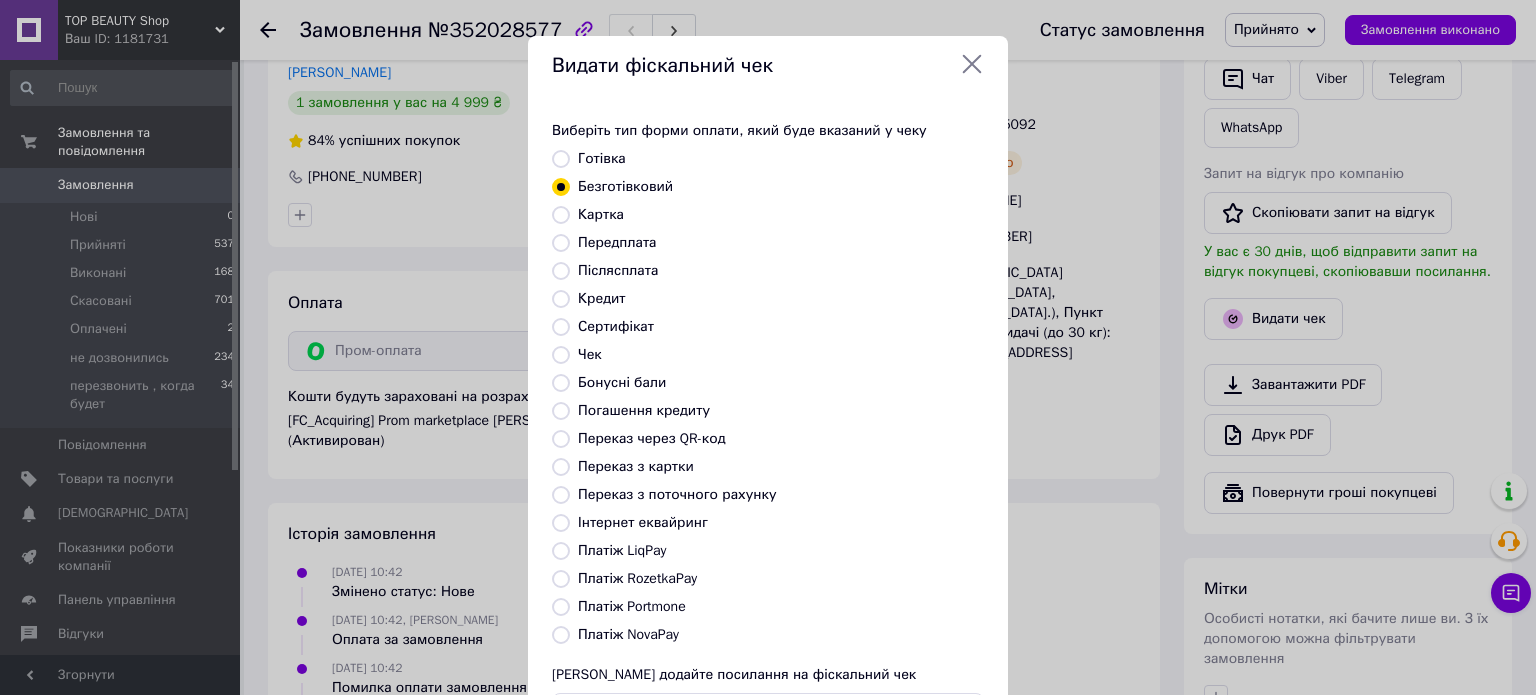 scroll, scrollTop: 200, scrollLeft: 0, axis: vertical 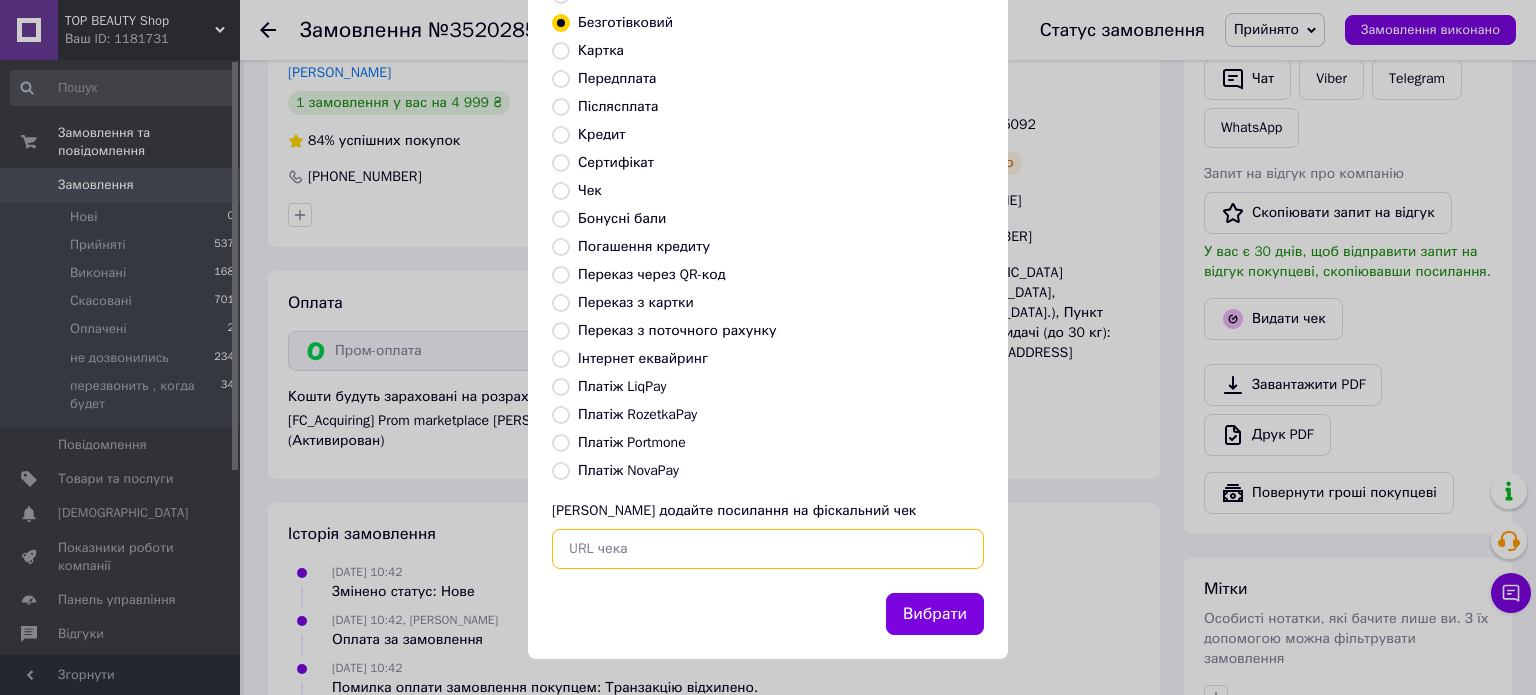paste on "[URL][DOMAIN_NAME]" 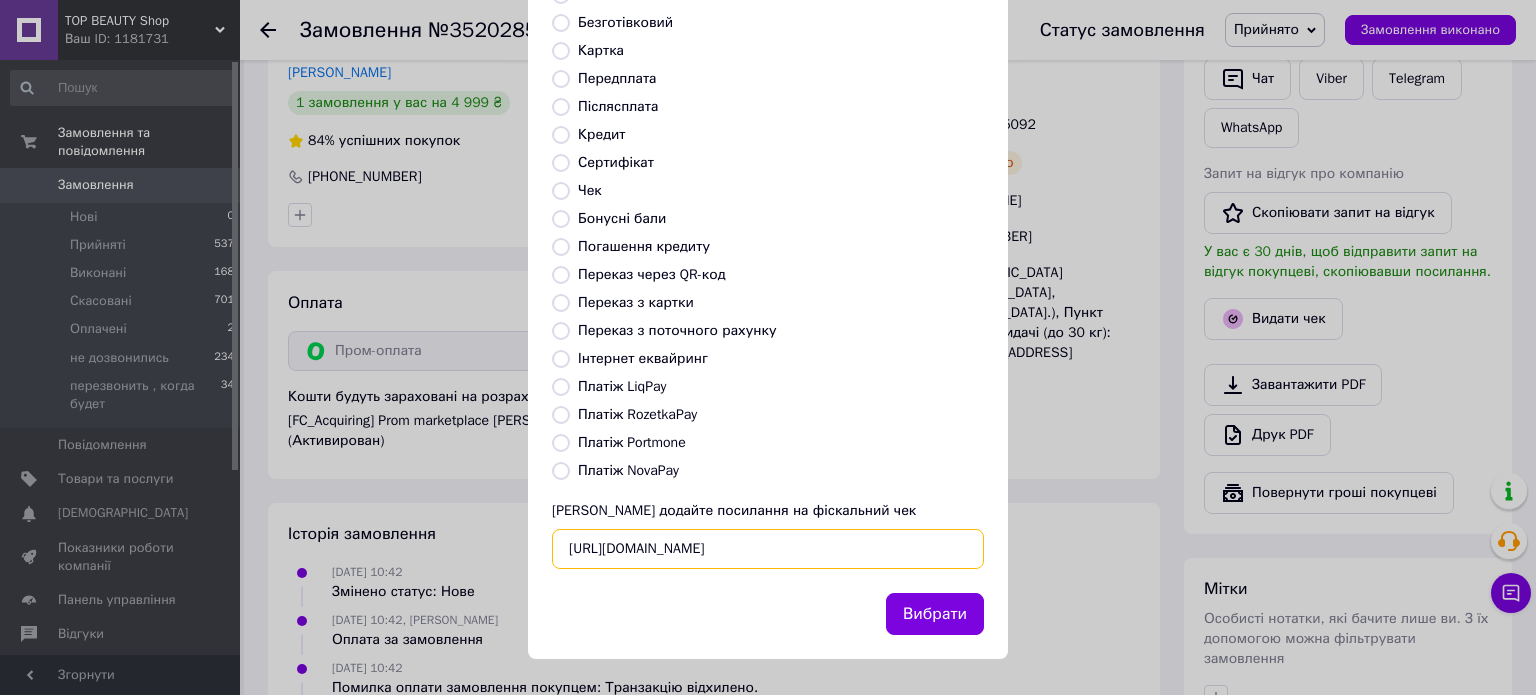 scroll, scrollTop: 0, scrollLeft: 4, axis: horizontal 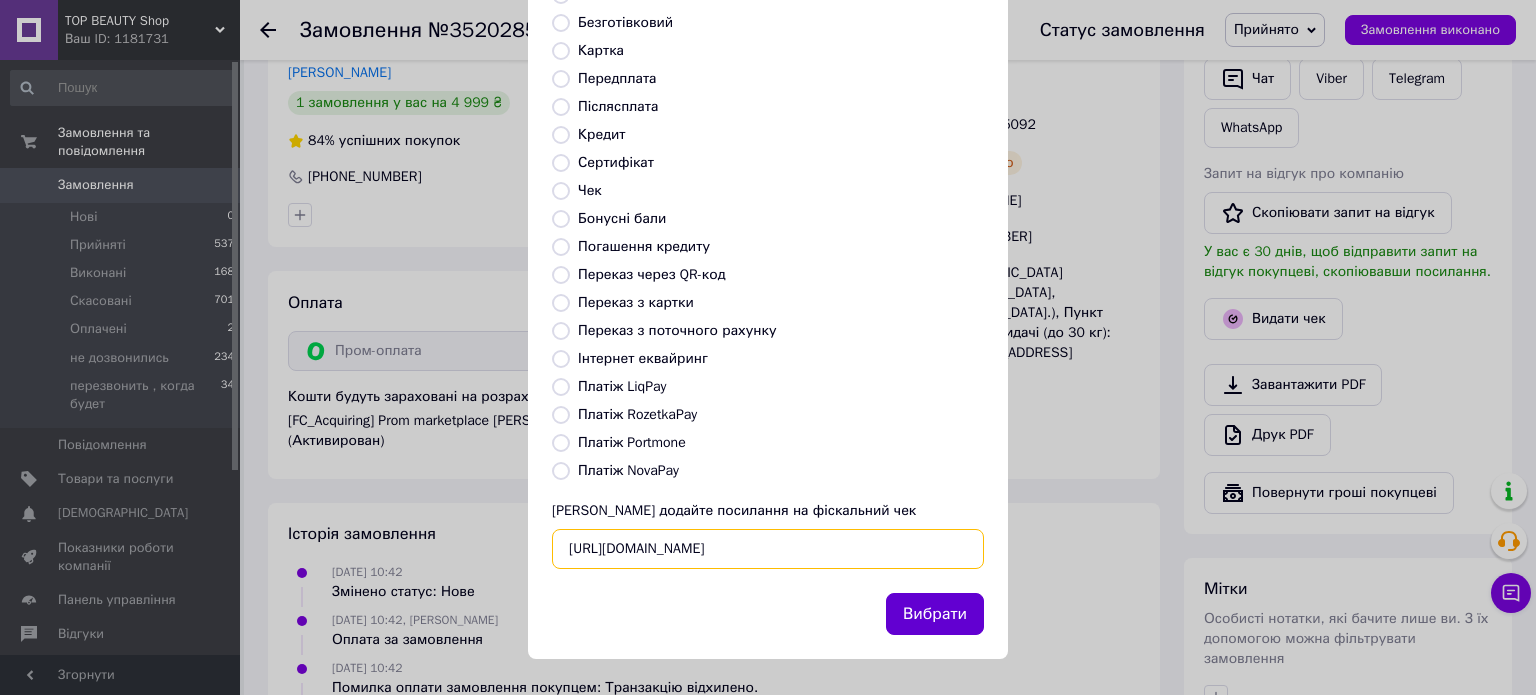 type on "[URL][DOMAIN_NAME]" 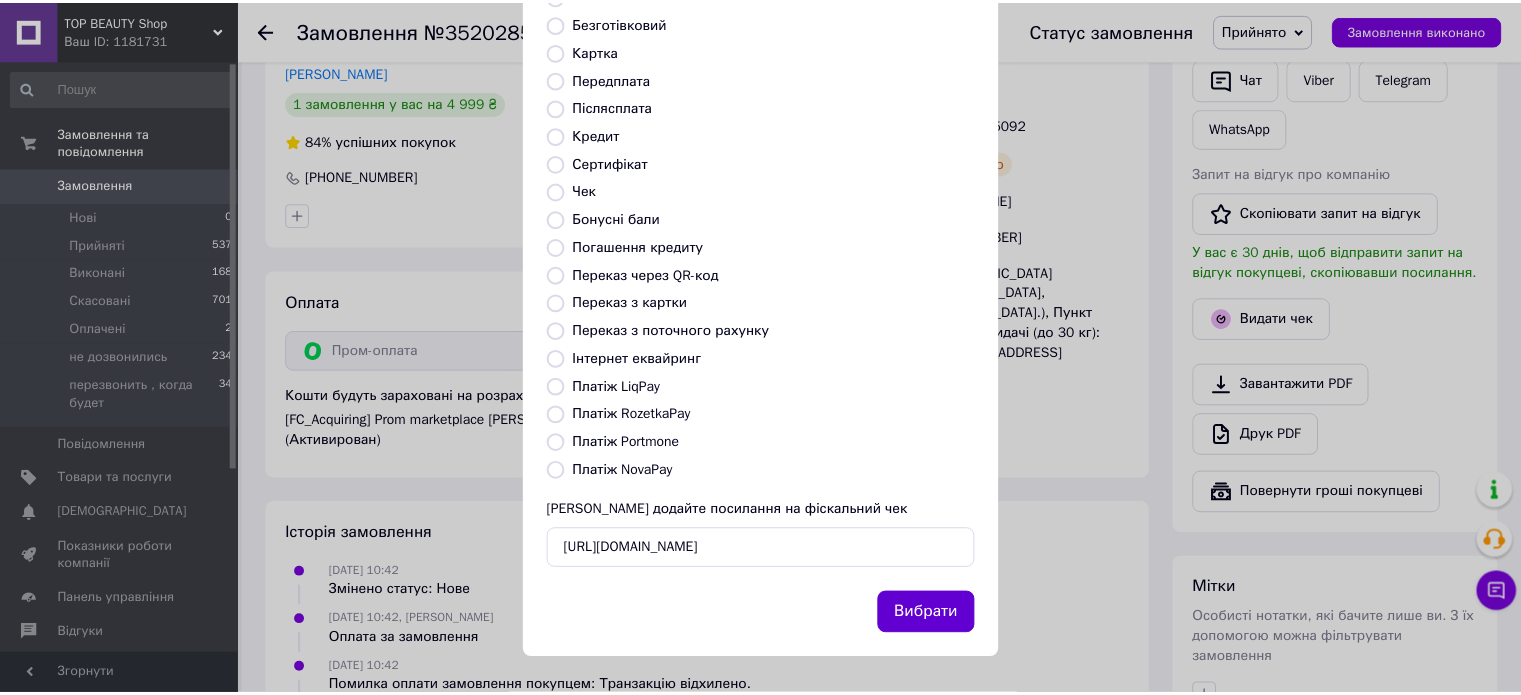 scroll, scrollTop: 0, scrollLeft: 0, axis: both 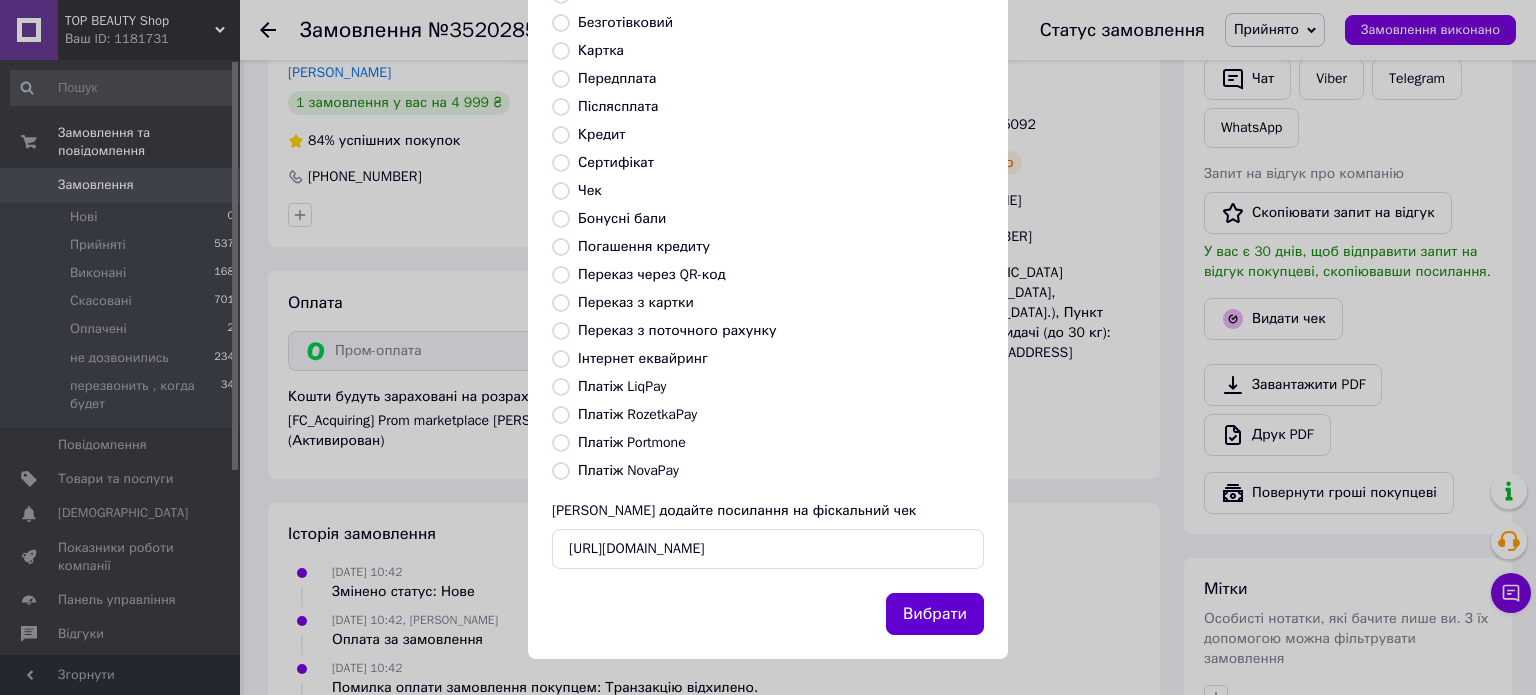 click on "Вибрати" at bounding box center (935, 614) 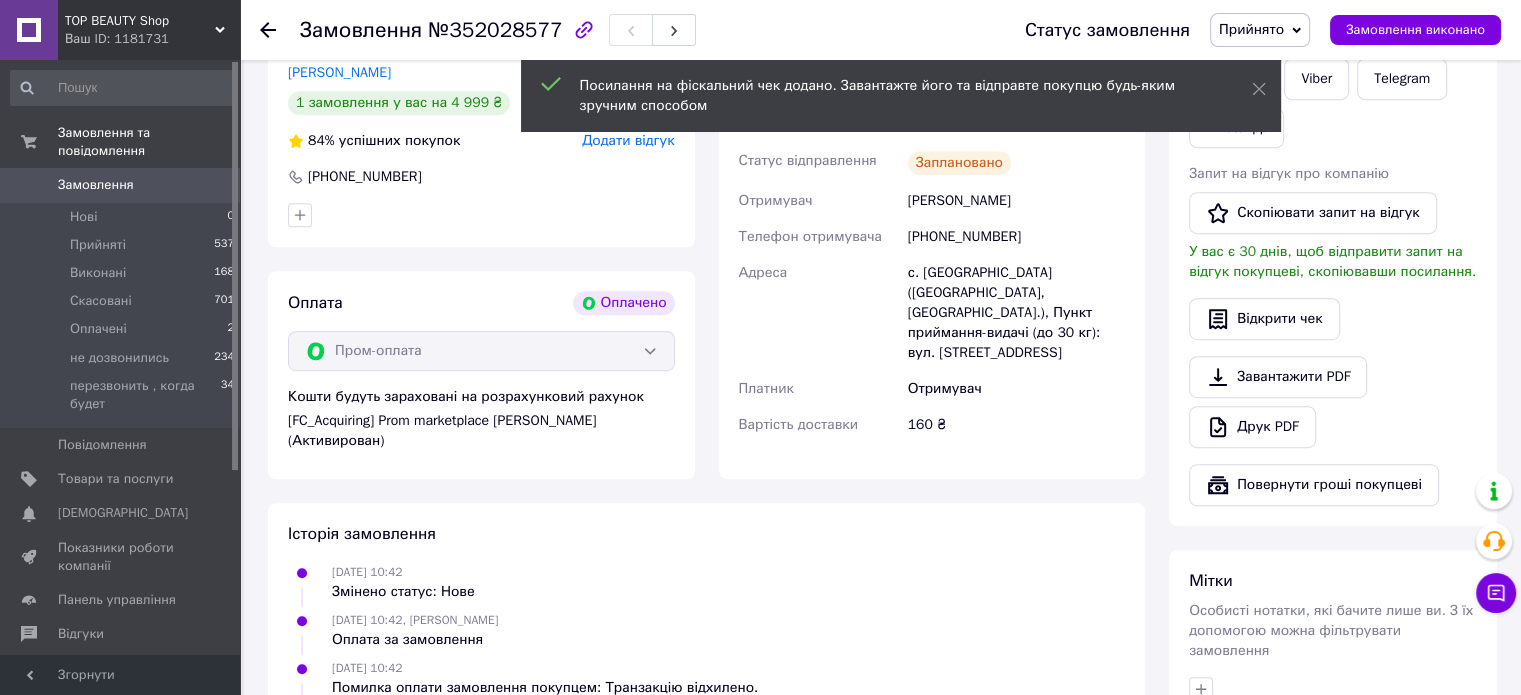 click on "Замовлення" at bounding box center (96, 185) 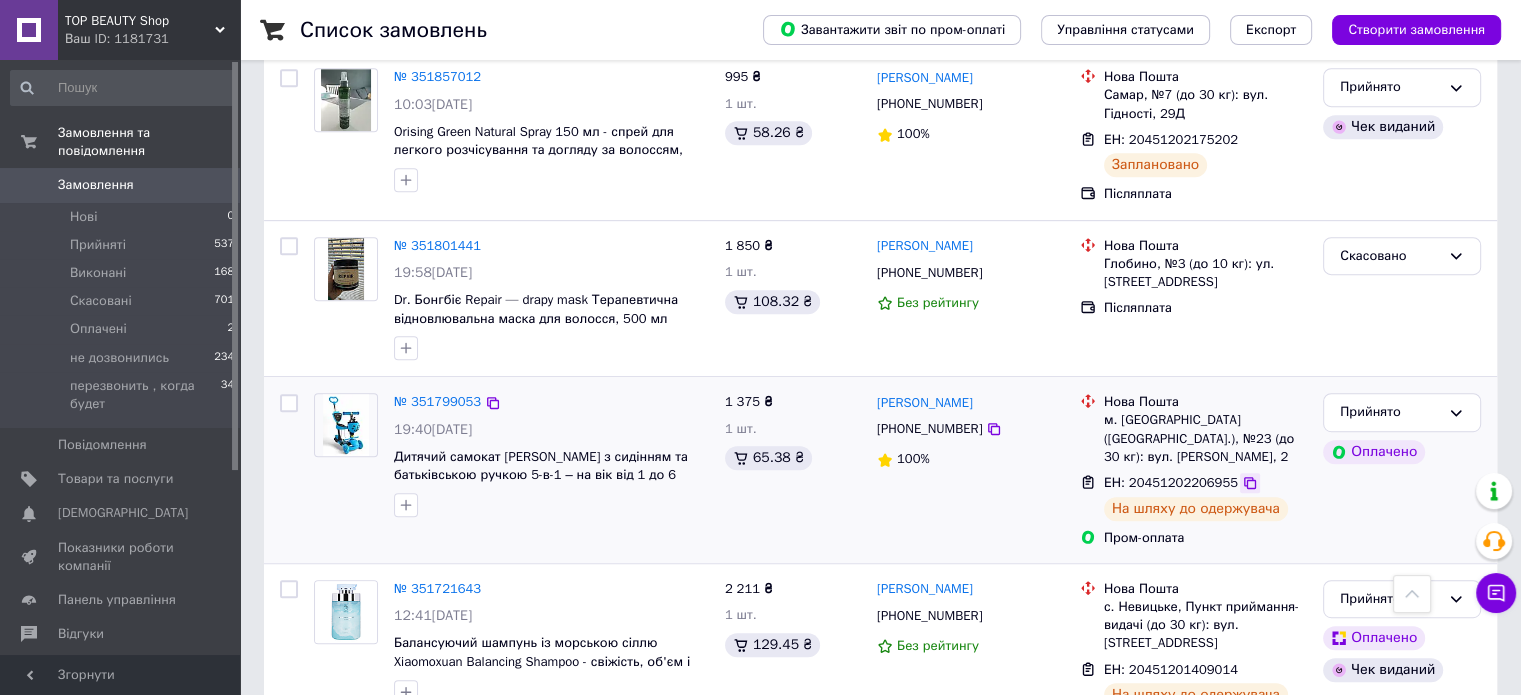 scroll, scrollTop: 1200, scrollLeft: 0, axis: vertical 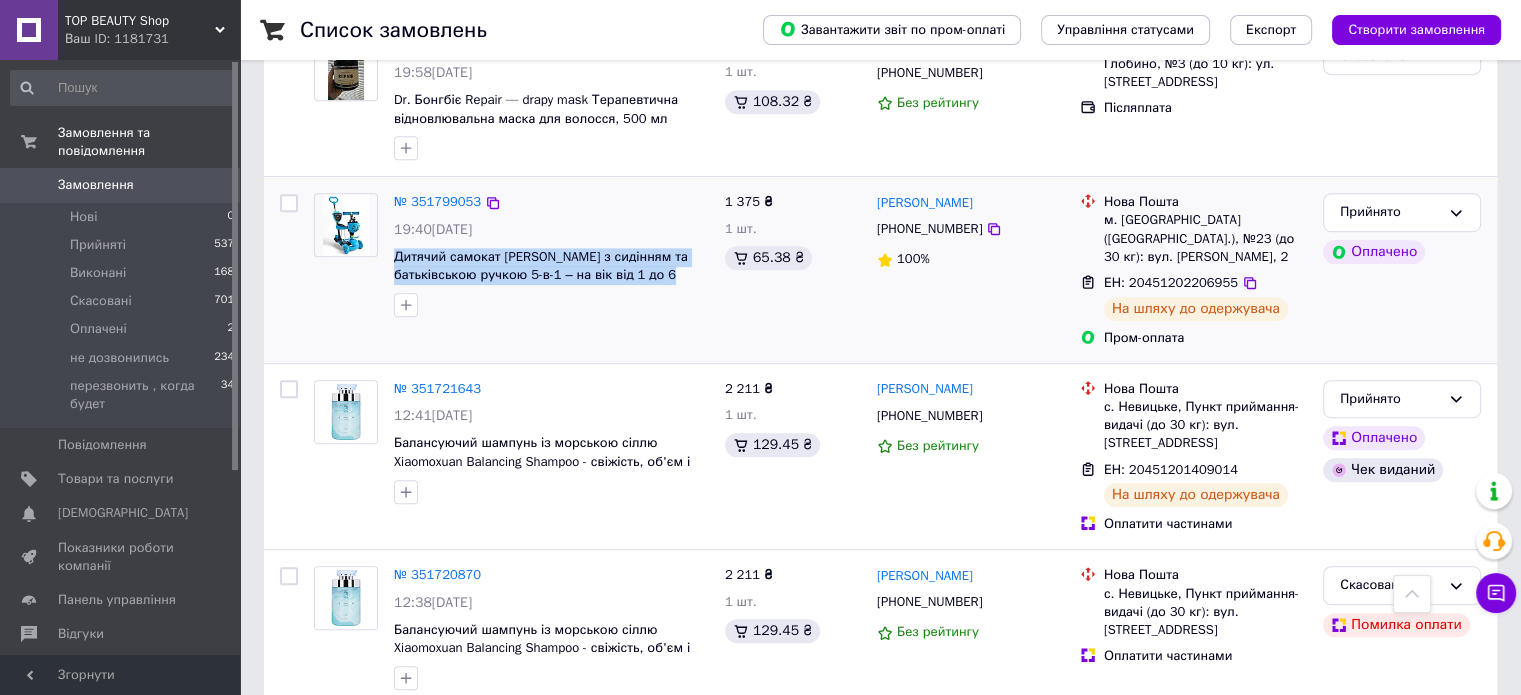 drag, startPoint x: 713, startPoint y: 294, endPoint x: 386, endPoint y: 284, distance: 327.15286 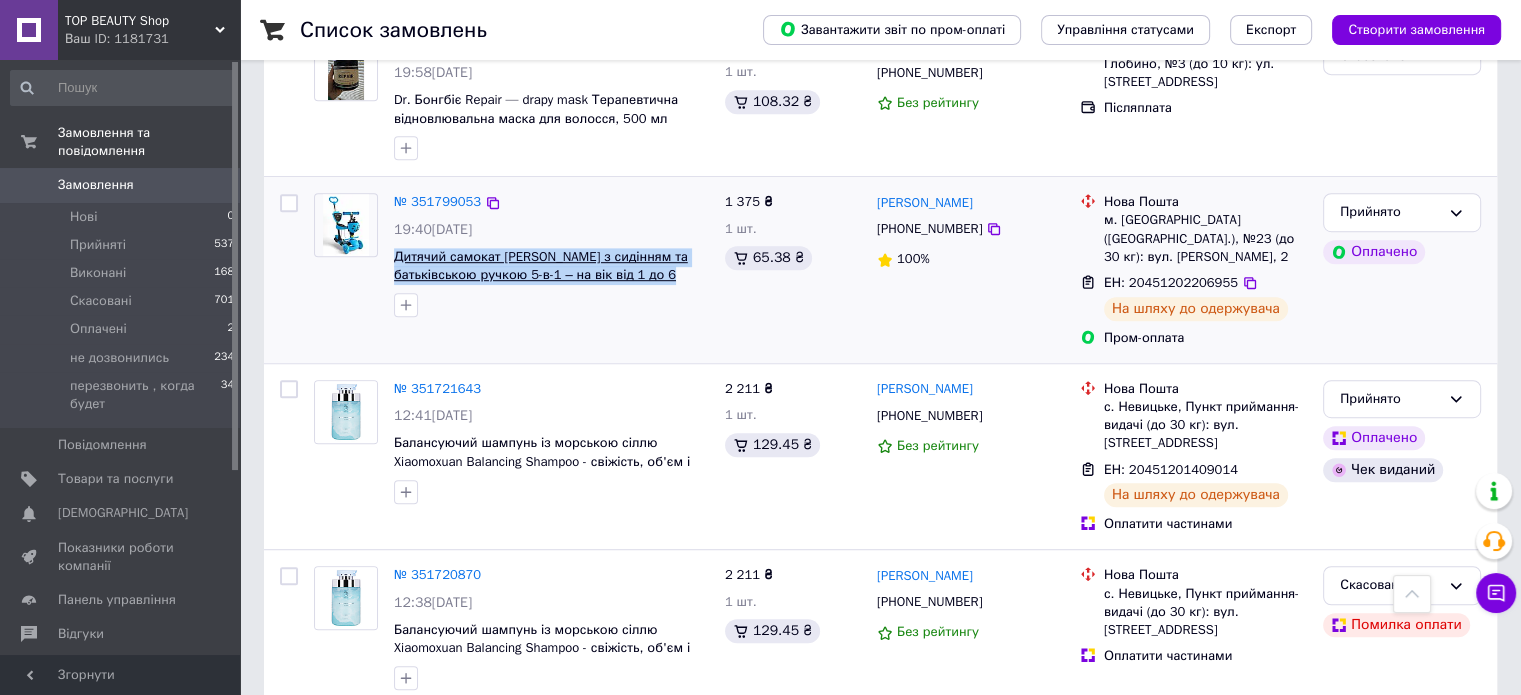 copy on "Дитячий самокат [PERSON_NAME] з сидінням та батьківською ручкою 5-в-1 – на вік від 1 до 6 років" 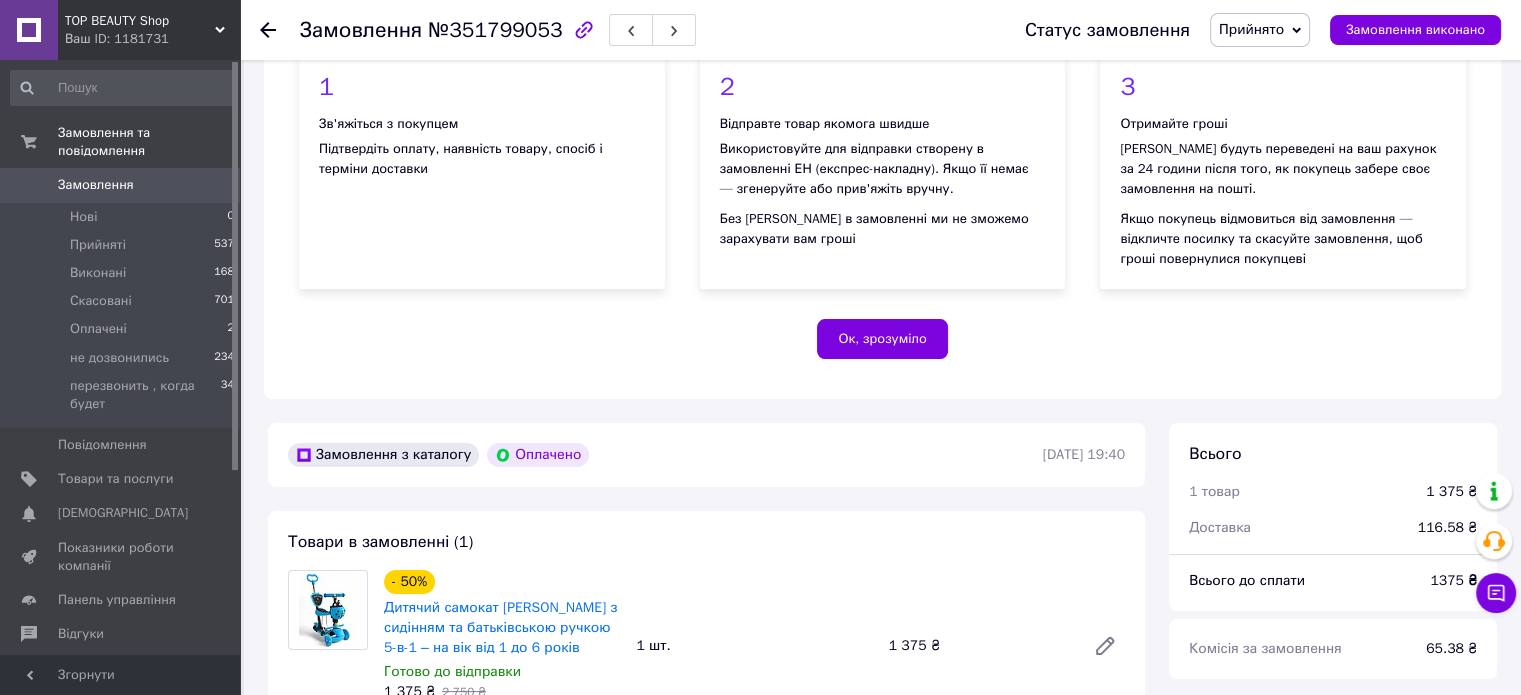 scroll, scrollTop: 361, scrollLeft: 0, axis: vertical 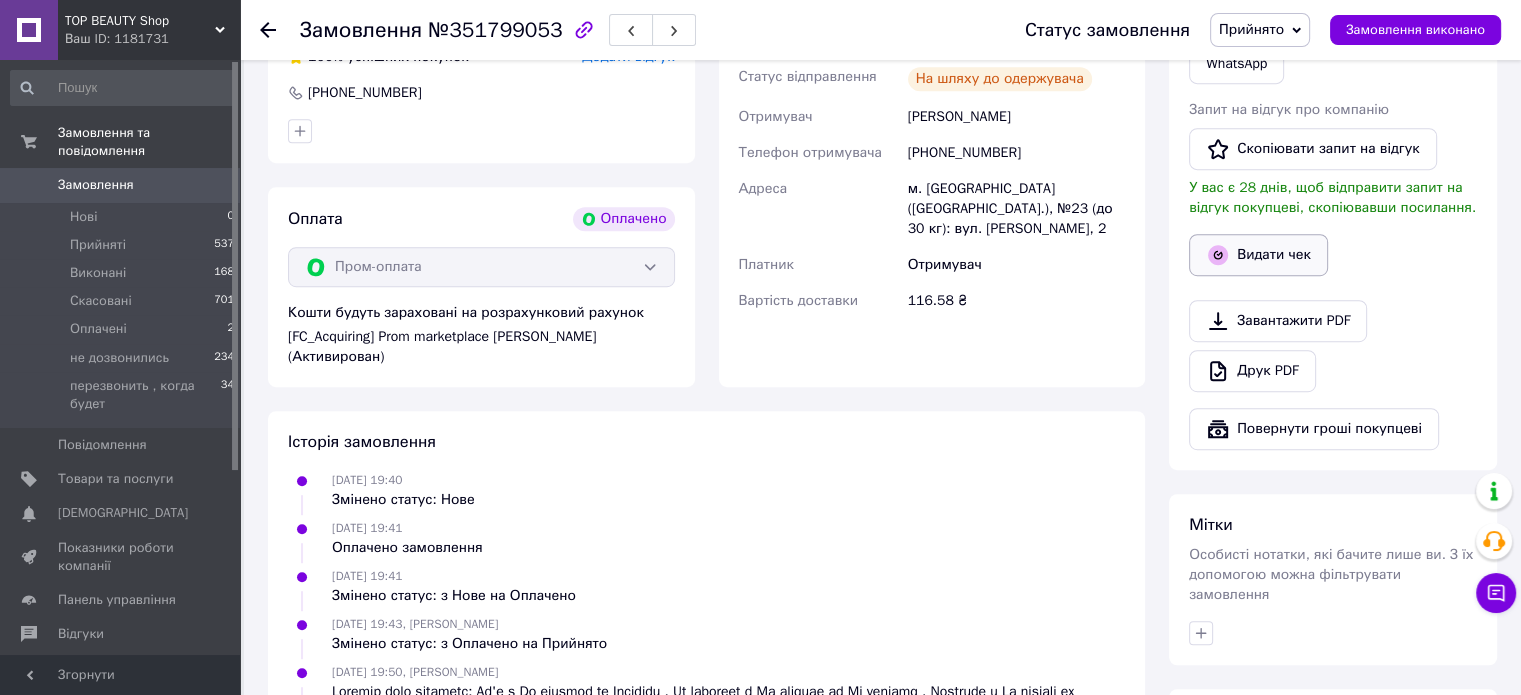 click on "Видати чек" at bounding box center (1258, 255) 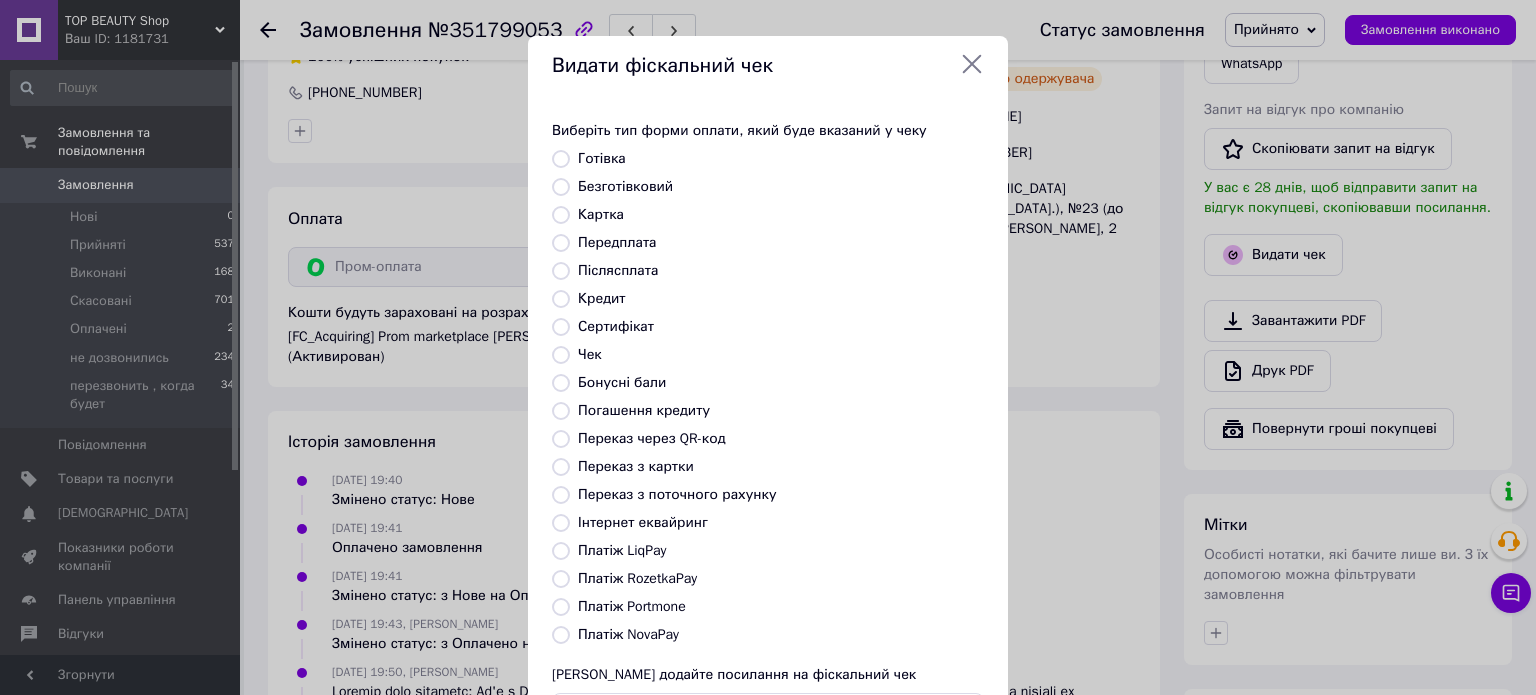 click on "Безготівковий" at bounding box center [561, 187] 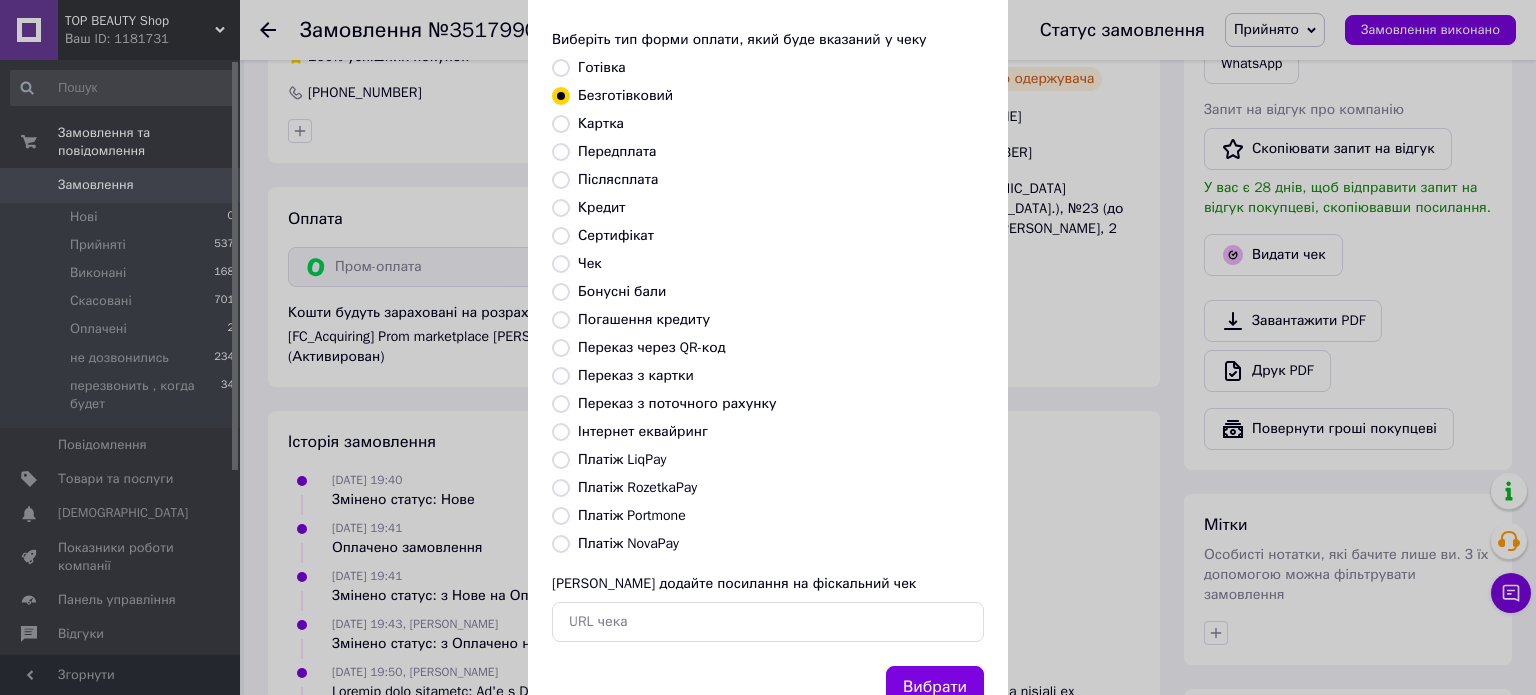 scroll, scrollTop: 200, scrollLeft: 0, axis: vertical 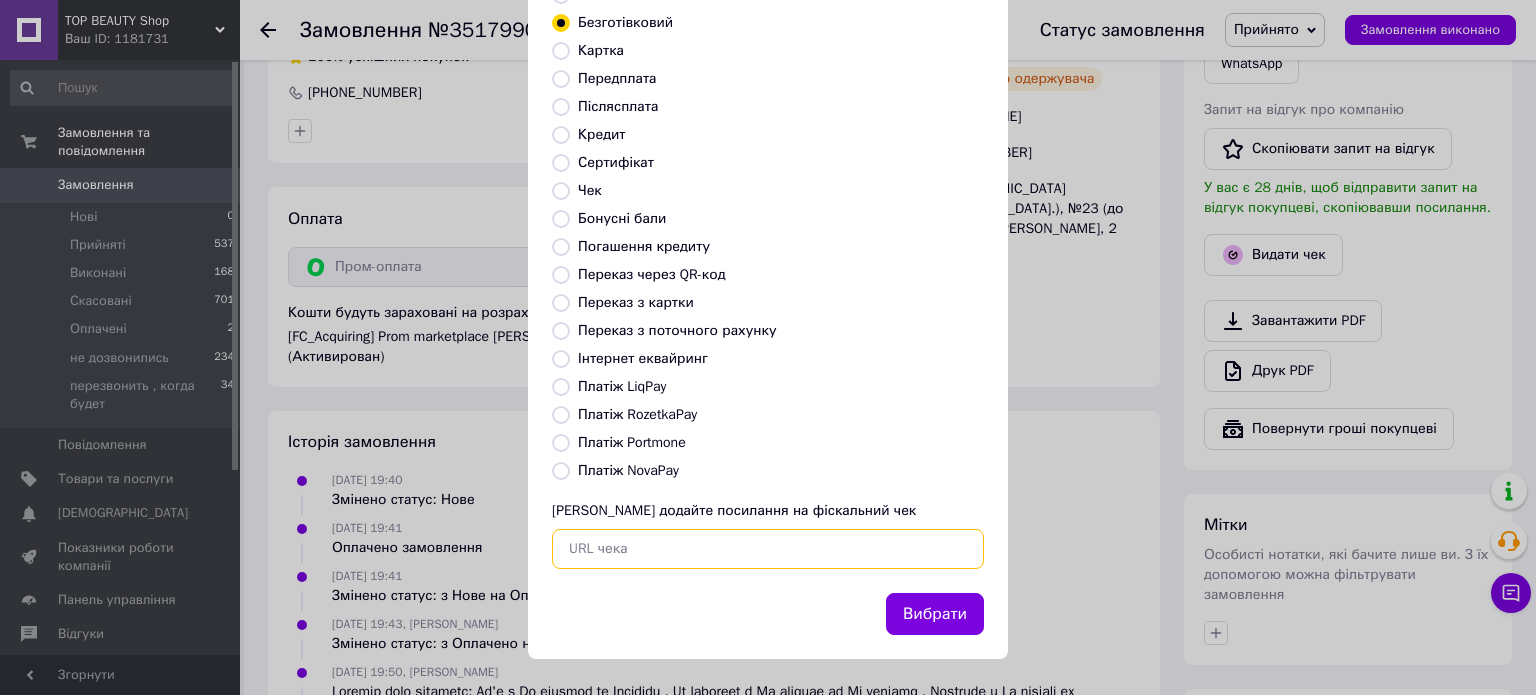 paste on "https://kasa.vchasno.ua/check-viewer/6LI9XSIX8sE" 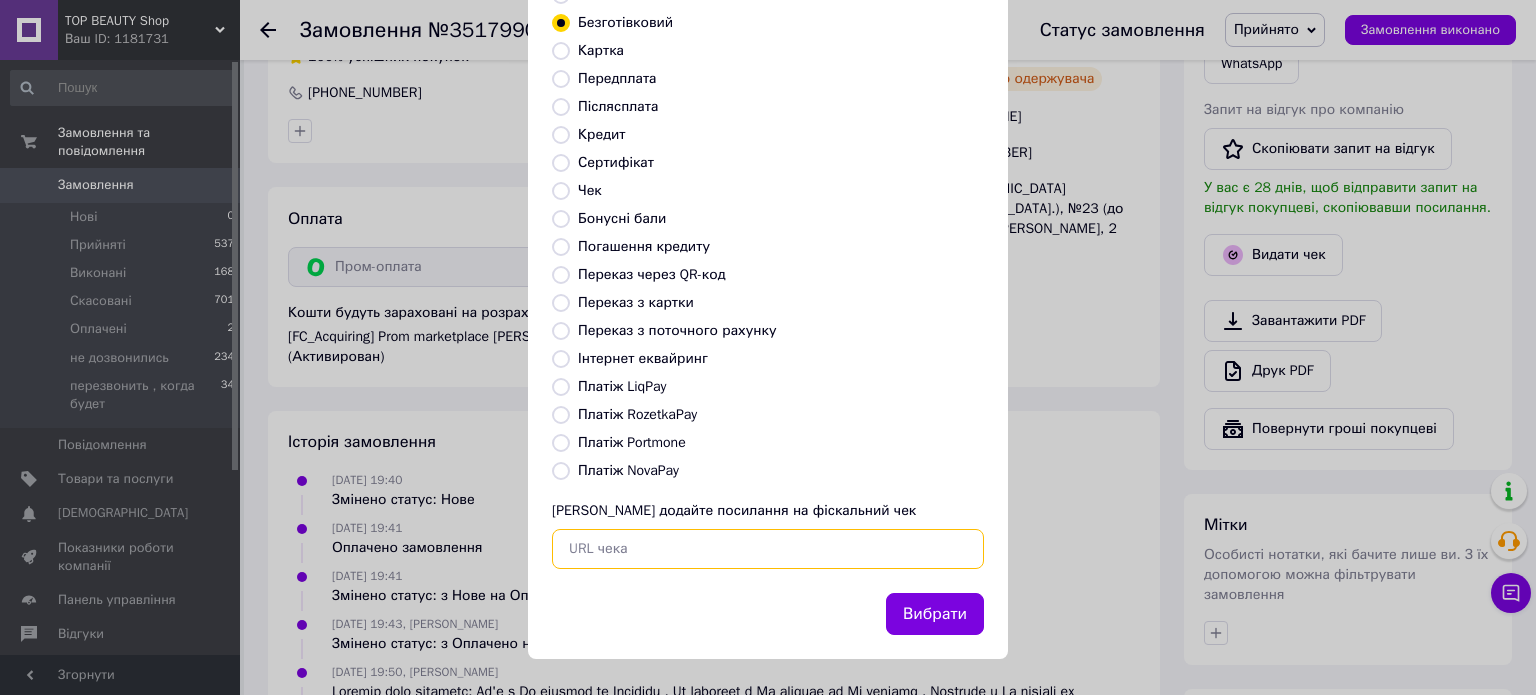 radio on "false" 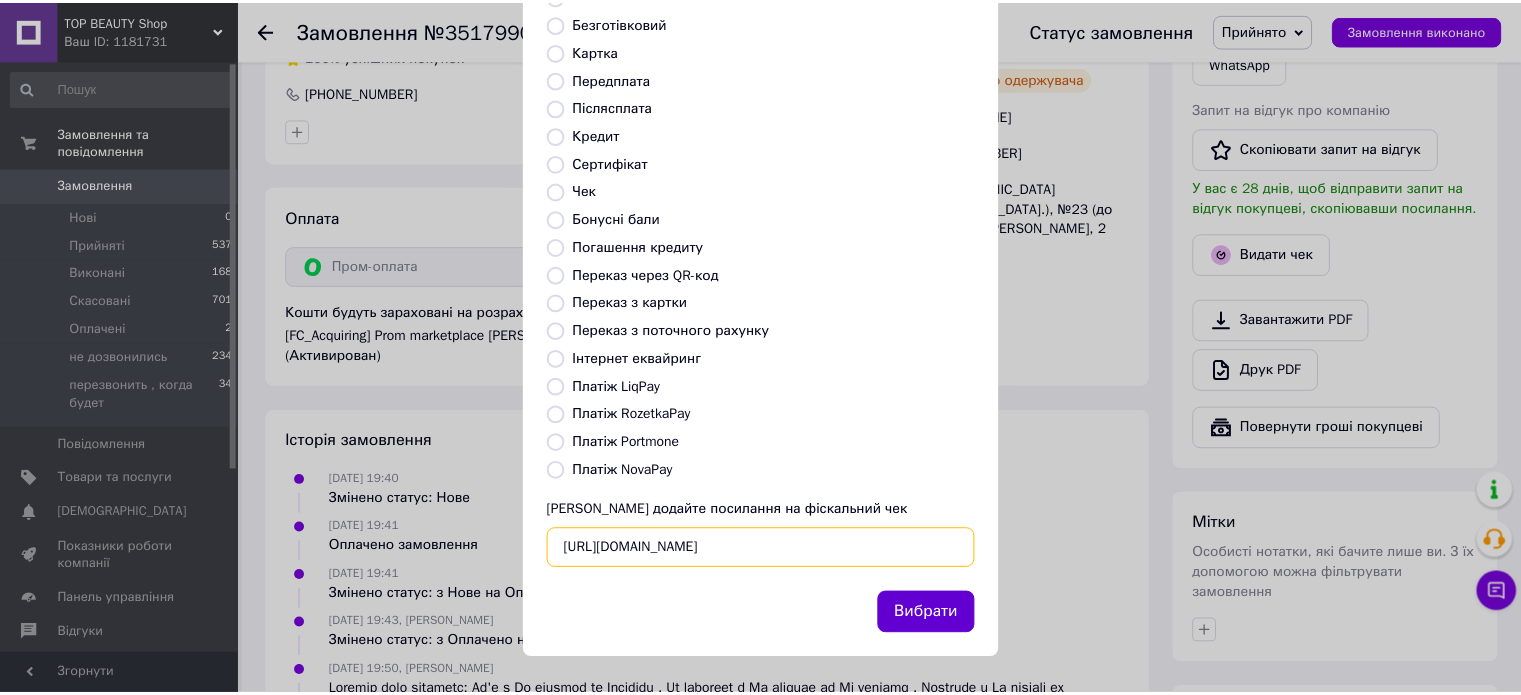 scroll, scrollTop: 306, scrollLeft: 0, axis: vertical 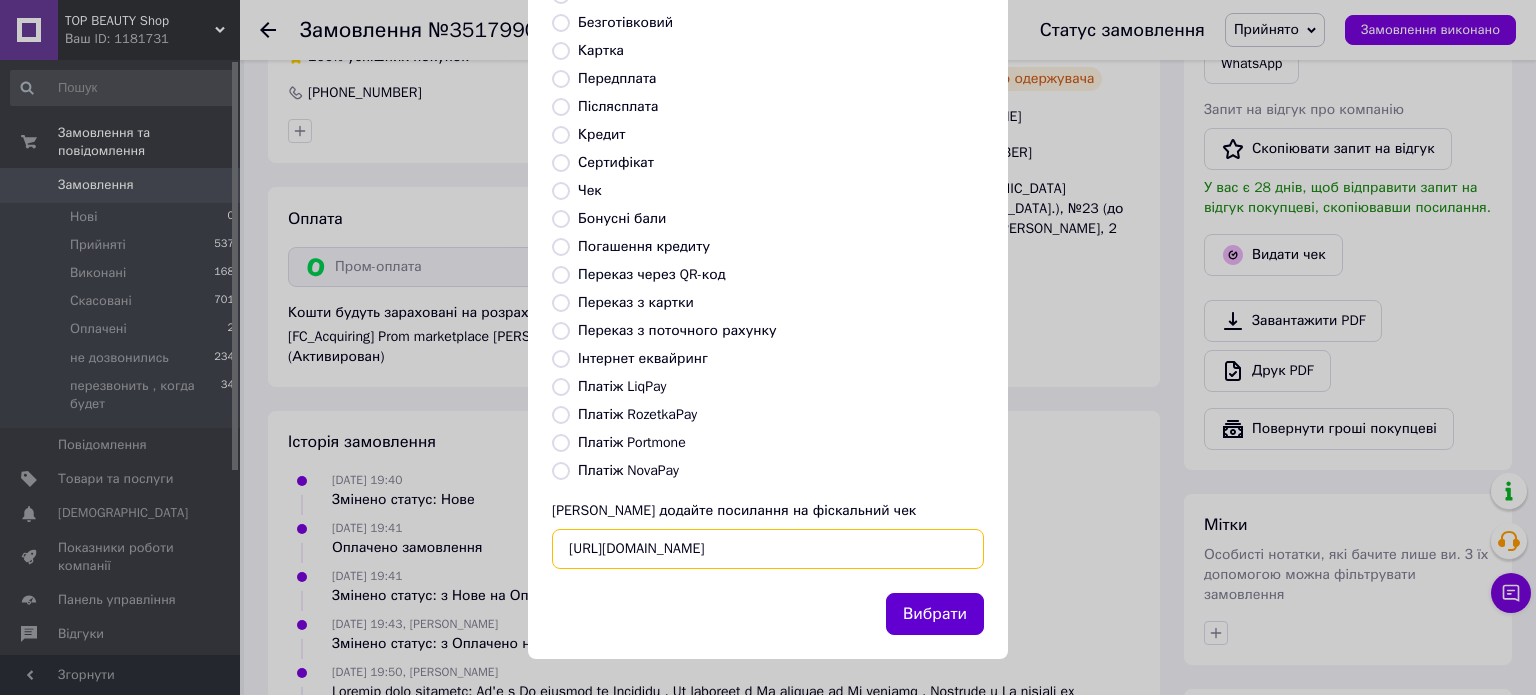 type on "https://kasa.vchasno.ua/check-viewer/6LI9XSIX8sE" 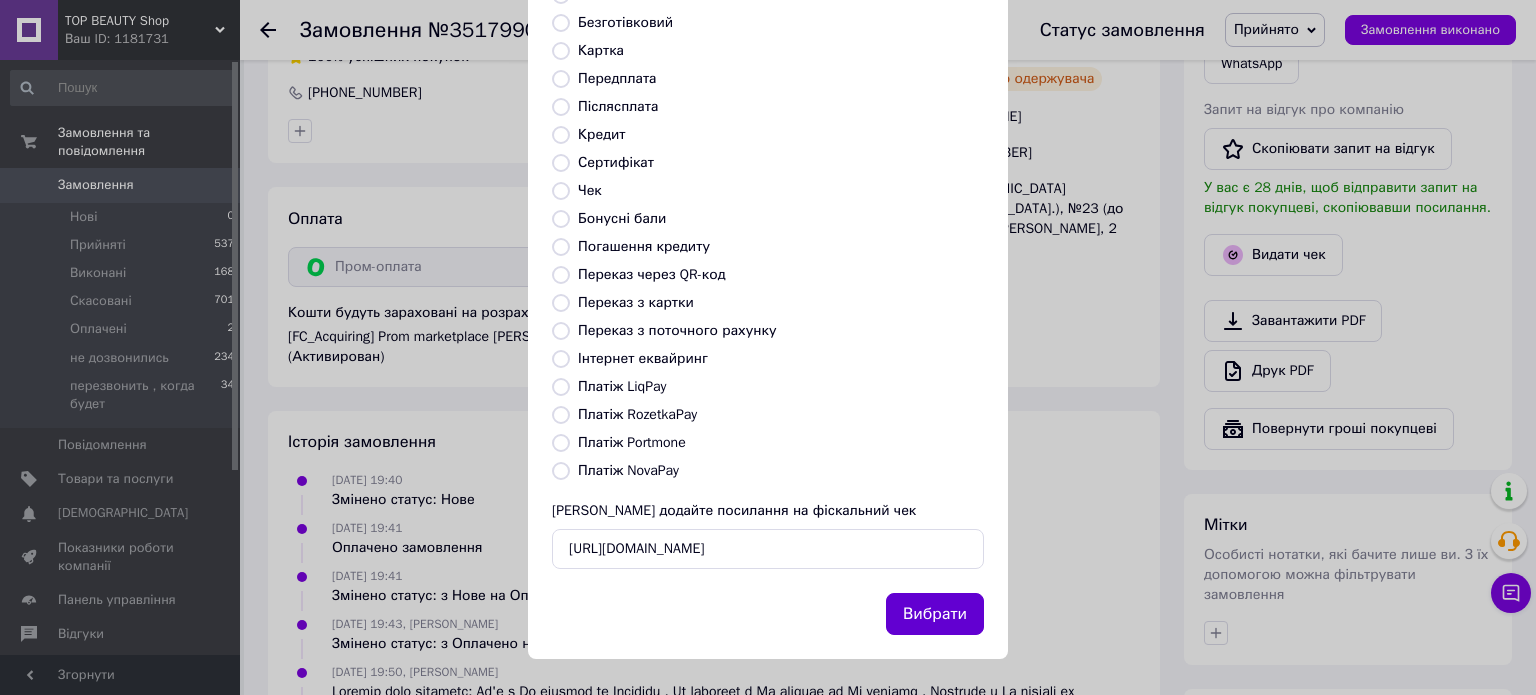 click on "Вибрати" at bounding box center [935, 614] 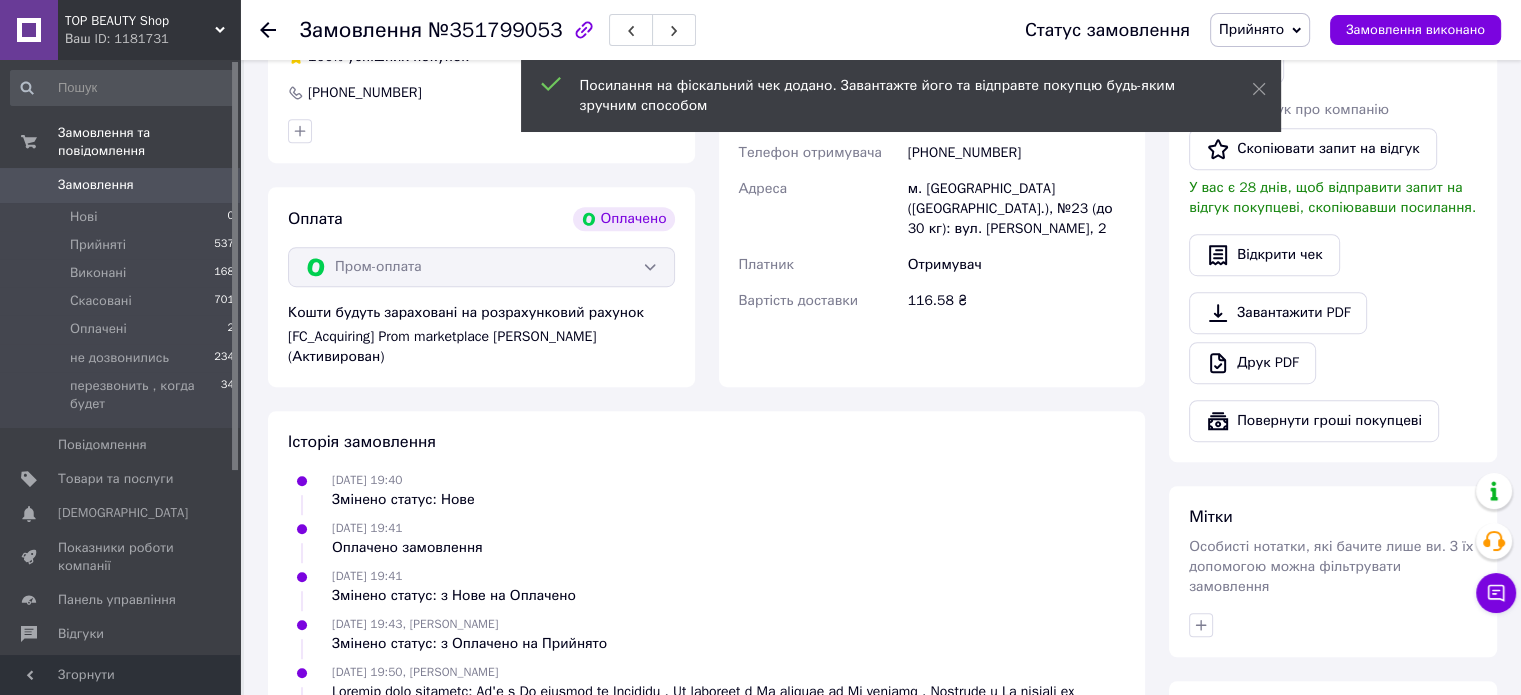 click on "Замовлення" at bounding box center (96, 185) 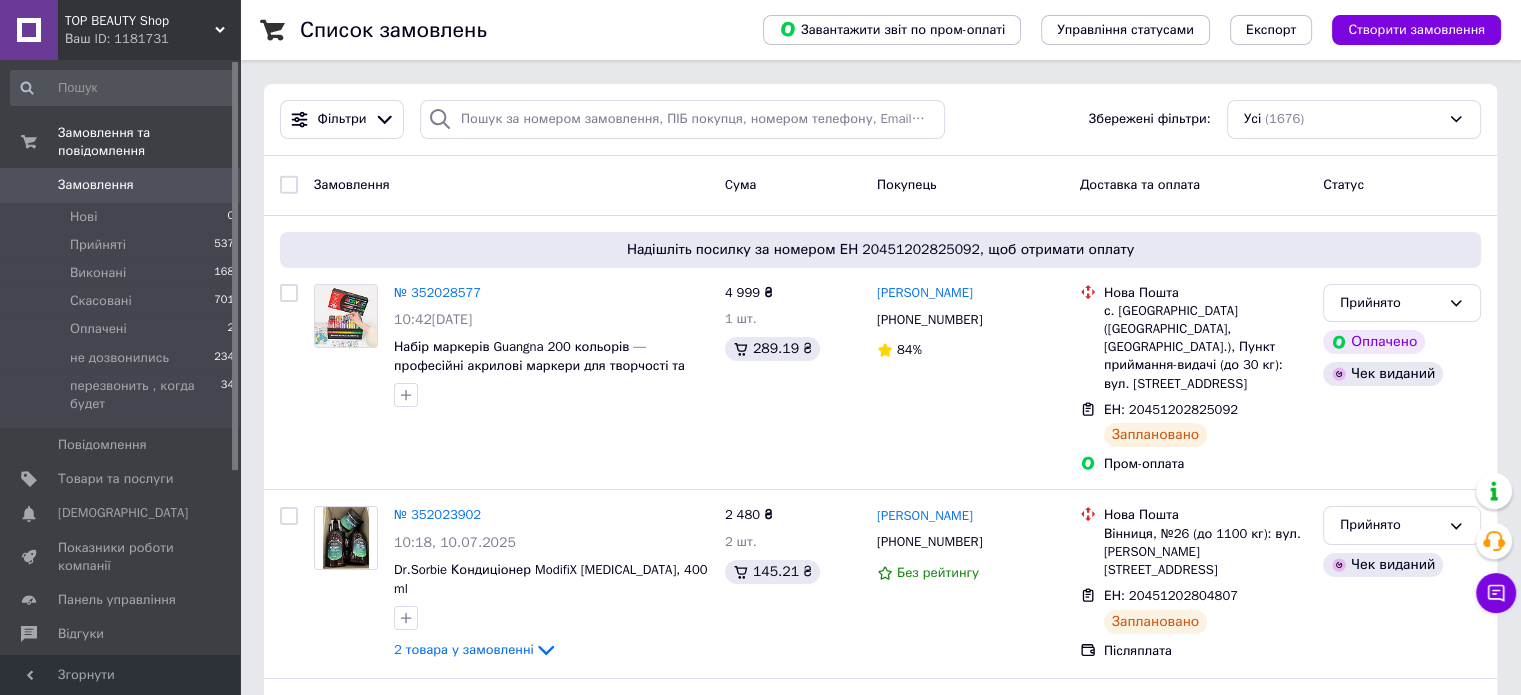 click on "Замовлення" at bounding box center [96, 185] 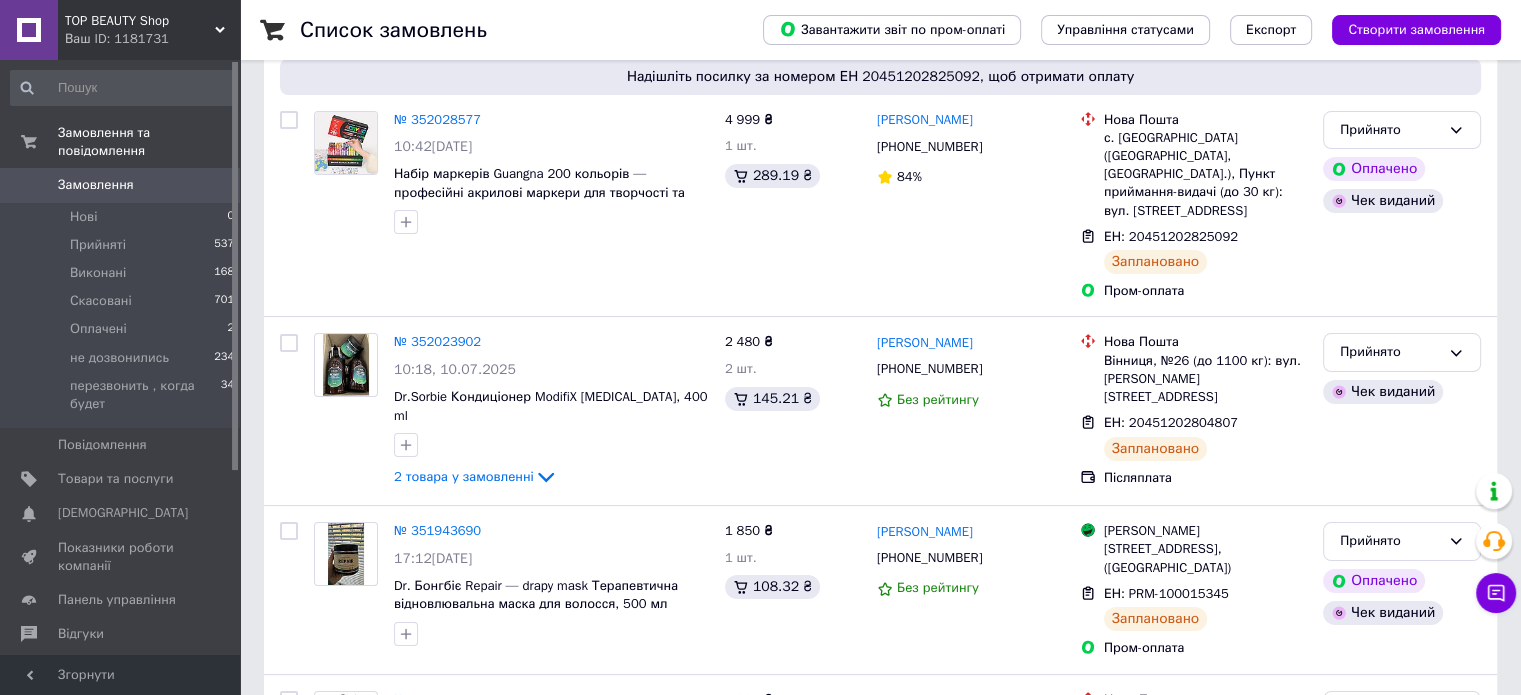 scroll, scrollTop: 200, scrollLeft: 0, axis: vertical 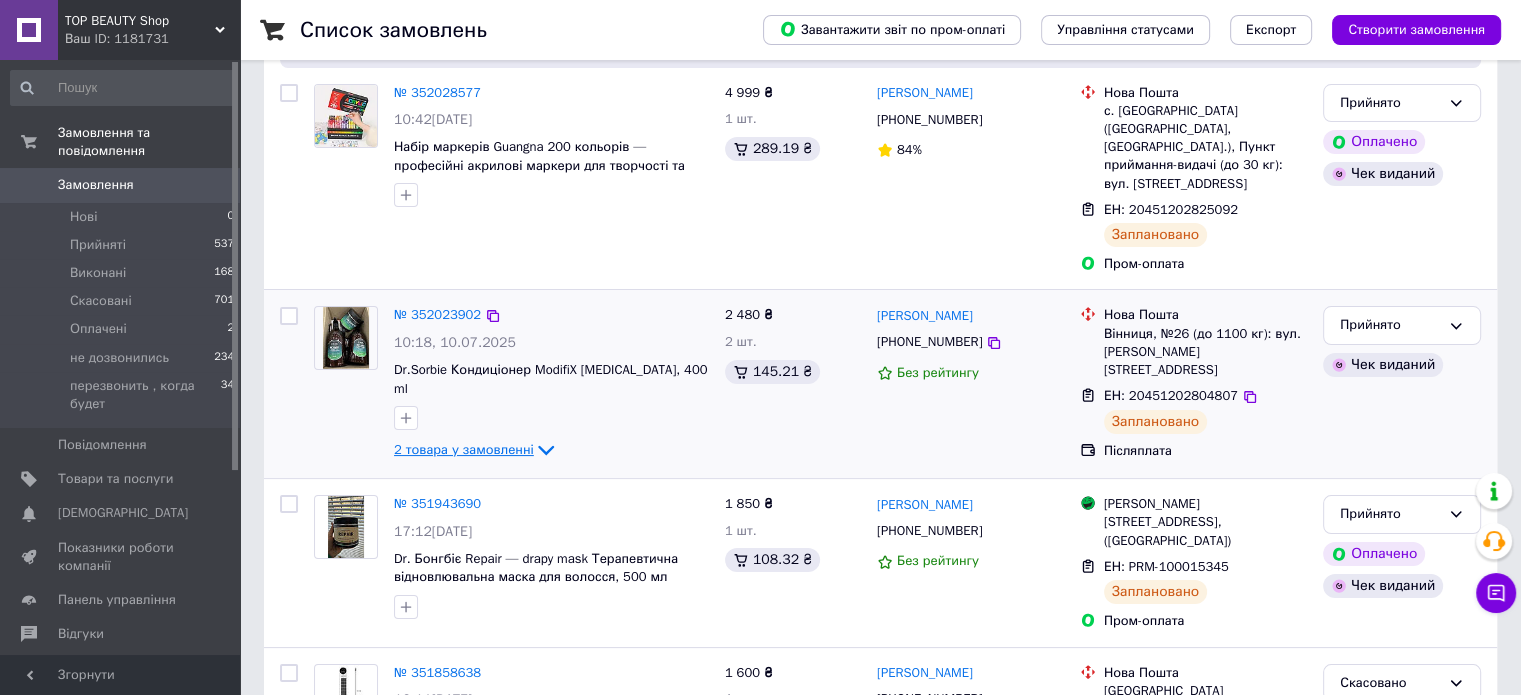 click 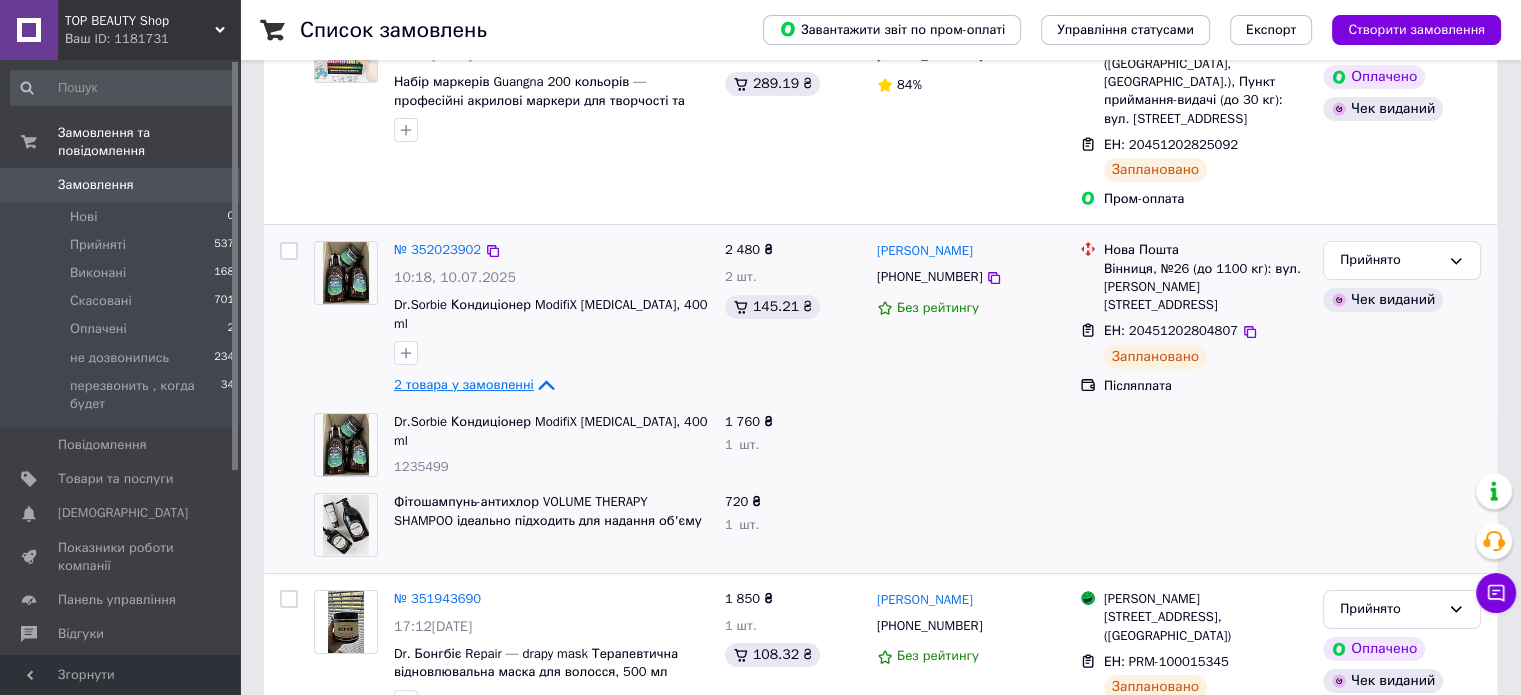 scroll, scrollTop: 300, scrollLeft: 0, axis: vertical 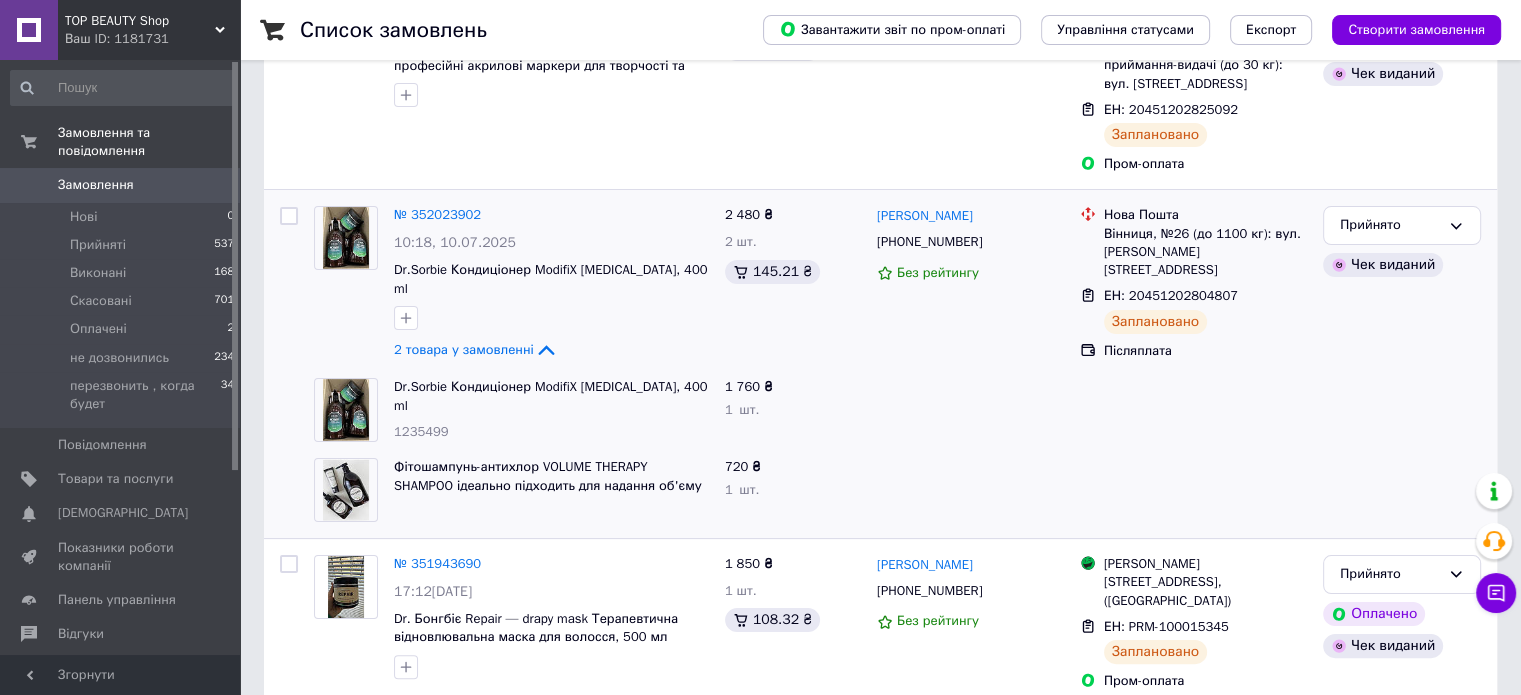 click on "Замовлення" at bounding box center [96, 185] 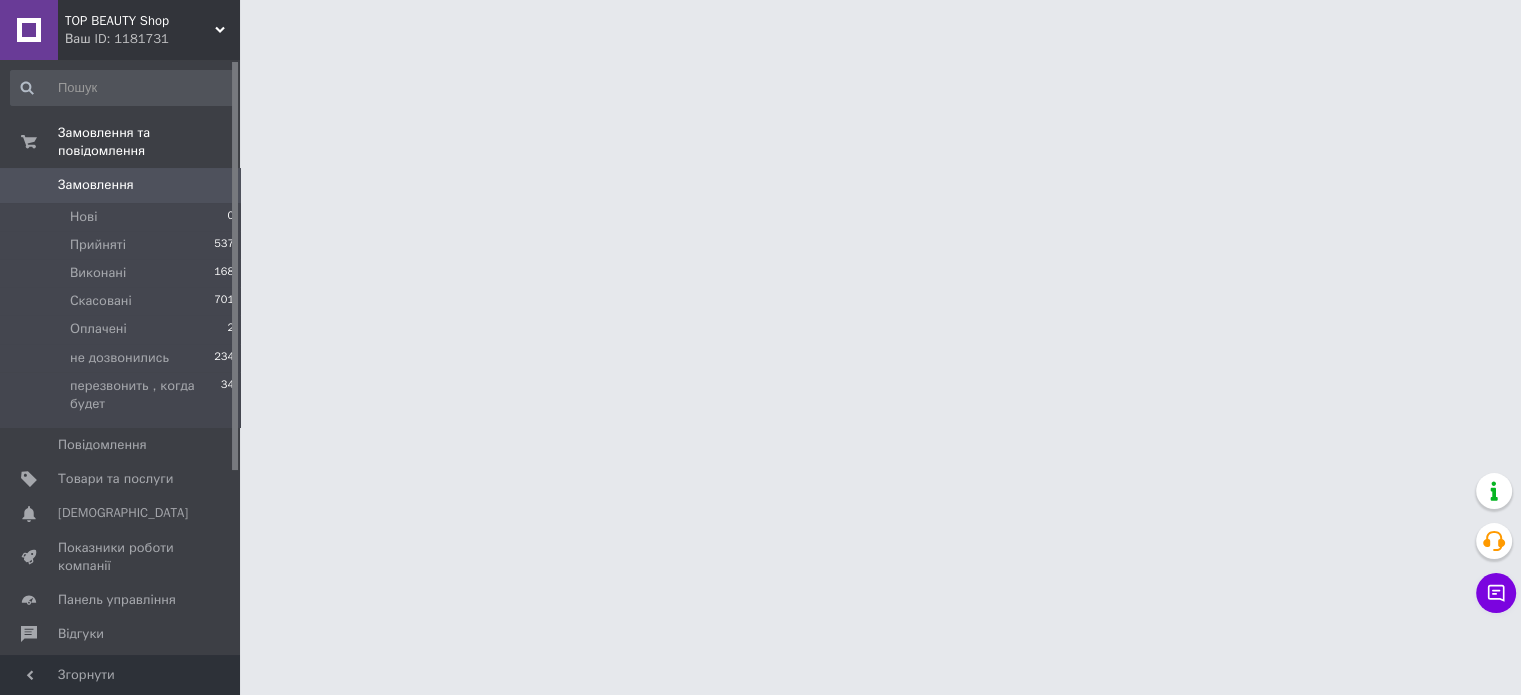 scroll, scrollTop: 0, scrollLeft: 0, axis: both 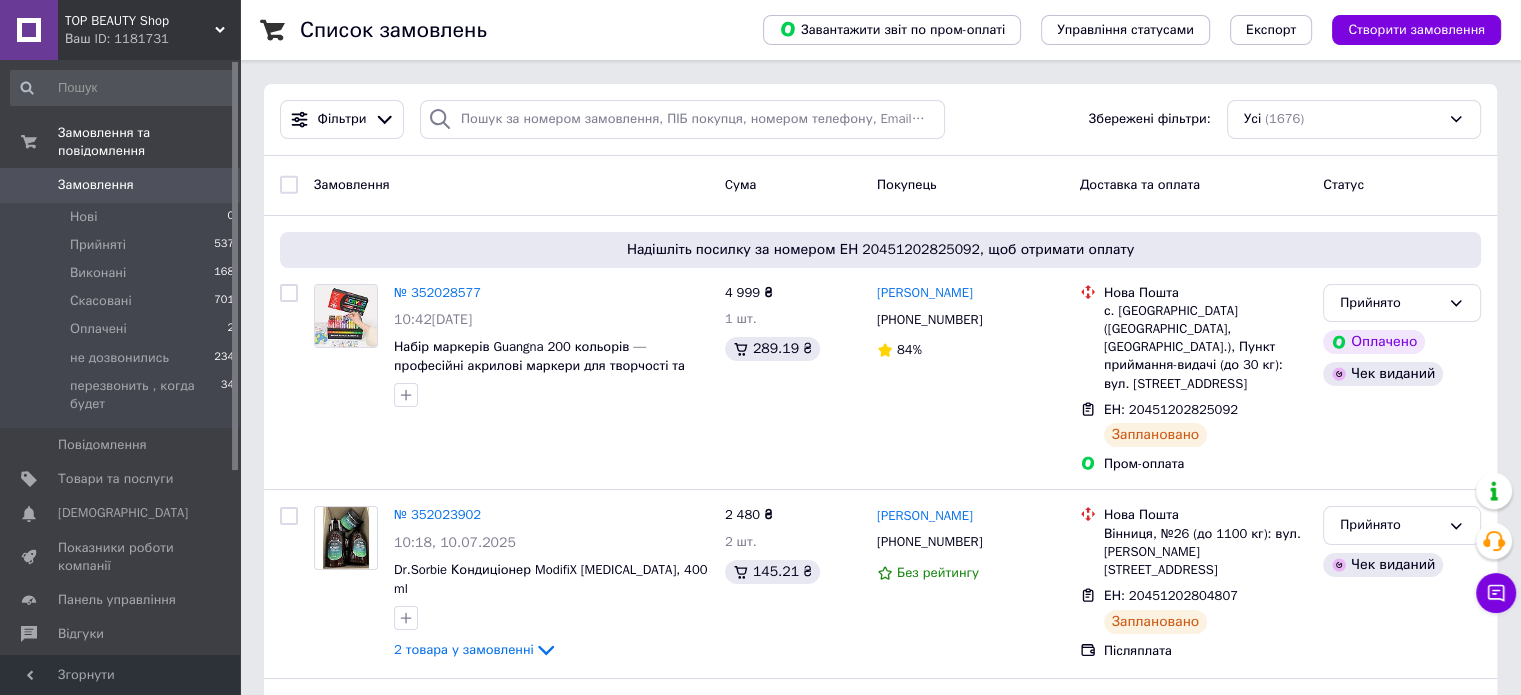 click on "Замовлення" at bounding box center (96, 185) 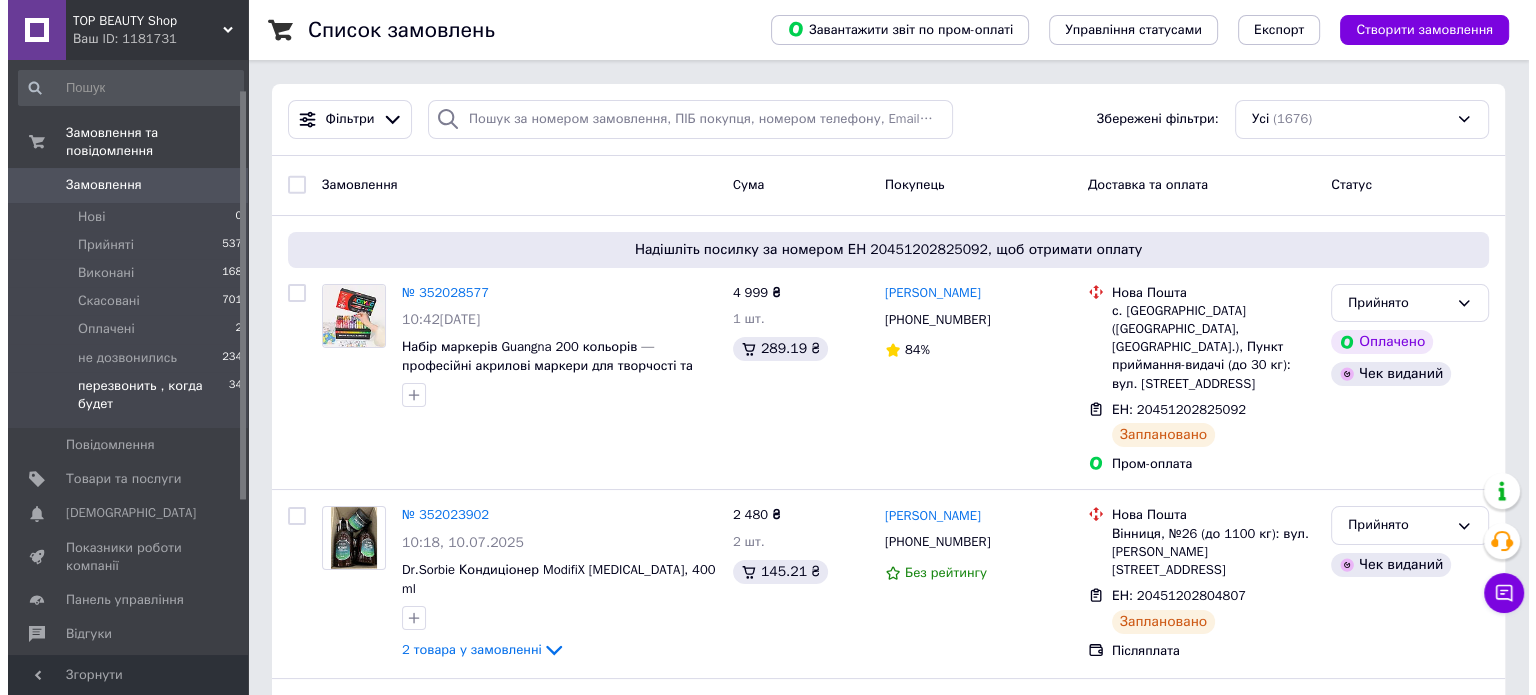 scroll, scrollTop: 269, scrollLeft: 0, axis: vertical 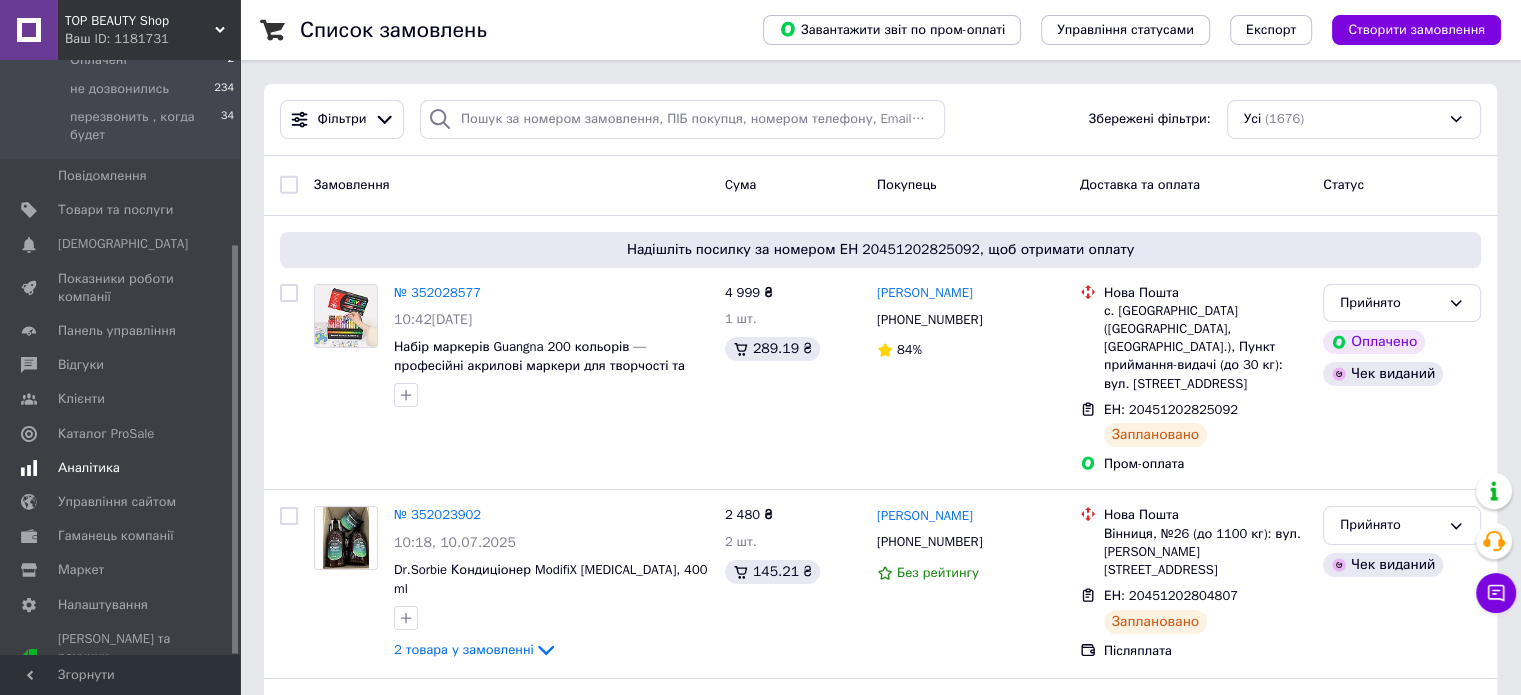 click on "Аналітика" at bounding box center [89, 468] 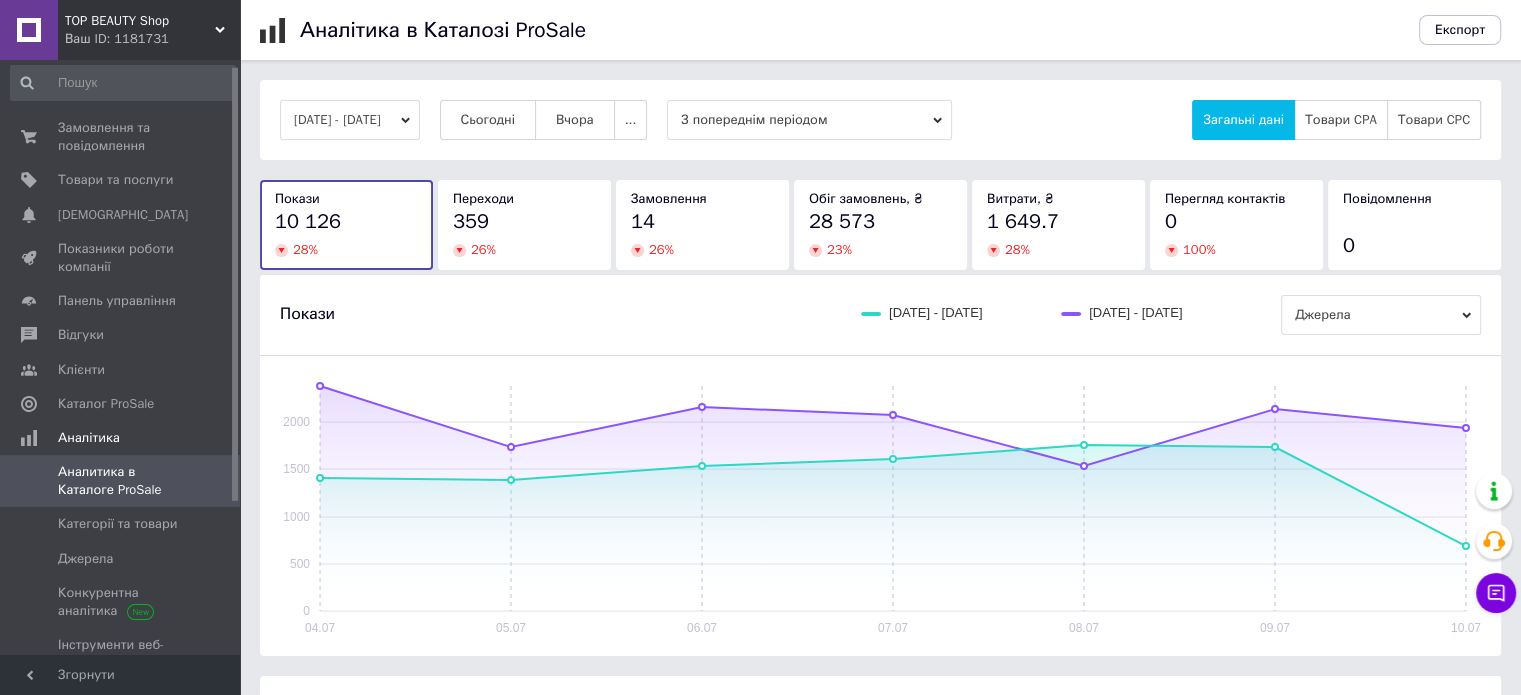 scroll, scrollTop: 0, scrollLeft: 0, axis: both 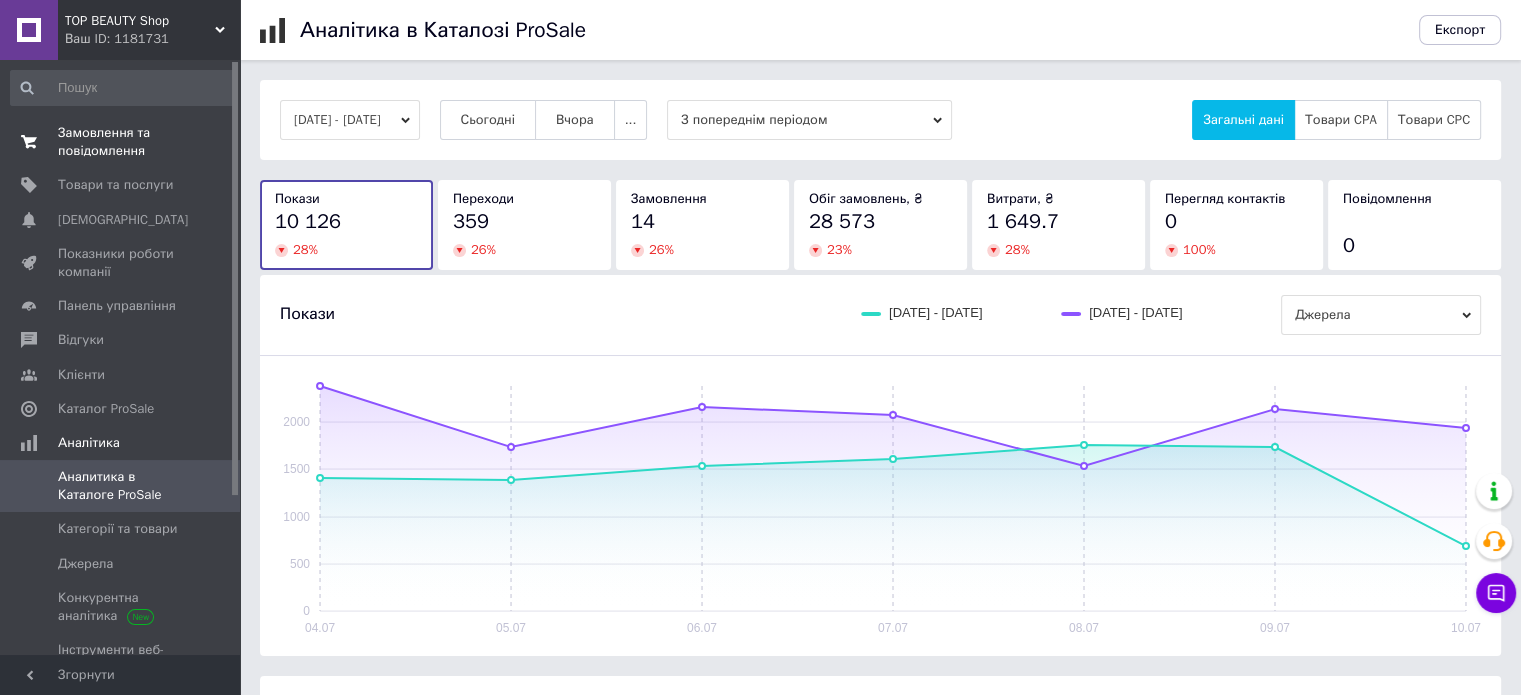 click on "Замовлення та повідомлення" at bounding box center (121, 142) 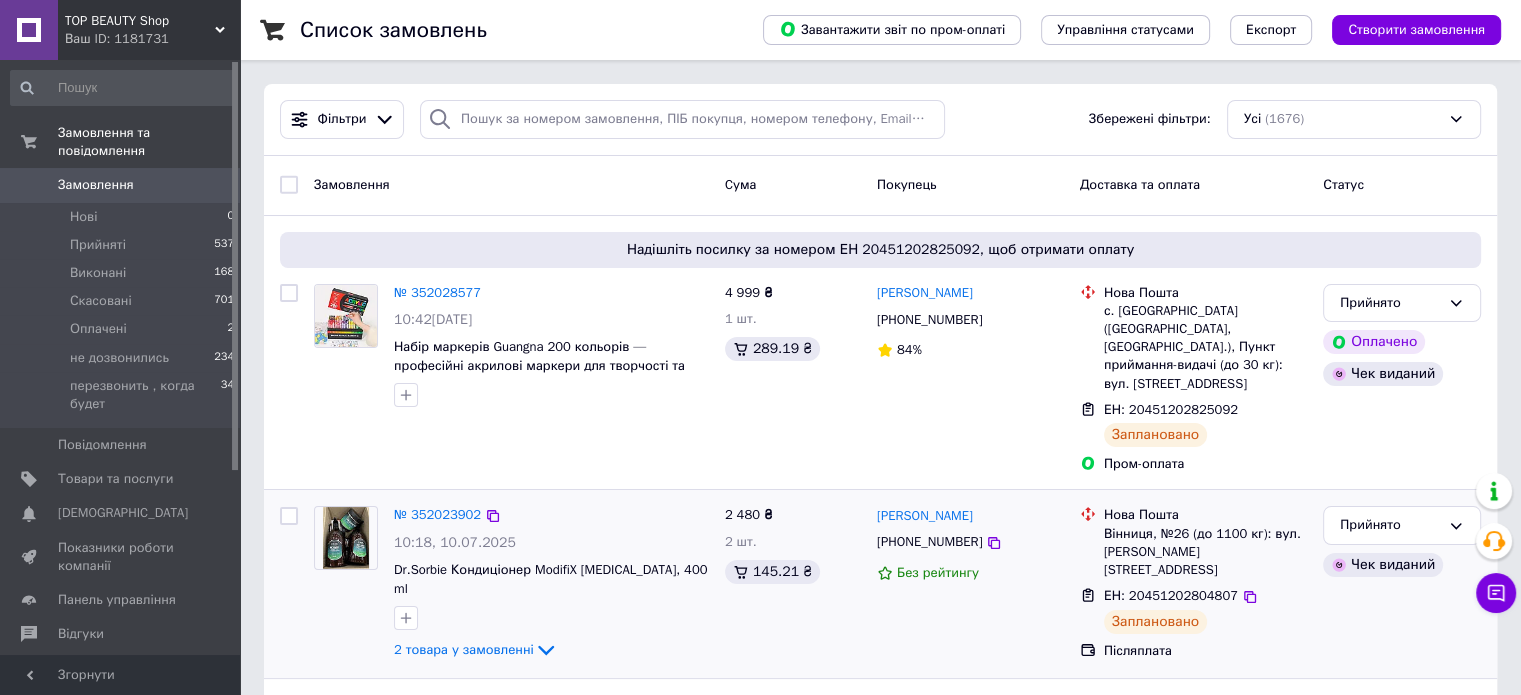 click on "Олена Гончар +380988825866 Без рейтингу" at bounding box center [970, 584] 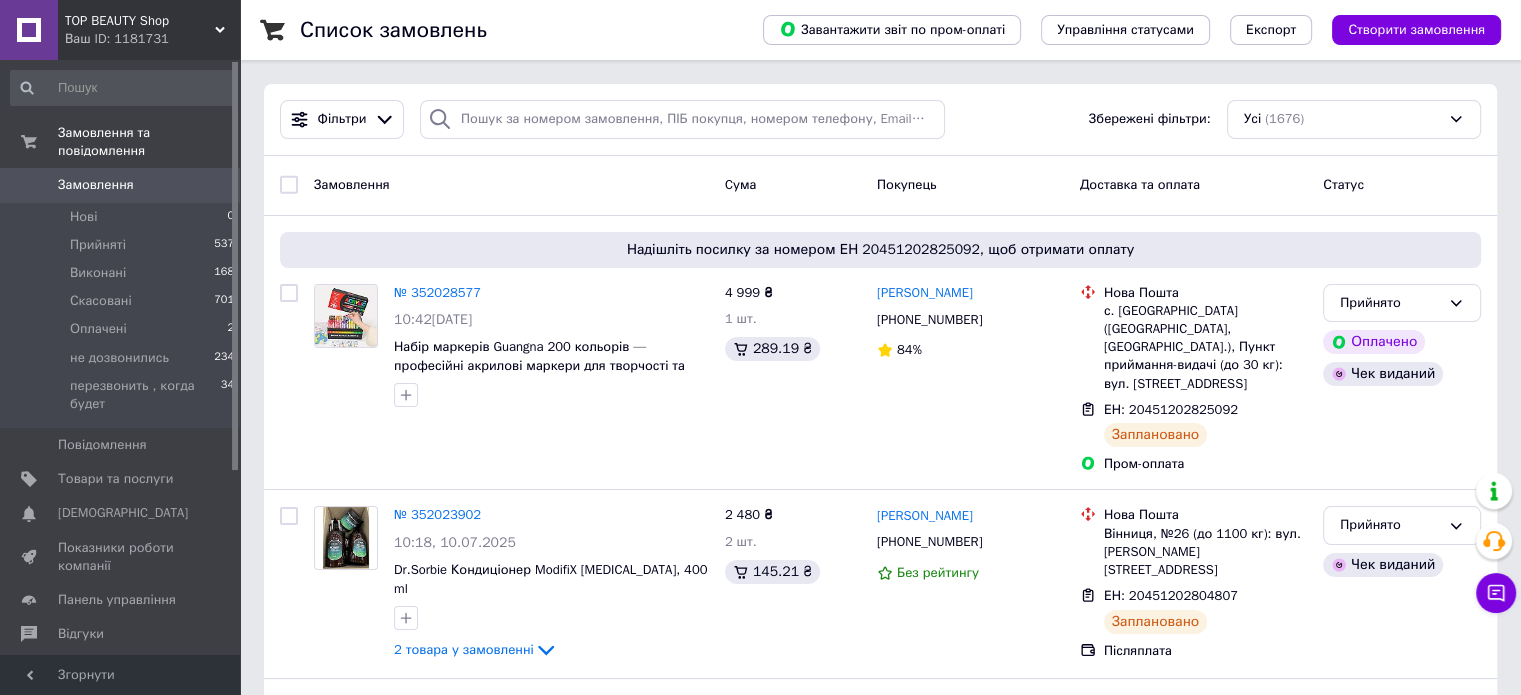 click on "Замовлення" at bounding box center (96, 185) 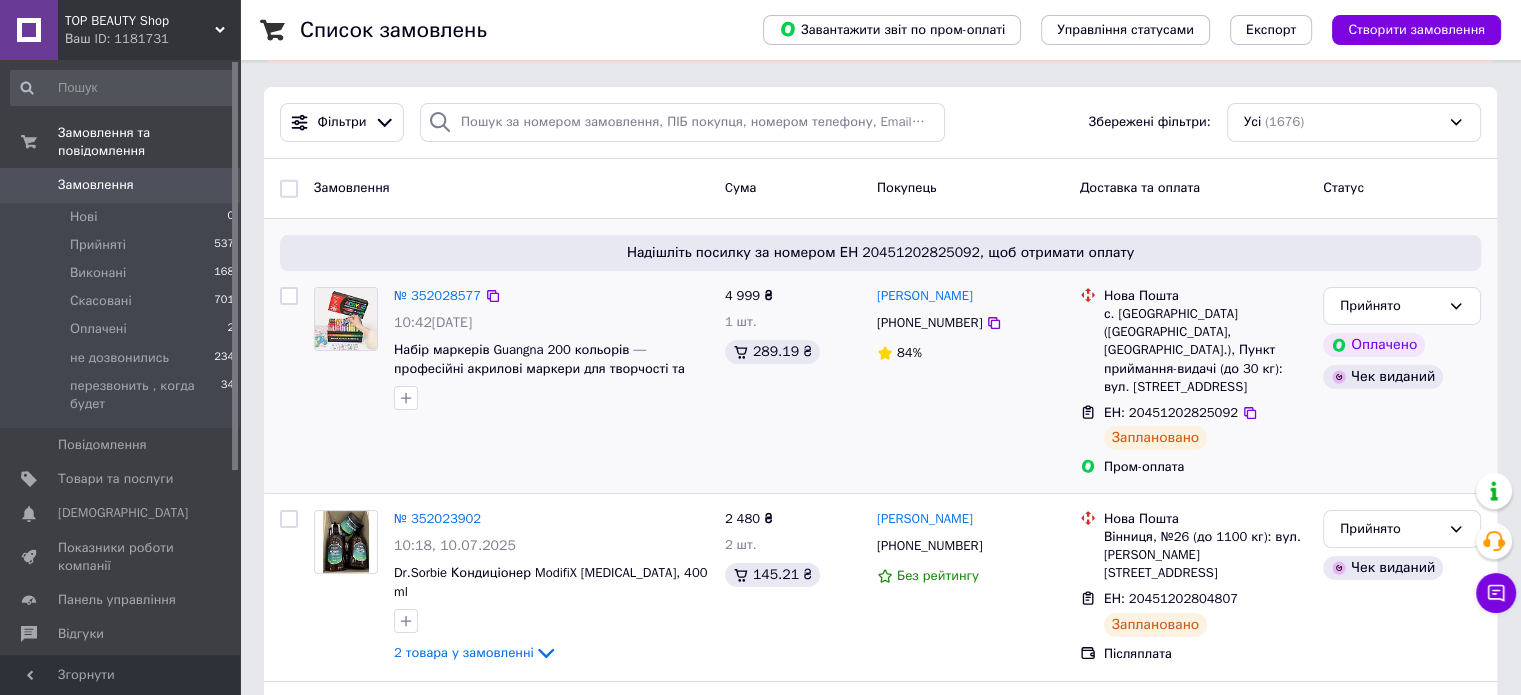 scroll, scrollTop: 100, scrollLeft: 0, axis: vertical 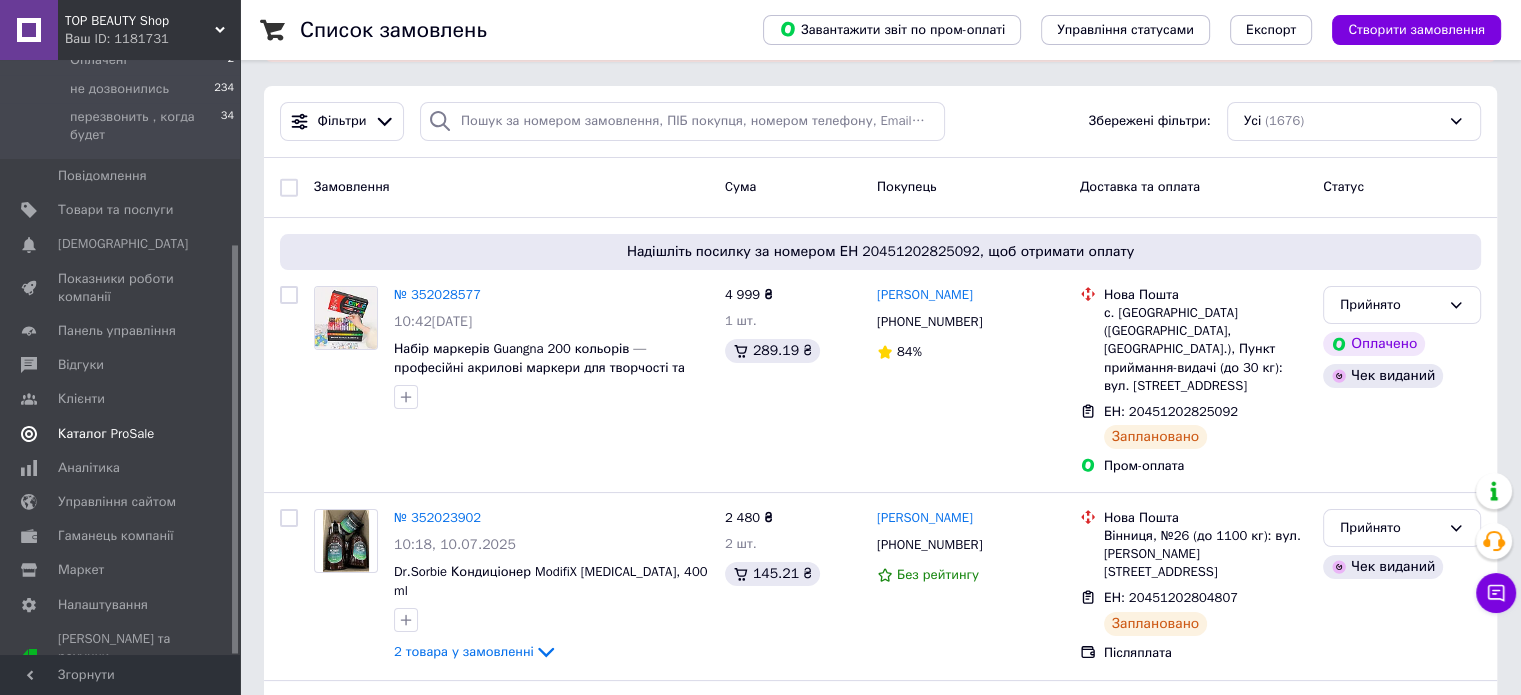 click on "Каталог ProSale" at bounding box center (106, 434) 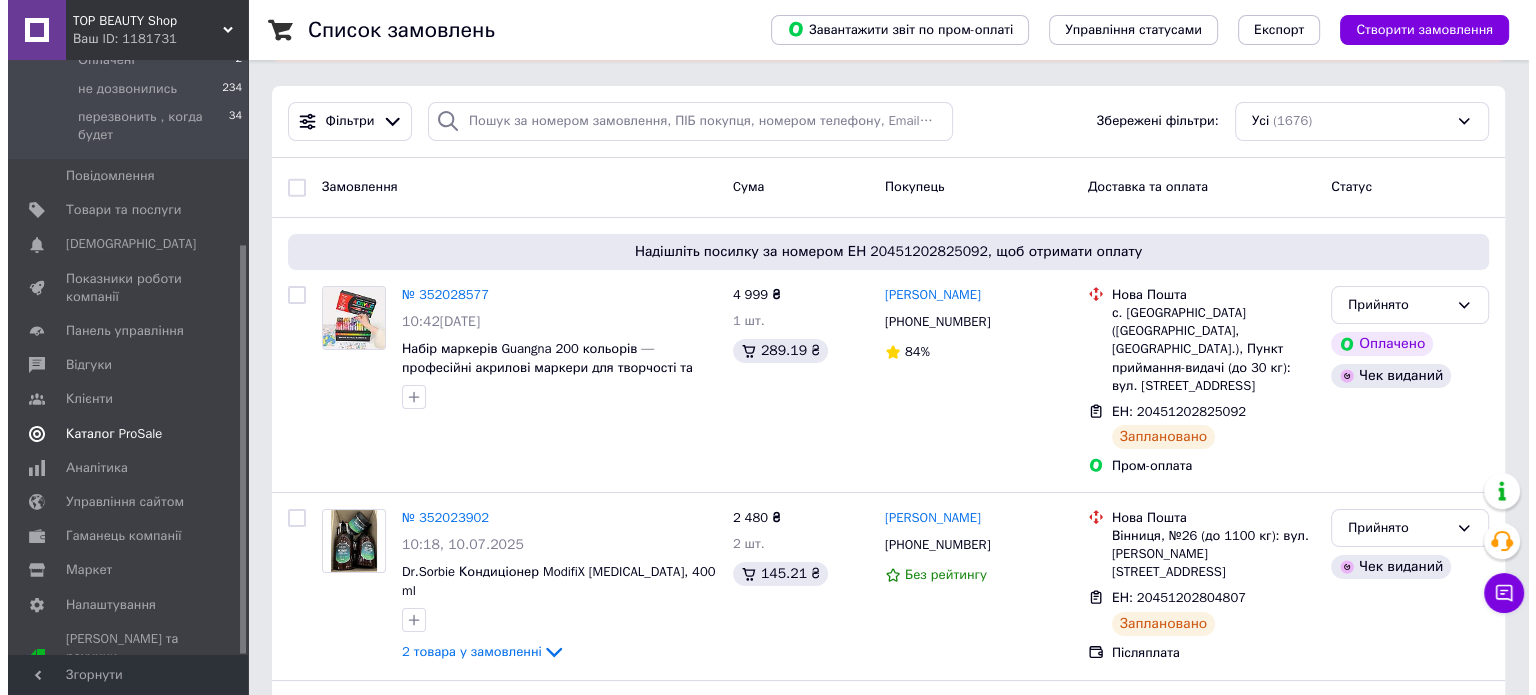 scroll, scrollTop: 0, scrollLeft: 0, axis: both 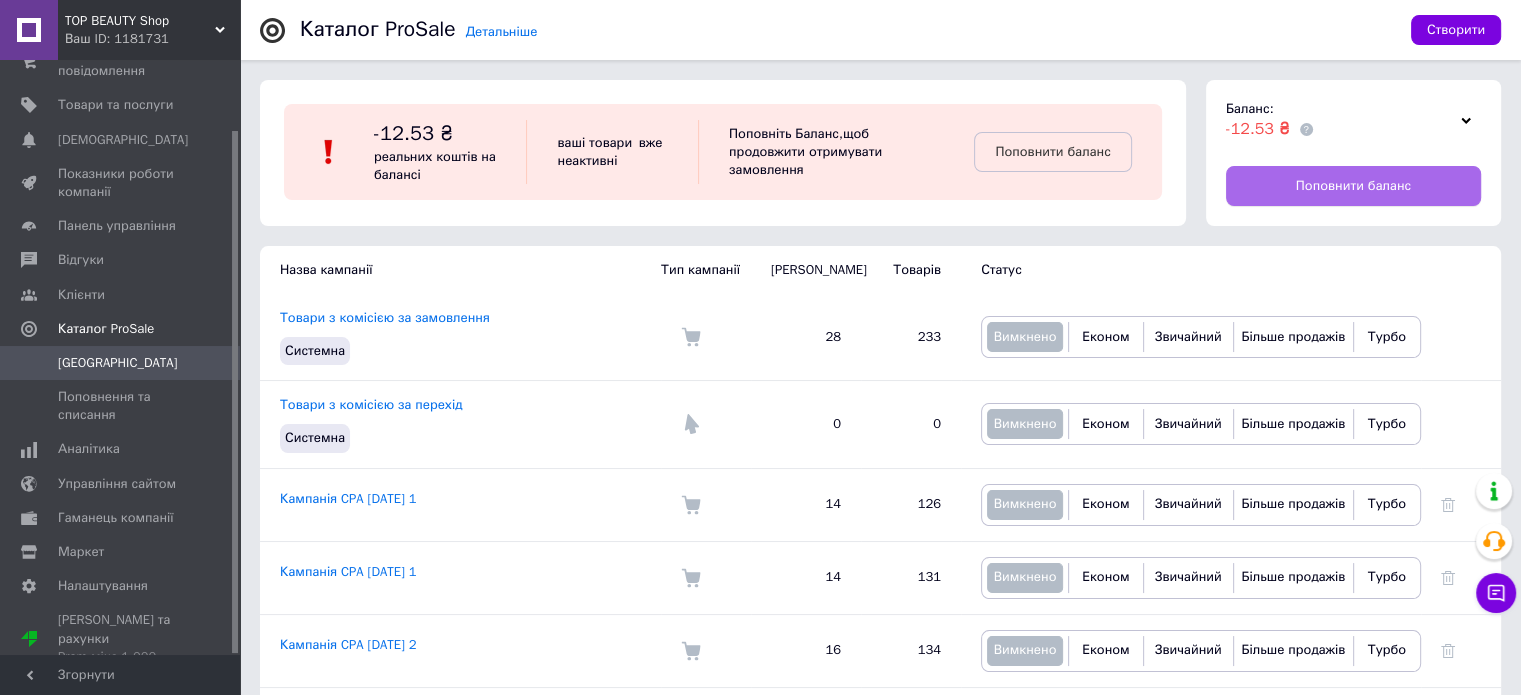 click on "Поповнити баланс" at bounding box center (1353, 186) 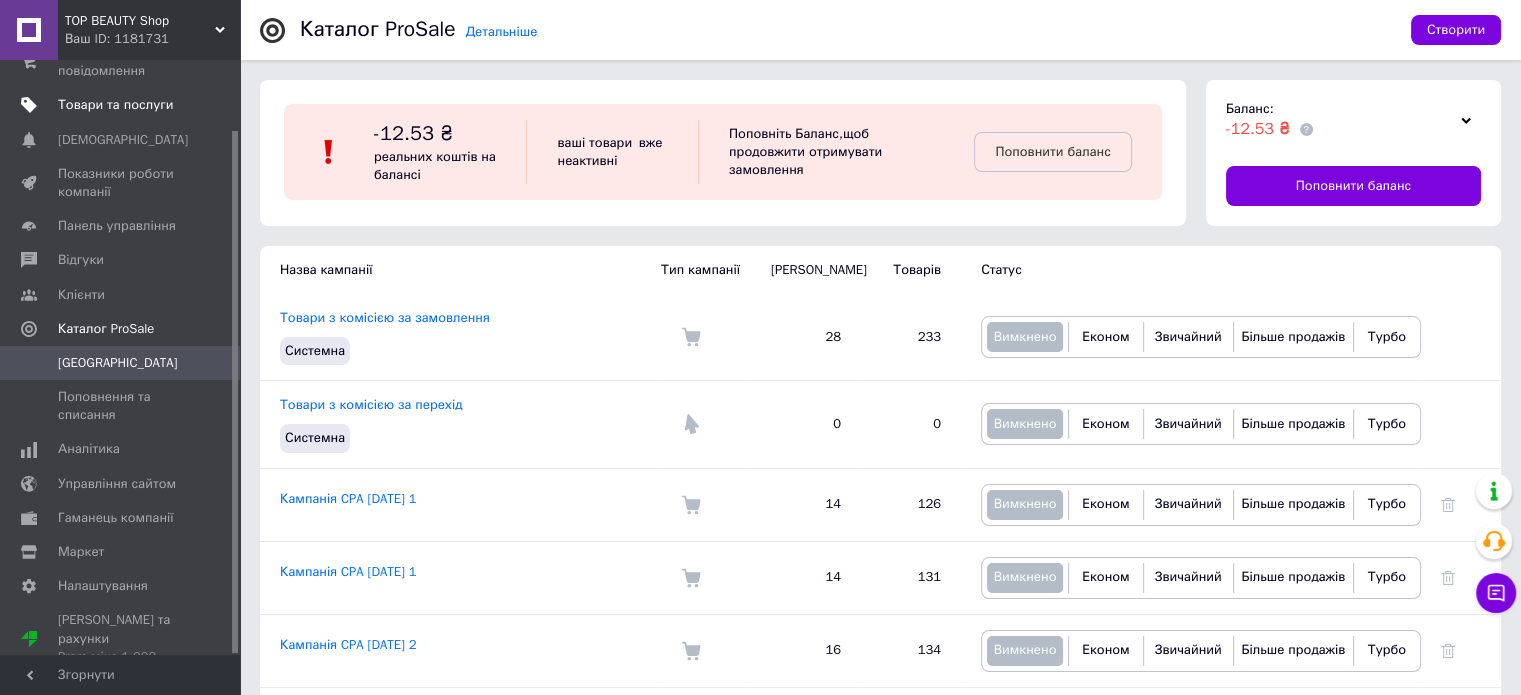 click on "Товари та послуги" at bounding box center (115, 105) 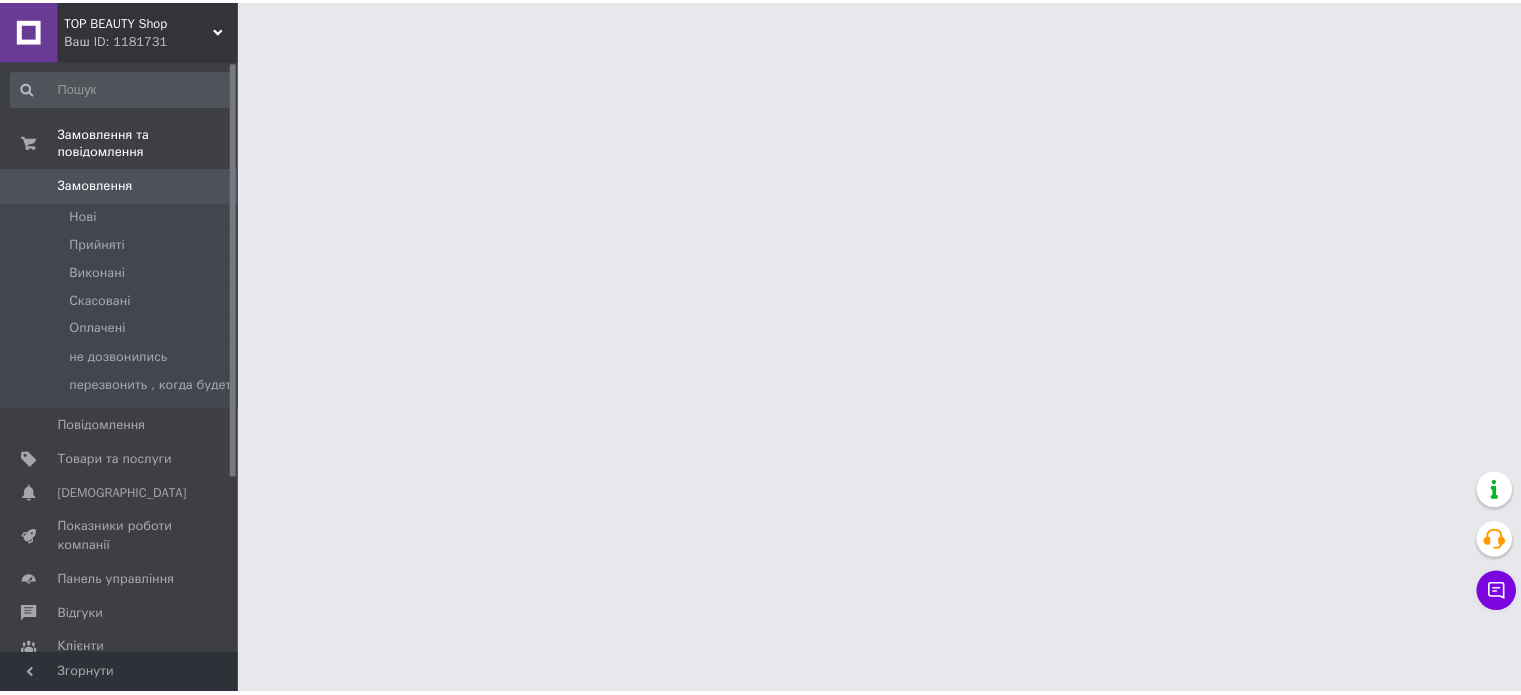 scroll, scrollTop: 0, scrollLeft: 0, axis: both 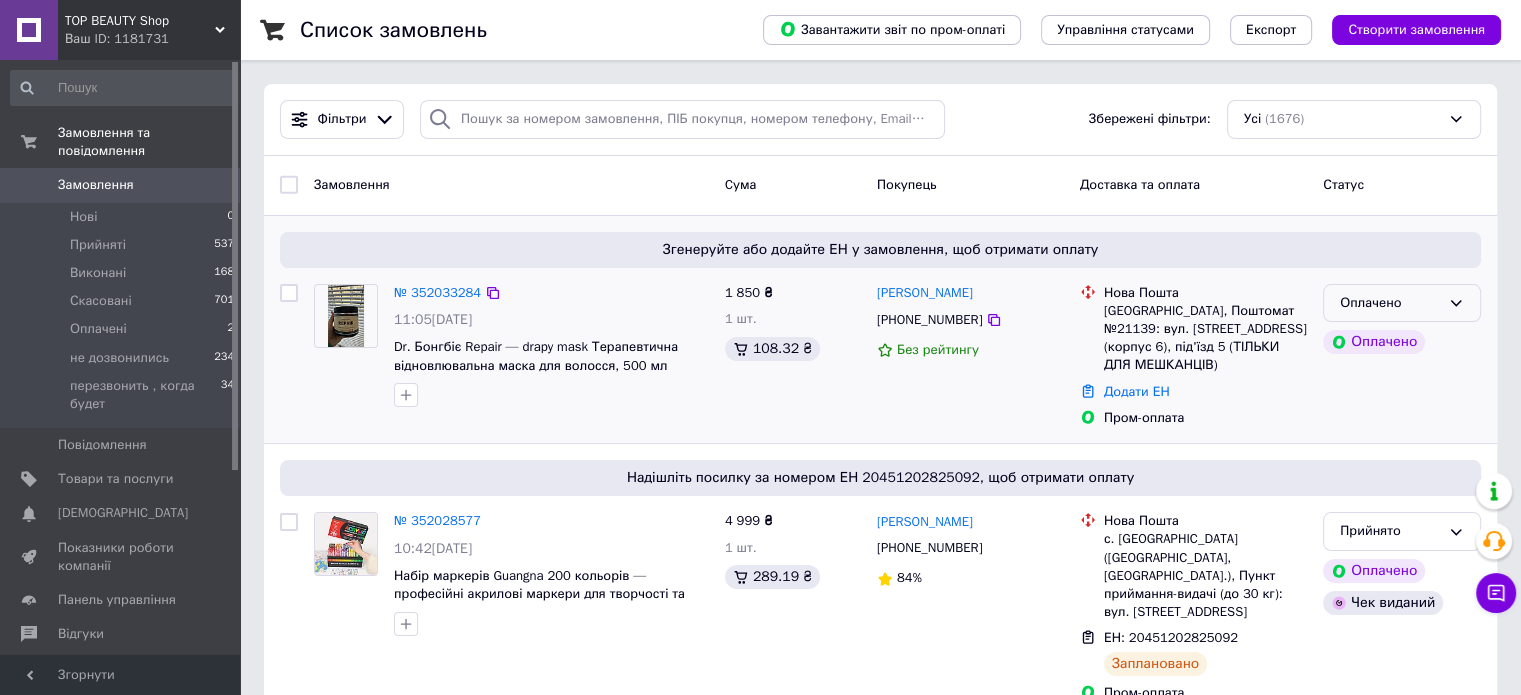click on "Оплачено" at bounding box center [1402, 303] 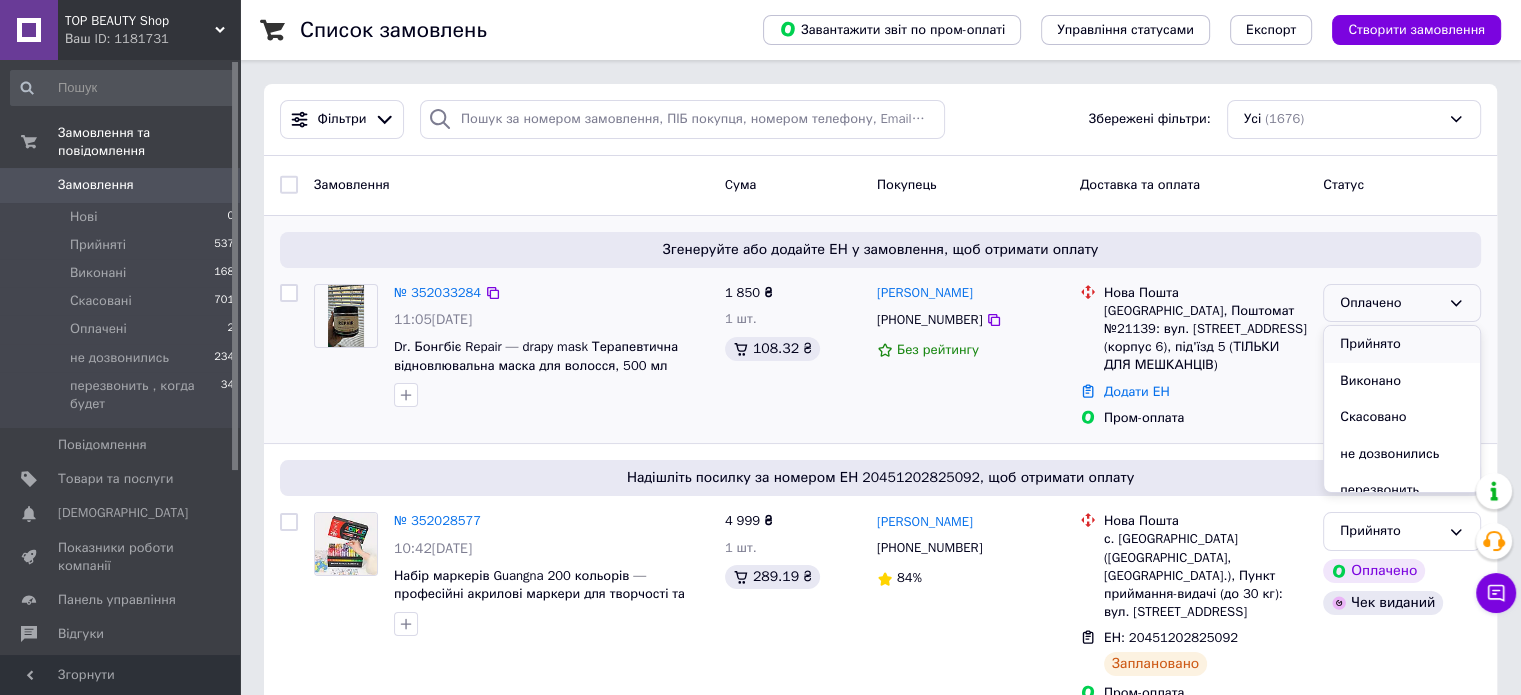 click on "Прийнято" at bounding box center (1402, 344) 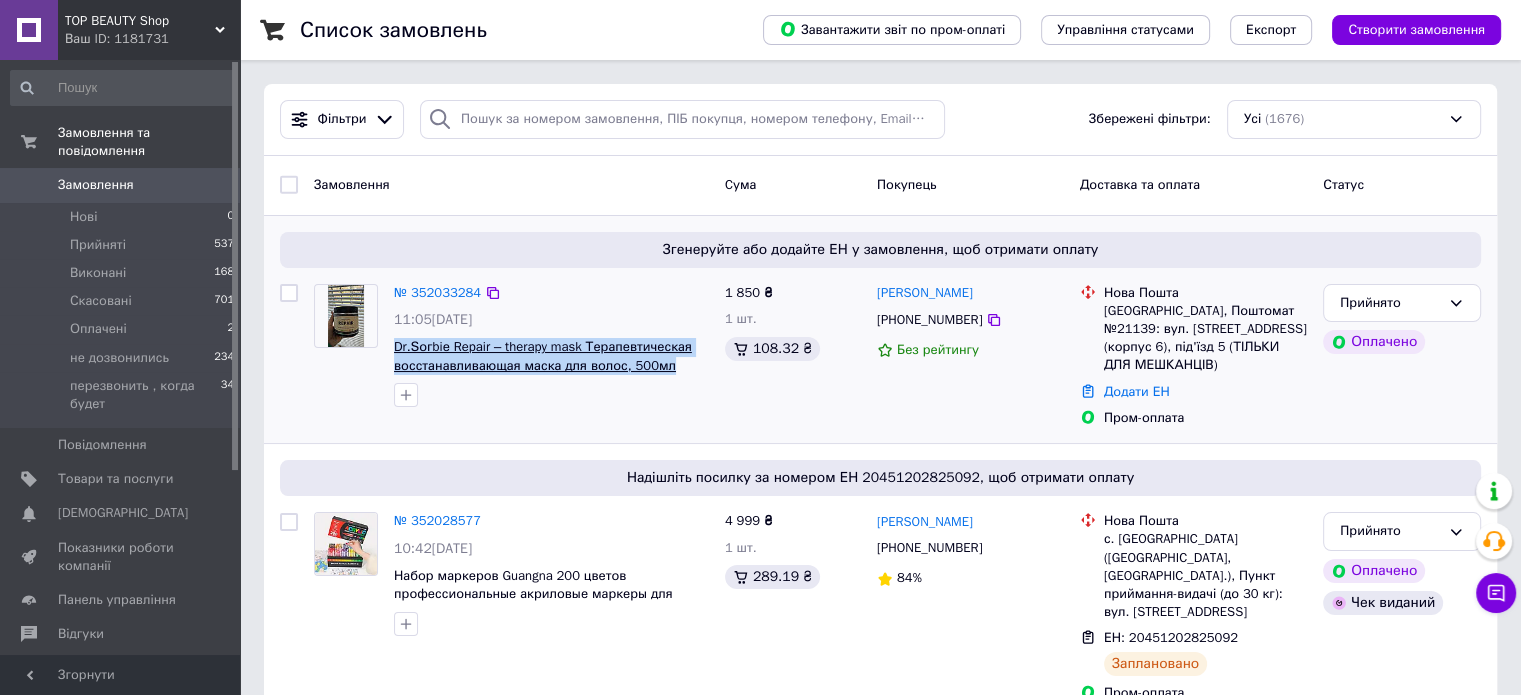 drag, startPoint x: 669, startPoint y: 379, endPoint x: 393, endPoint y: 363, distance: 276.46338 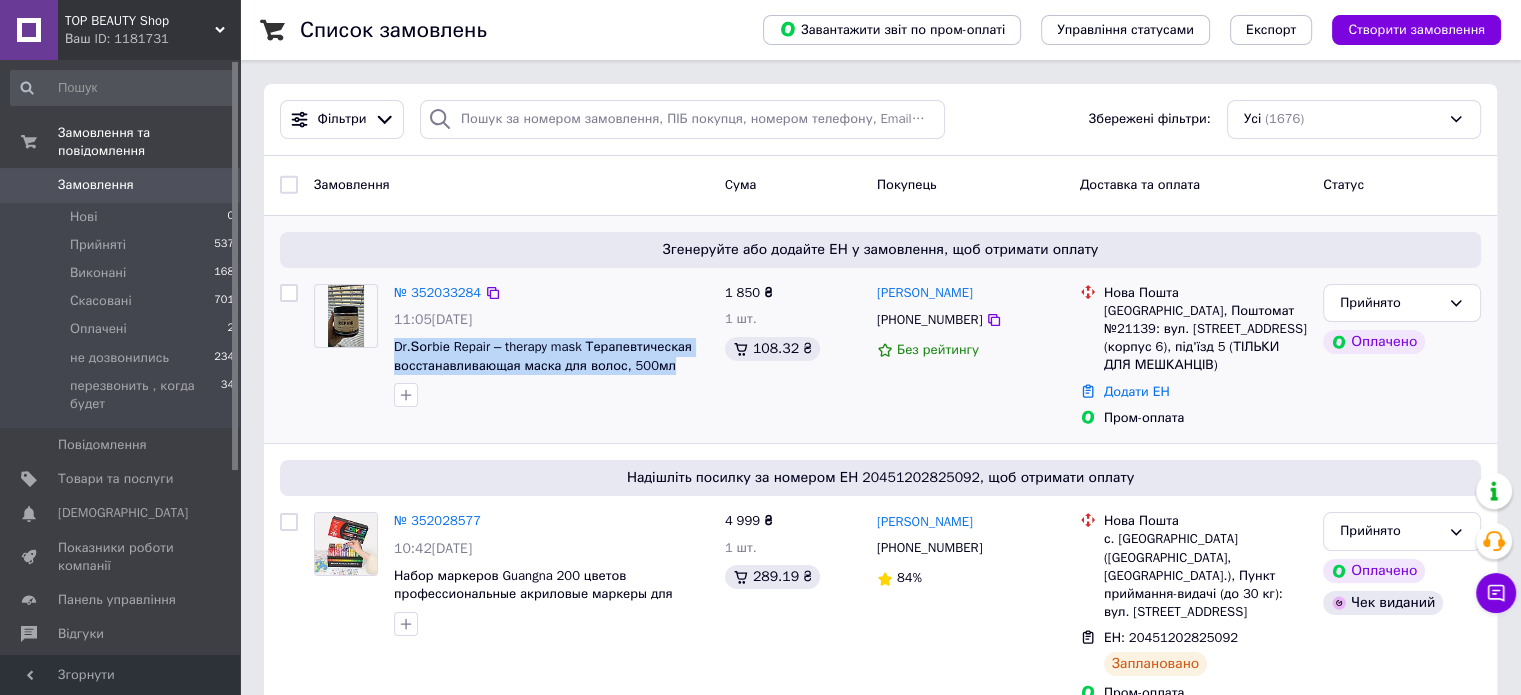 copy on "Dr.Ѕогbiе Repair – therapy mask Терапевтическая восстанавливающая маска для волос, 500мл" 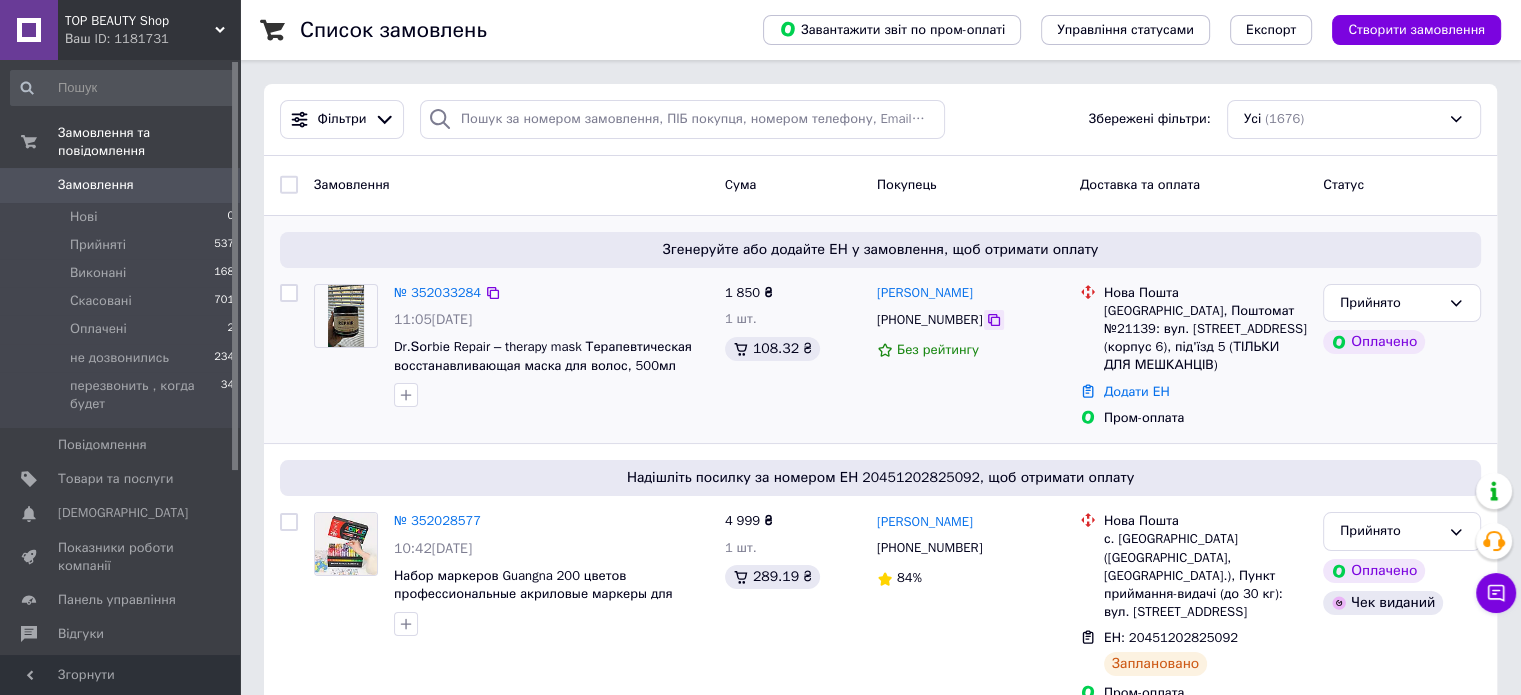 click 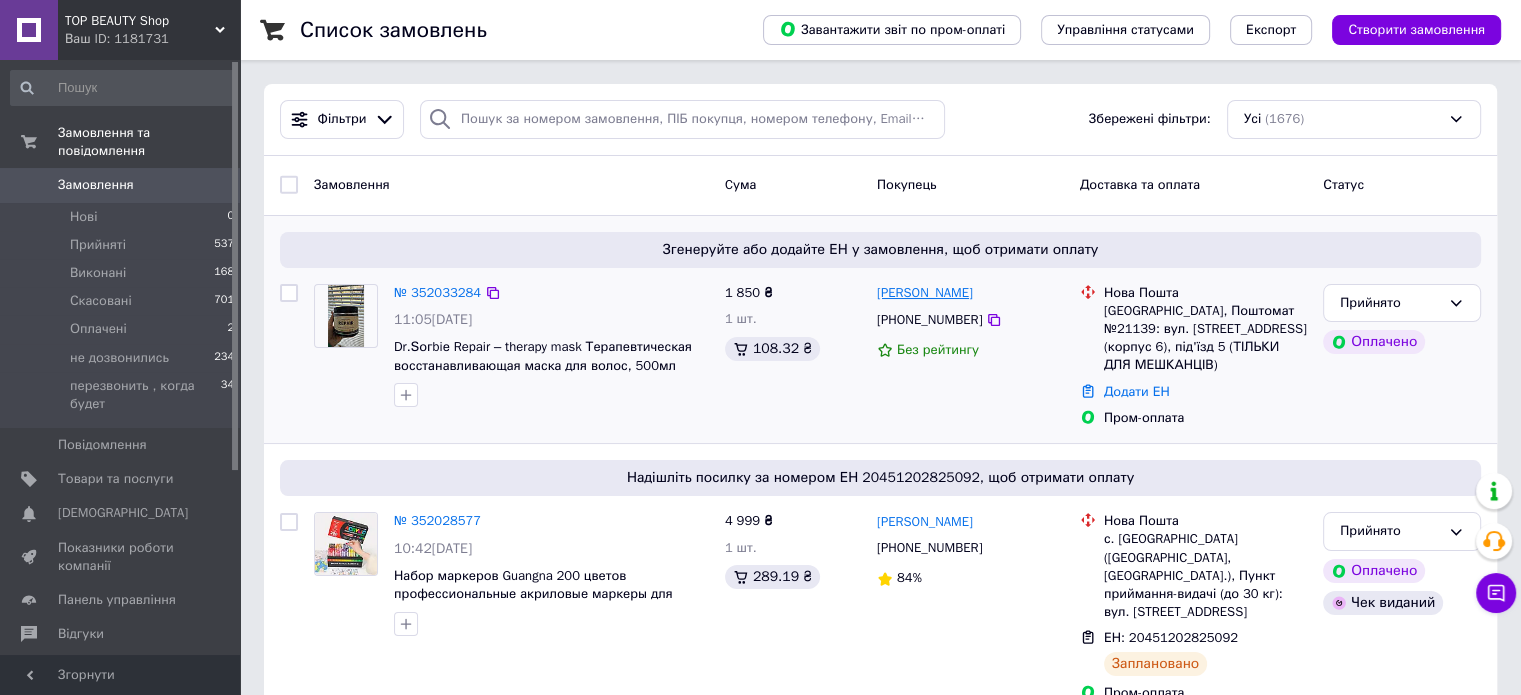drag, startPoint x: 1008, startPoint y: 296, endPoint x: 878, endPoint y: 295, distance: 130.00385 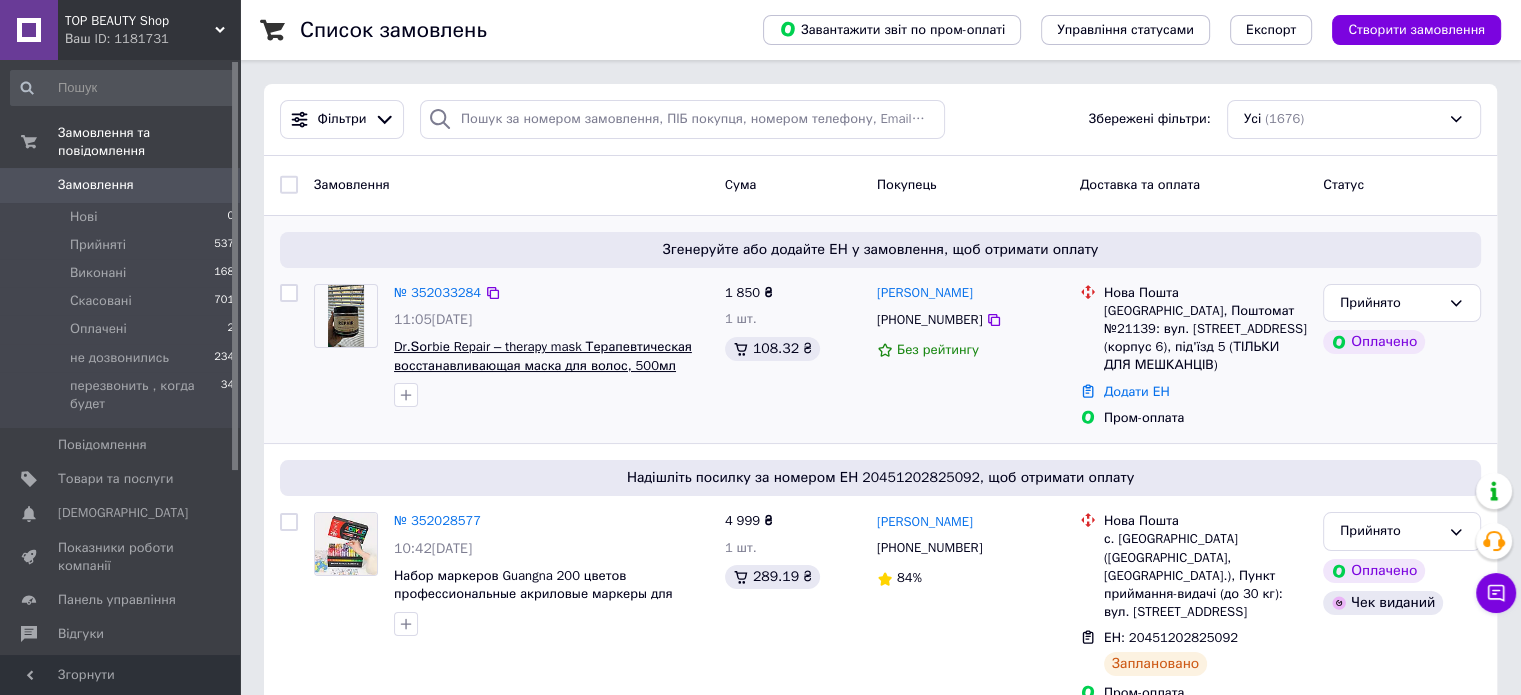 click on "Dr.Ѕогbiе Repair – therapy mask Терапевтическая восстанавливающая маска для волос, 500мл" at bounding box center (543, 356) 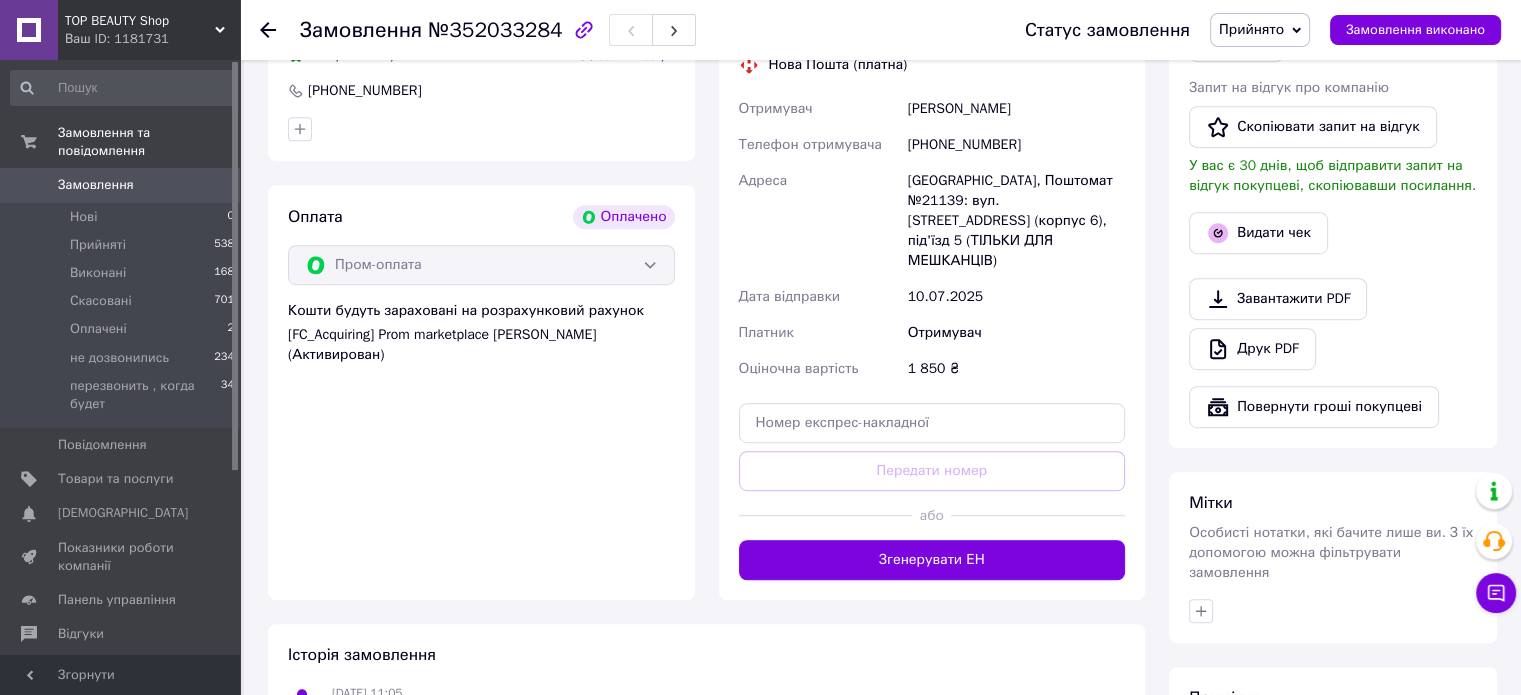 scroll, scrollTop: 1200, scrollLeft: 0, axis: vertical 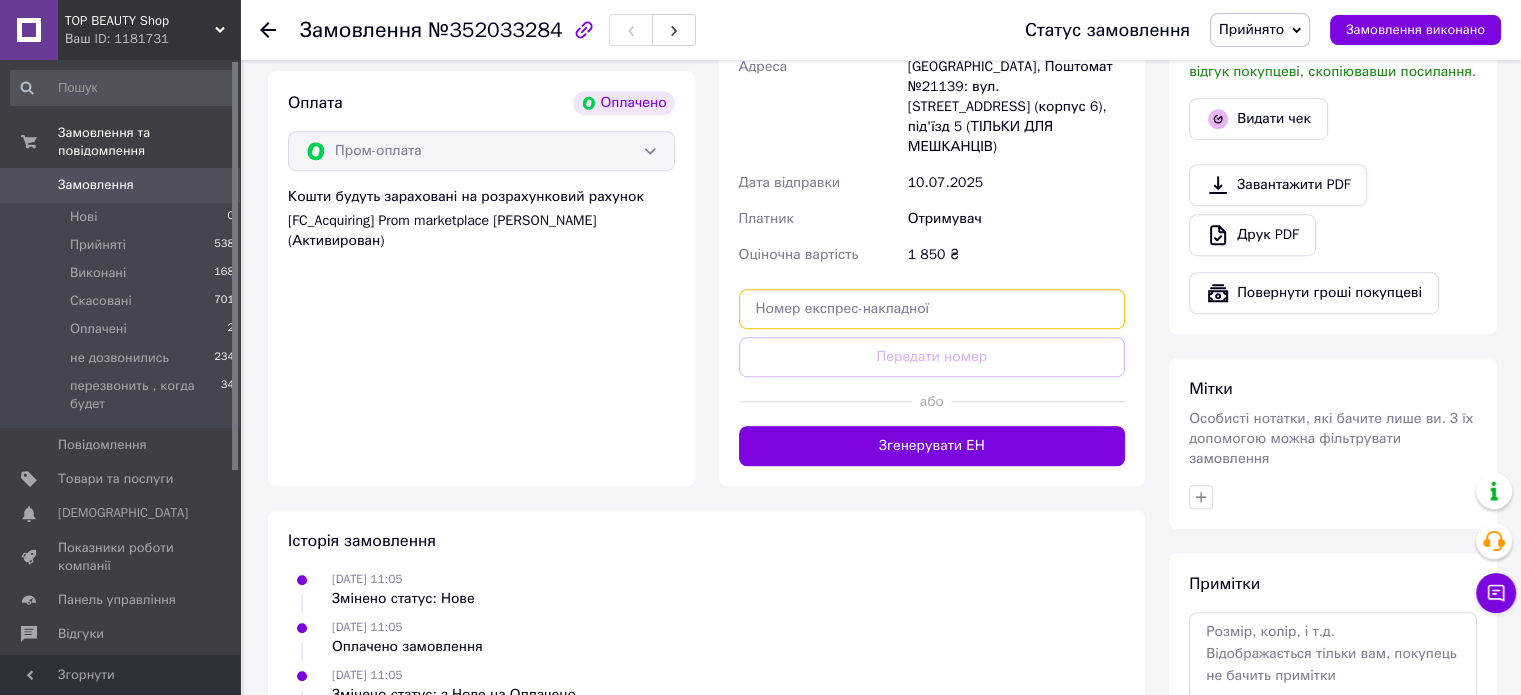 paste on "20451202849715" 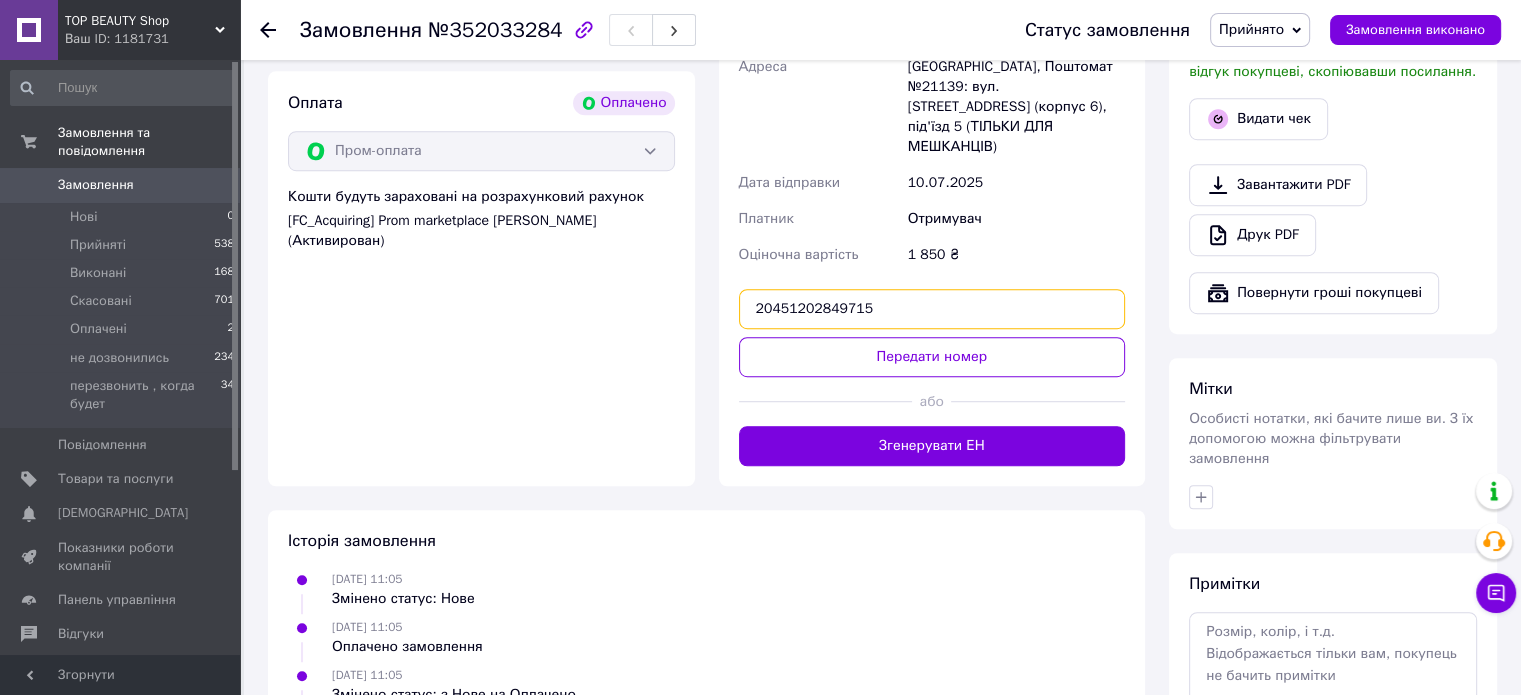type on "20451202849715" 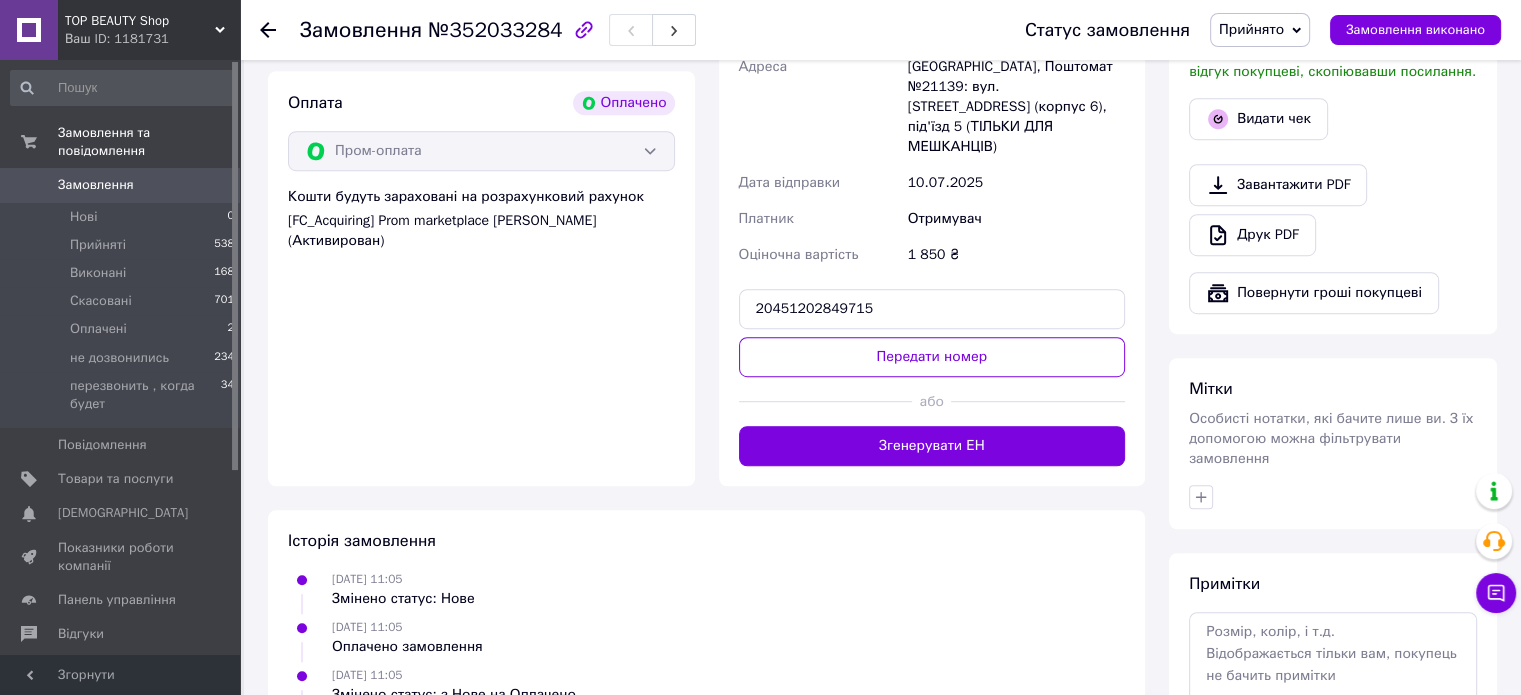 click on "Передати номер" at bounding box center (932, 357) 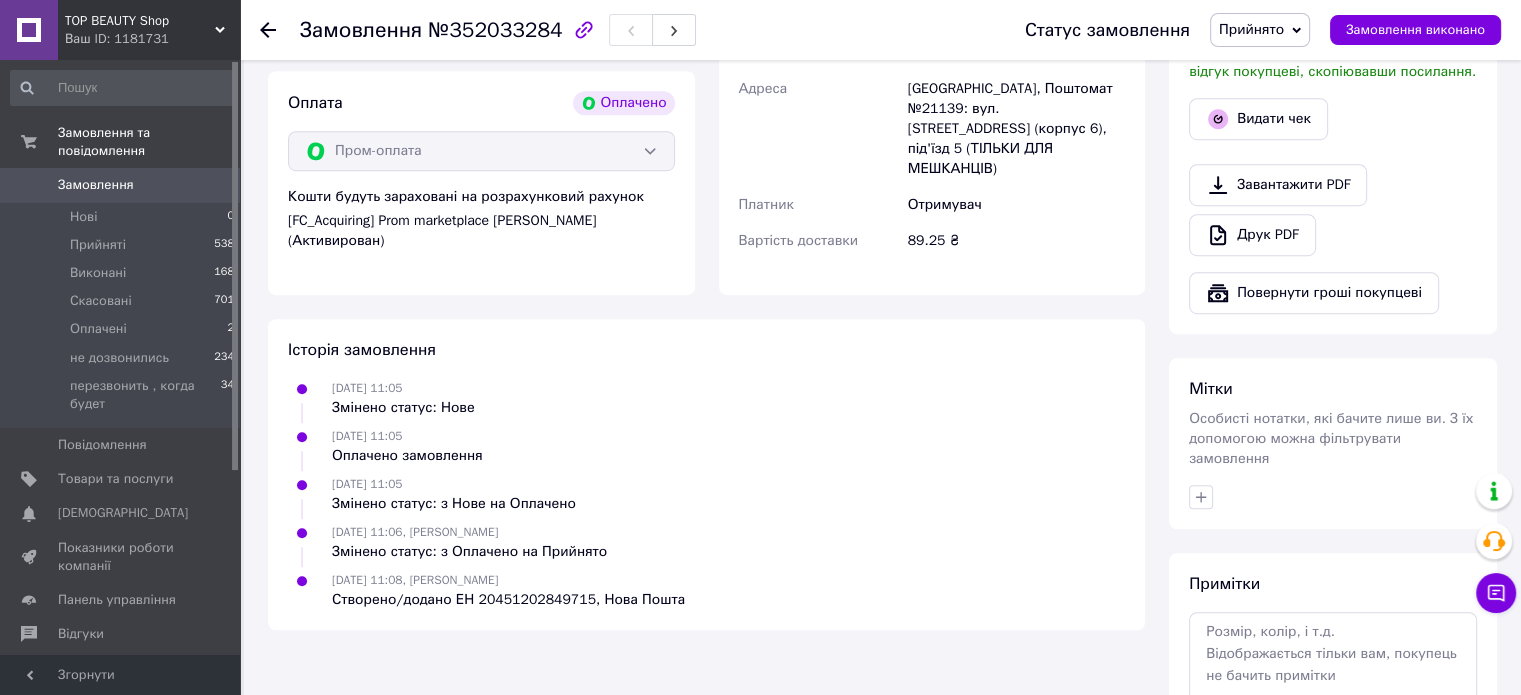 click on "Замовлення" at bounding box center [96, 185] 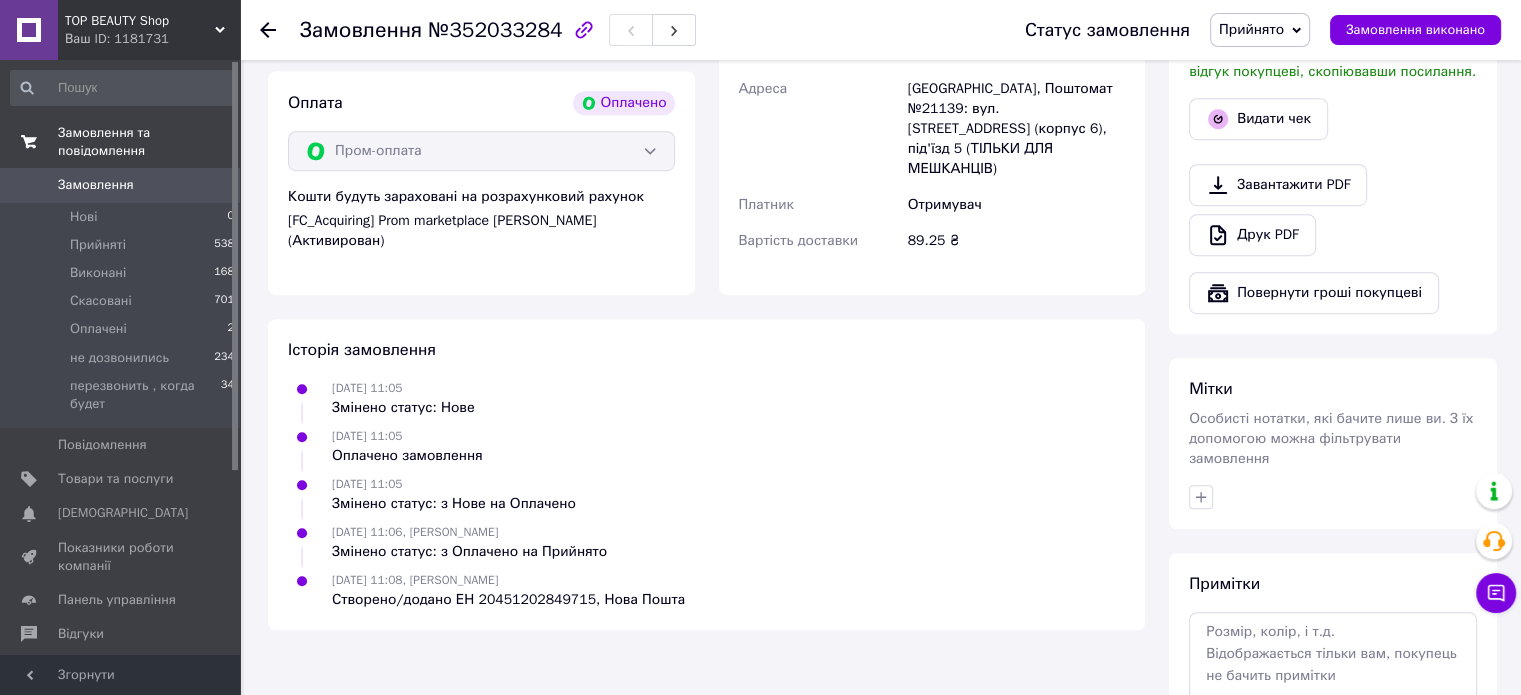 scroll, scrollTop: 0, scrollLeft: 0, axis: both 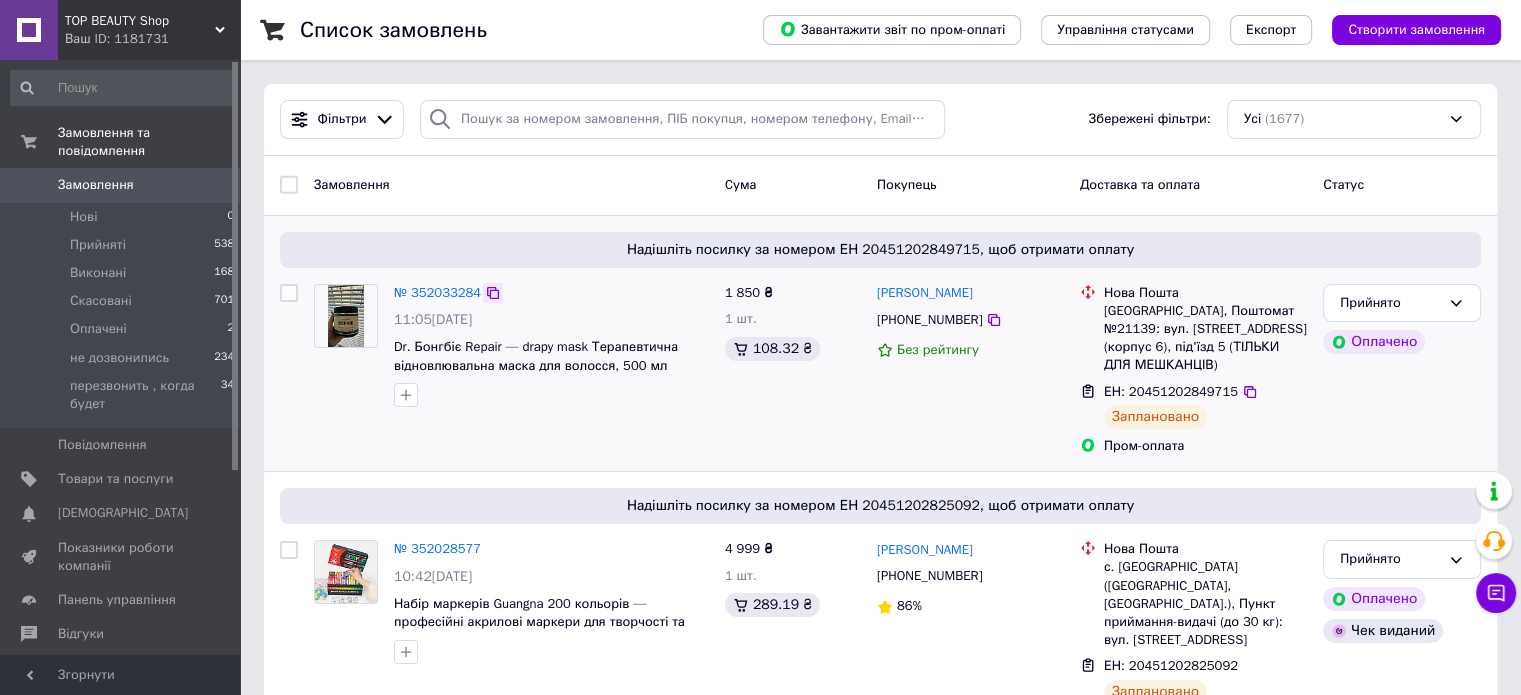 click 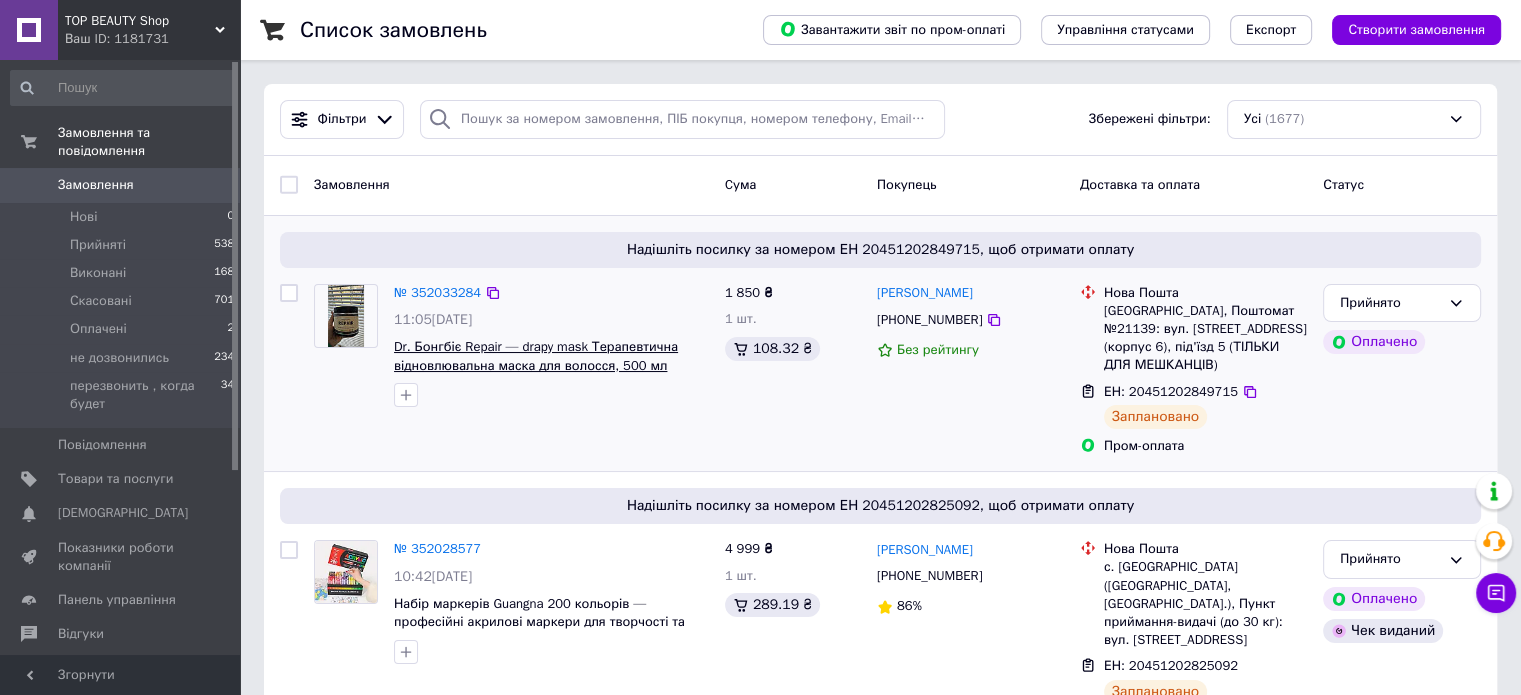 click on "Dr. Бонгбіє Repair — drapy mask Терапевтична відновлювальна маска для волосся, 500 мл" at bounding box center (536, 356) 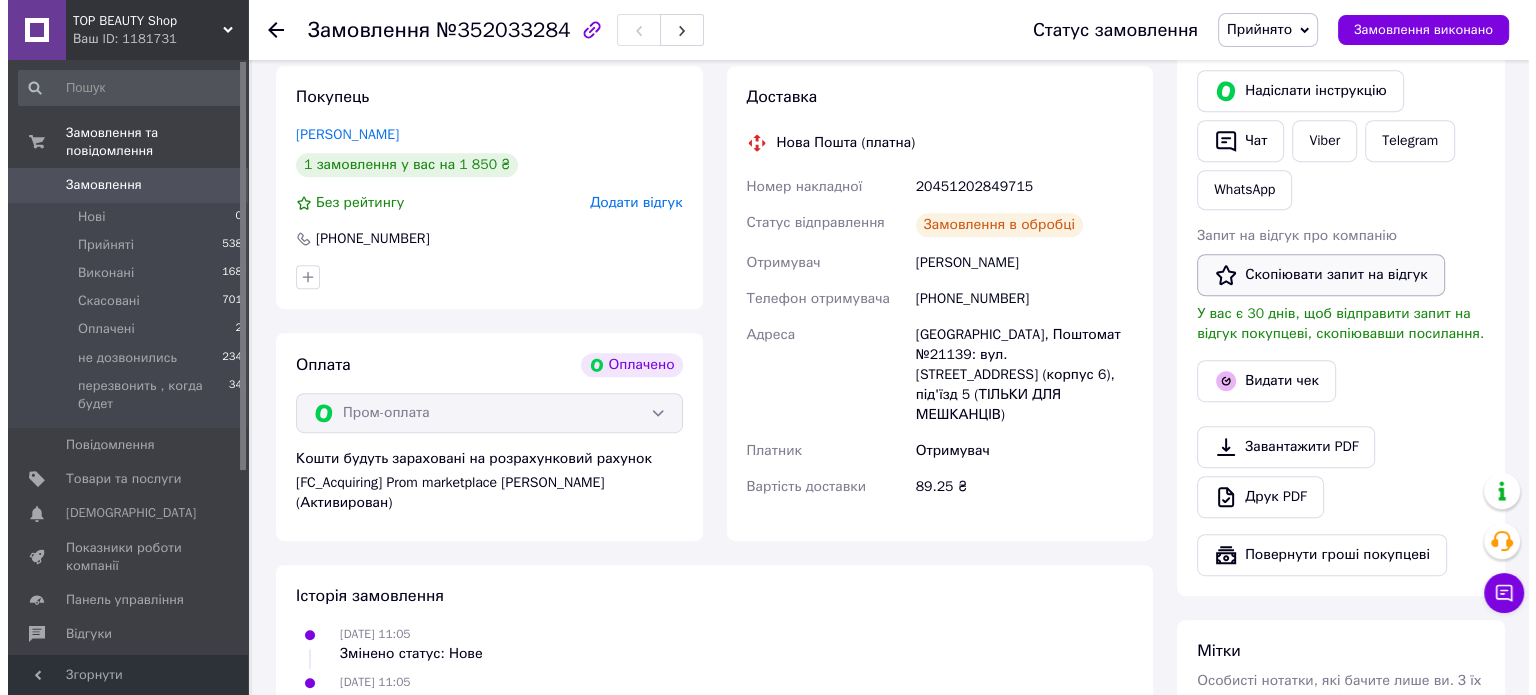 scroll, scrollTop: 1063, scrollLeft: 0, axis: vertical 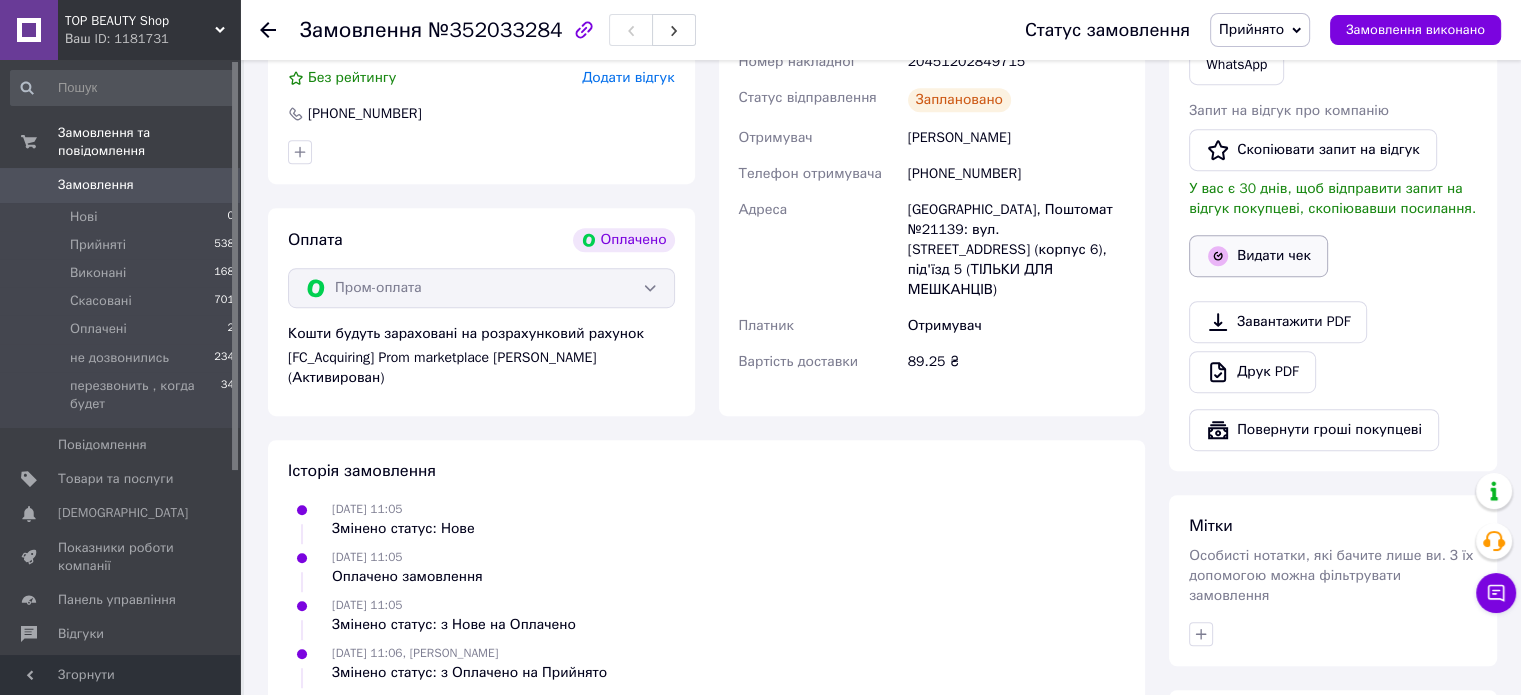 click on "Видати чек" at bounding box center (1258, 256) 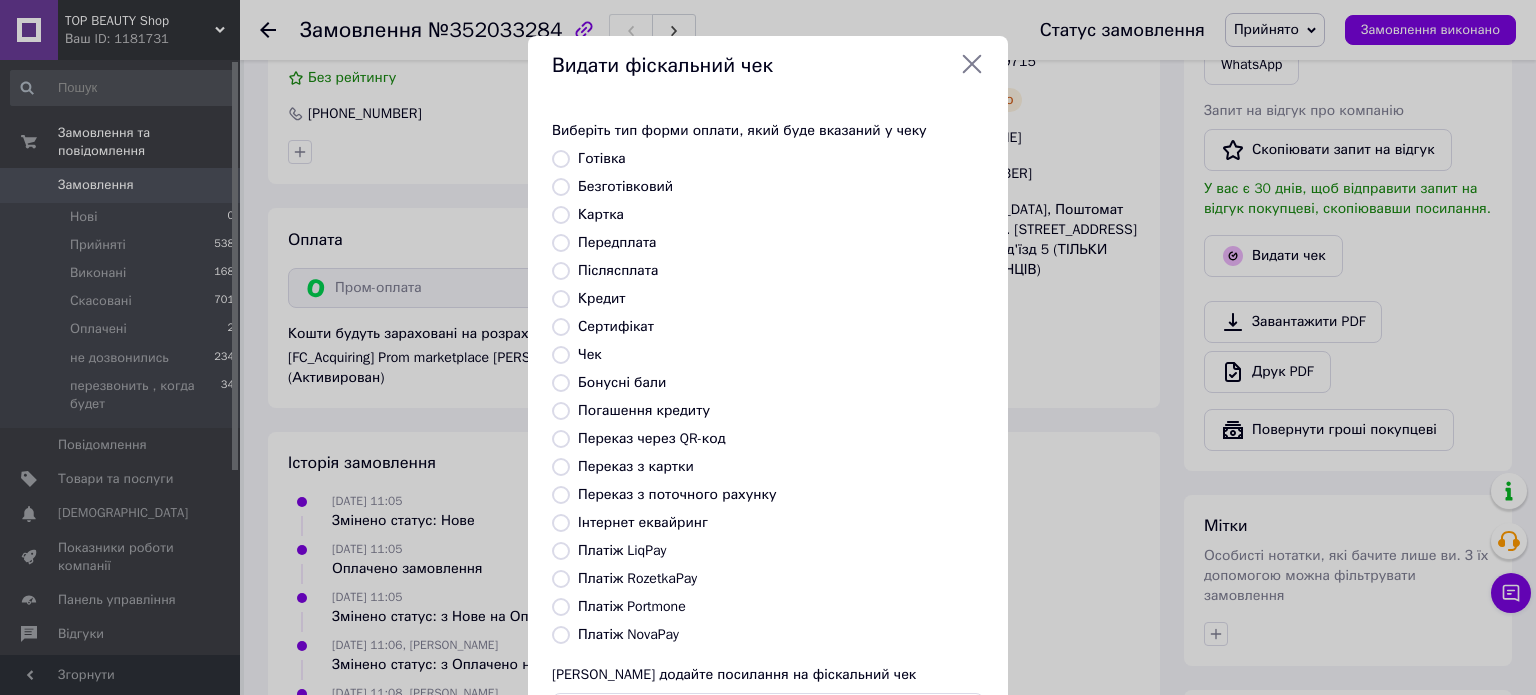 click on "Безготівковий" at bounding box center [561, 187] 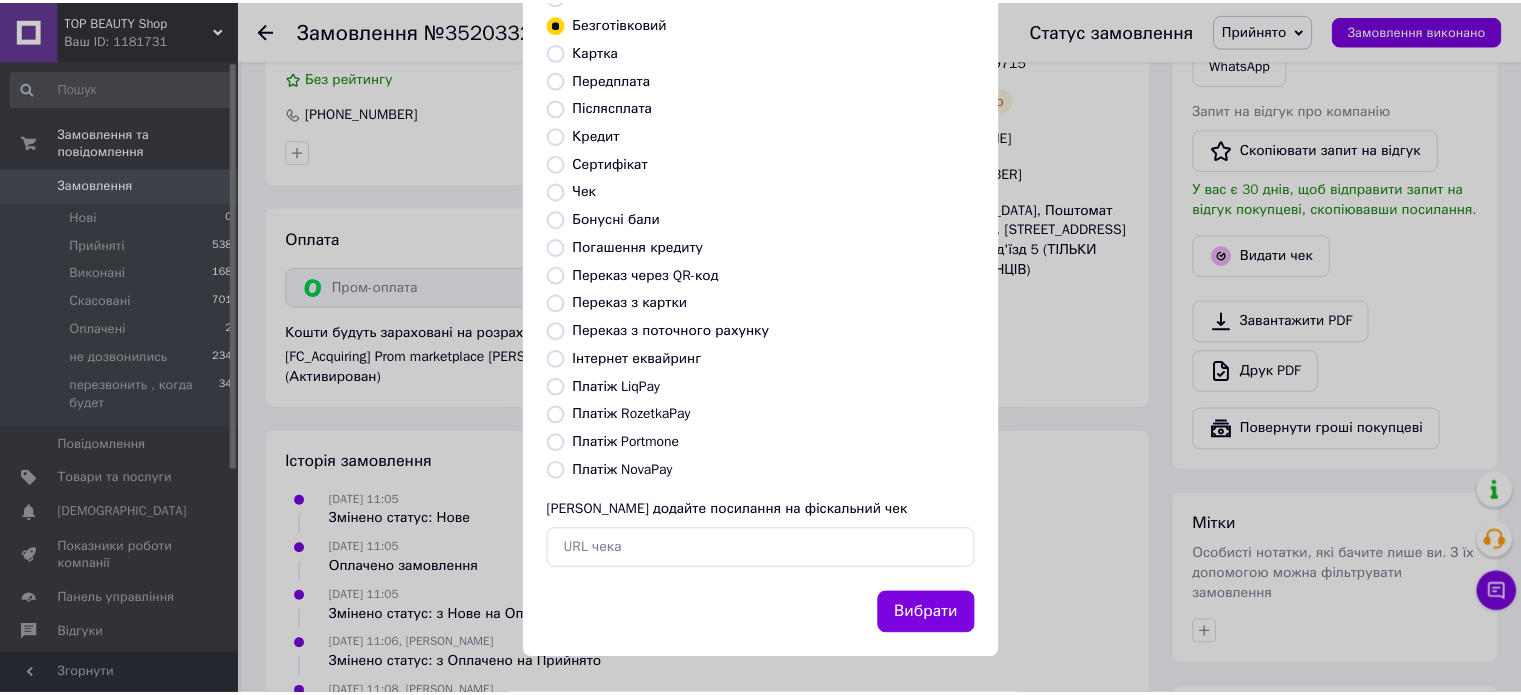 scroll, scrollTop: 300, scrollLeft: 0, axis: vertical 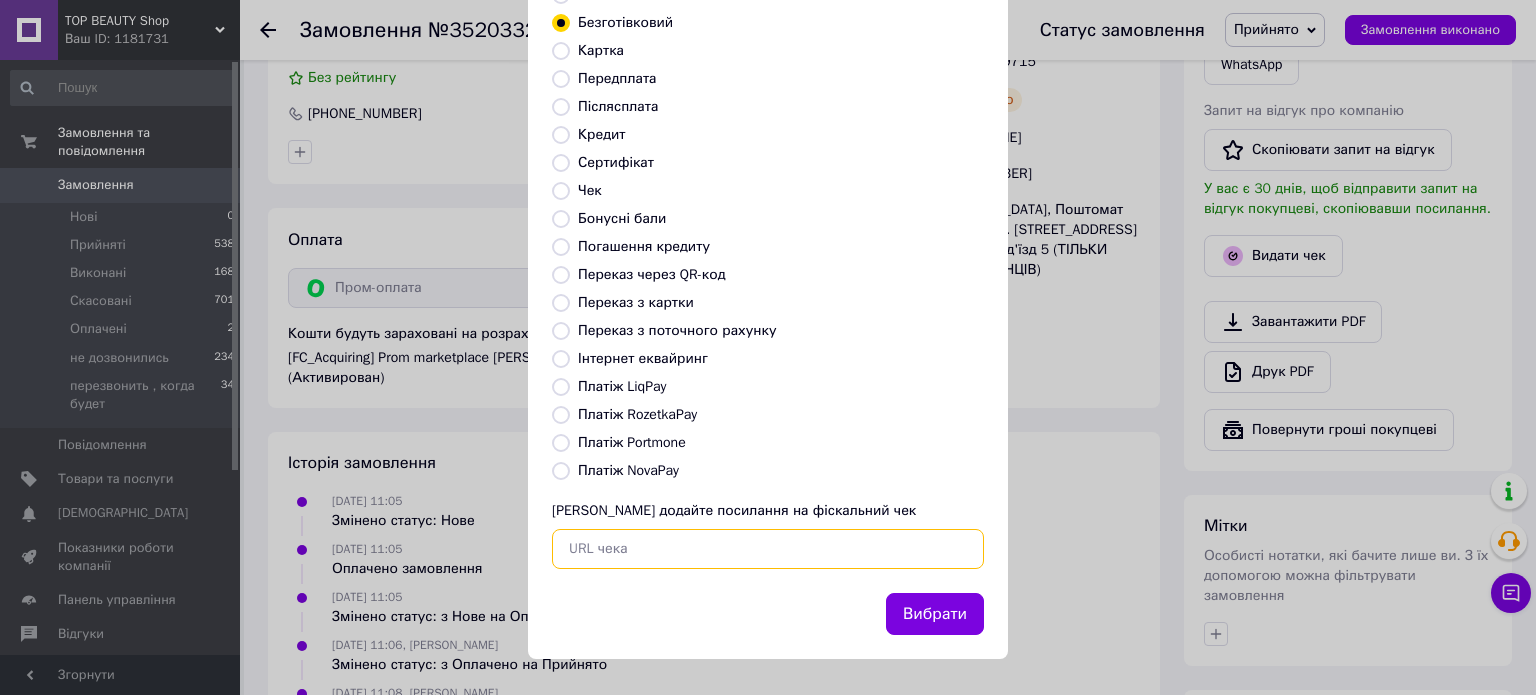 paste on "https://kasa.vchasno.ua/check-viewer/5ESeH5_6NI4" 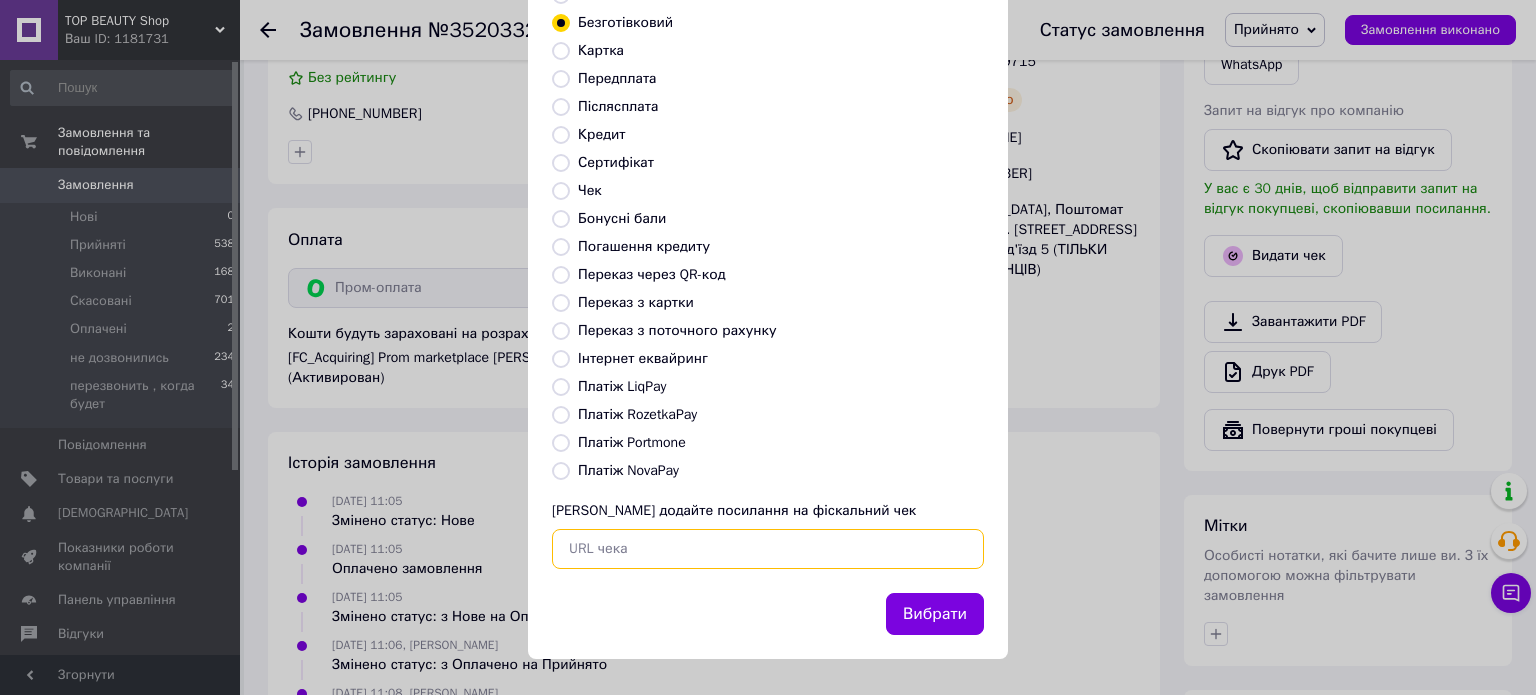 radio on "false" 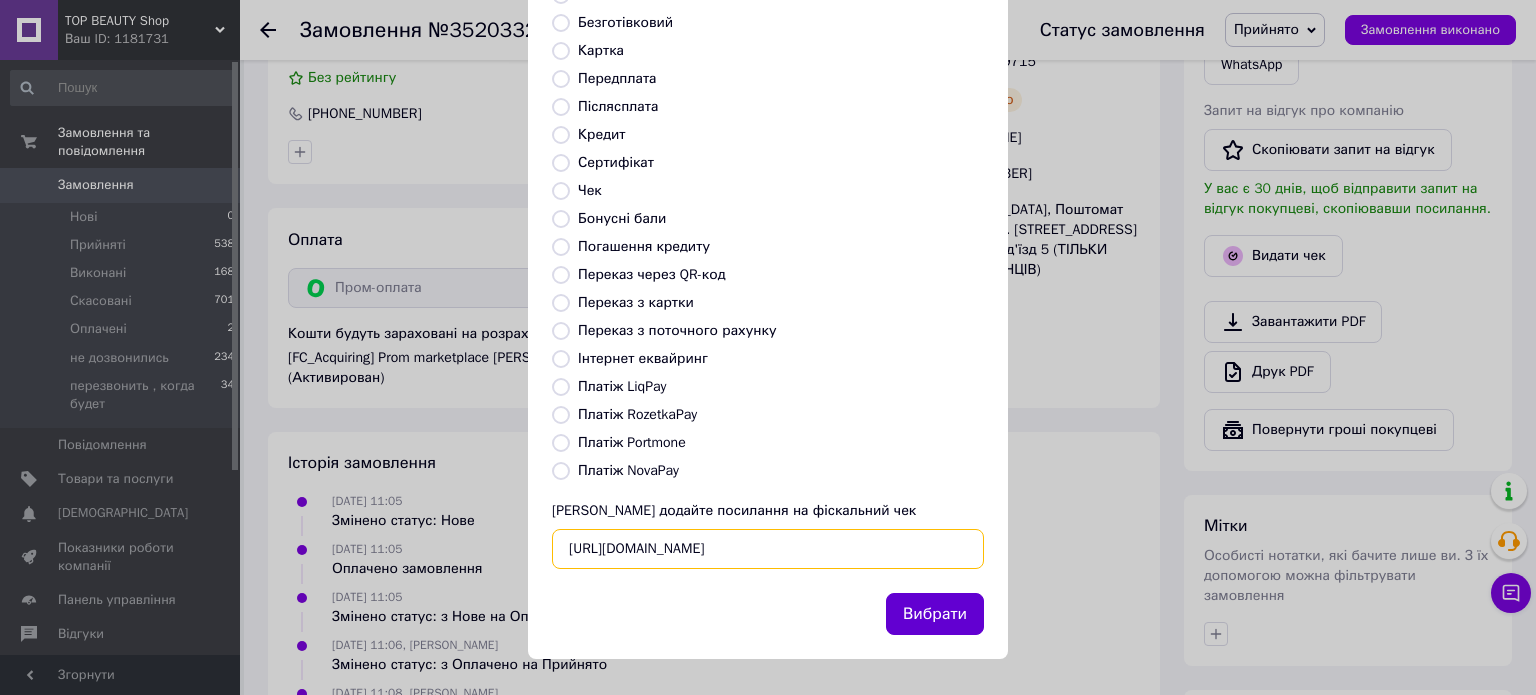 type on "https://kasa.vchasno.ua/check-viewer/5ESeH5_6NI4" 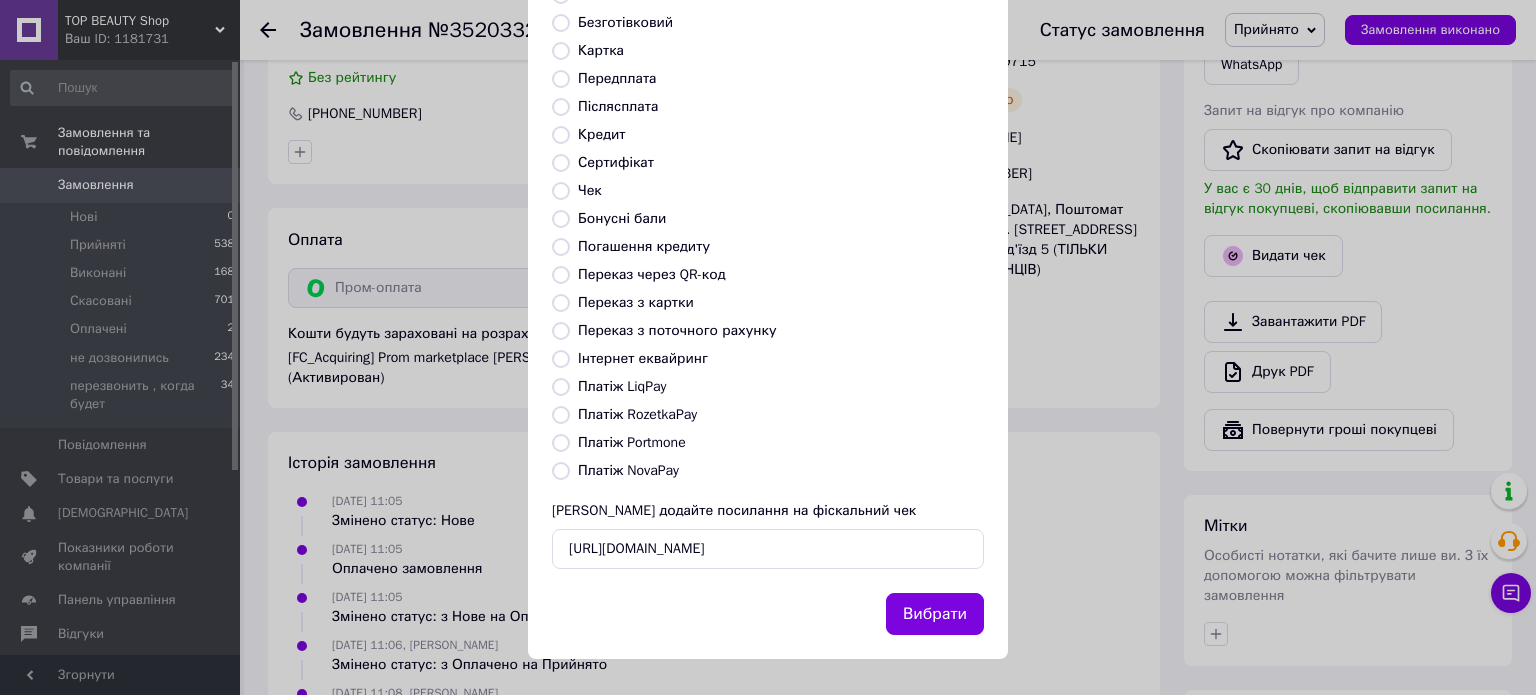 click on "Вибрати" at bounding box center [935, 614] 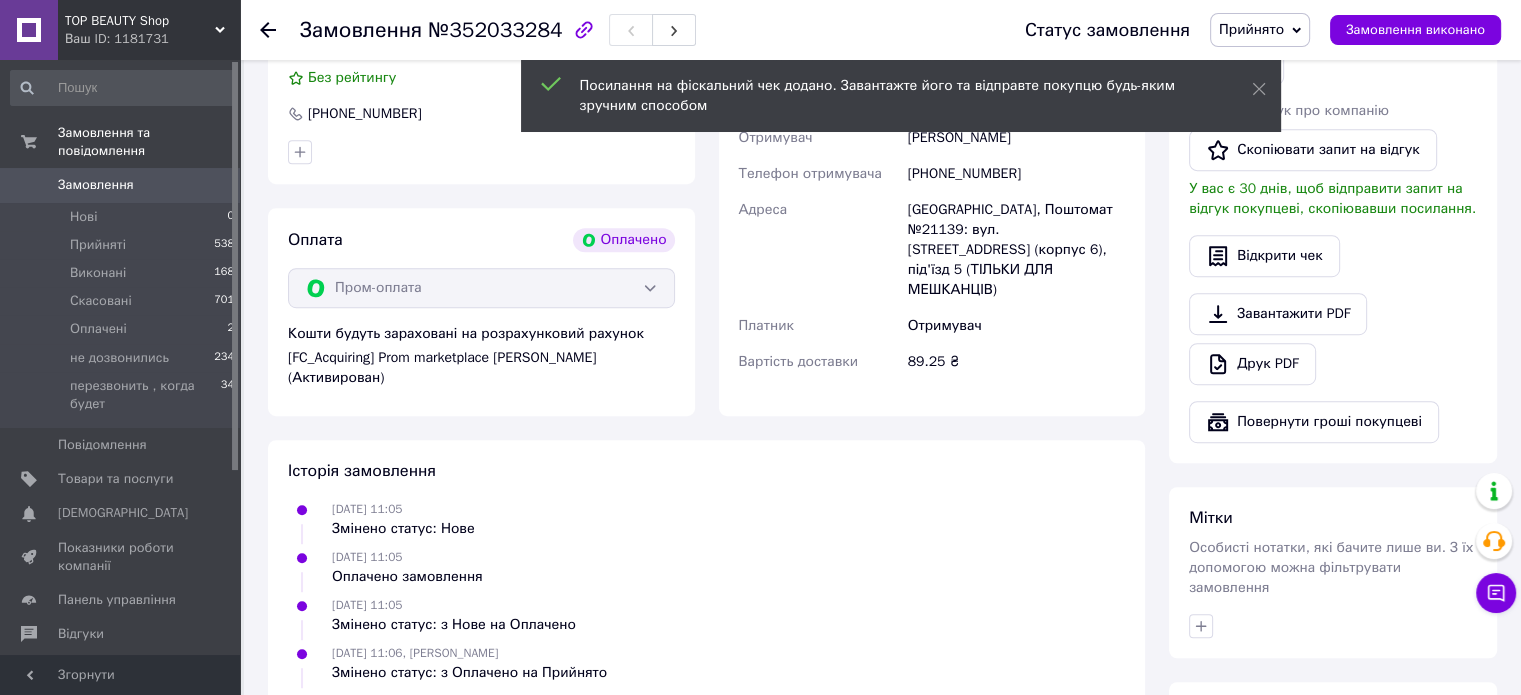 click on "Замовлення" at bounding box center (96, 185) 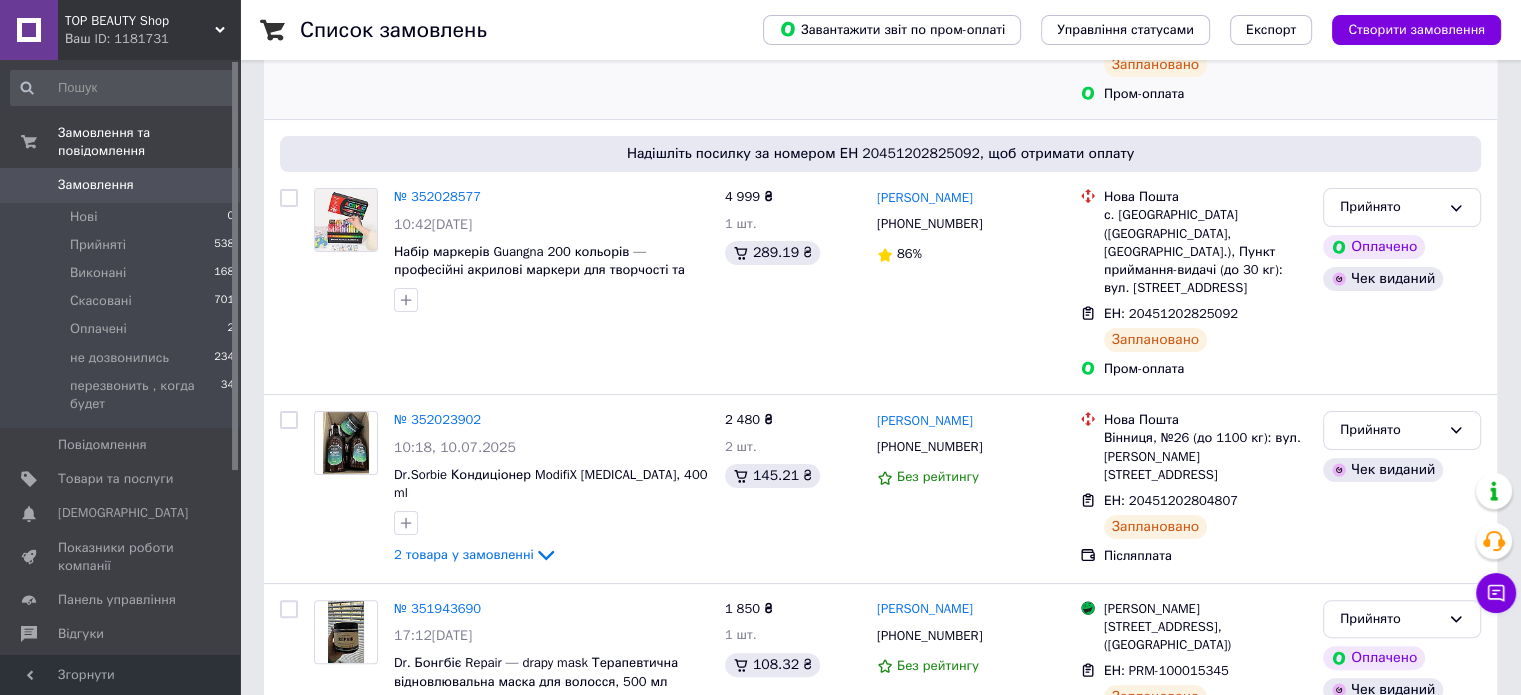 scroll, scrollTop: 400, scrollLeft: 0, axis: vertical 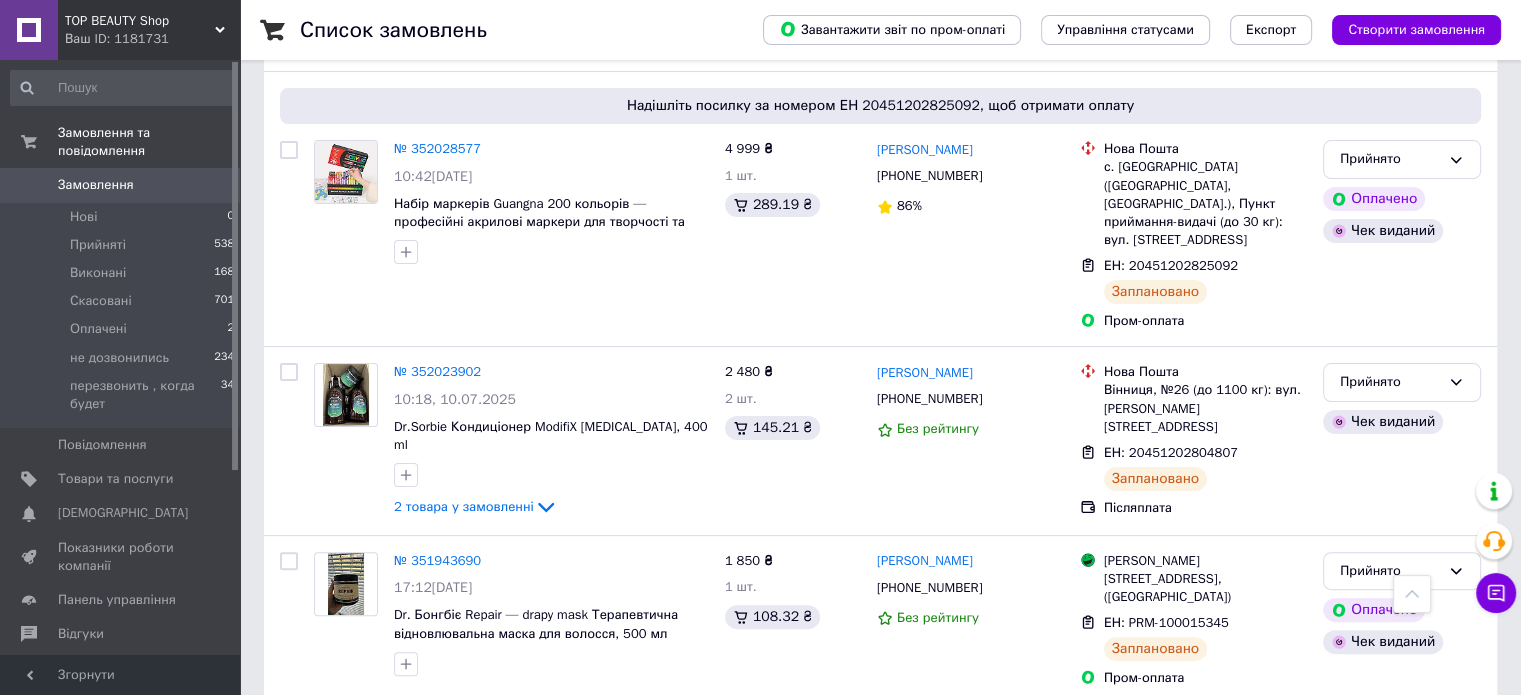 click on "Замовлення" at bounding box center (96, 185) 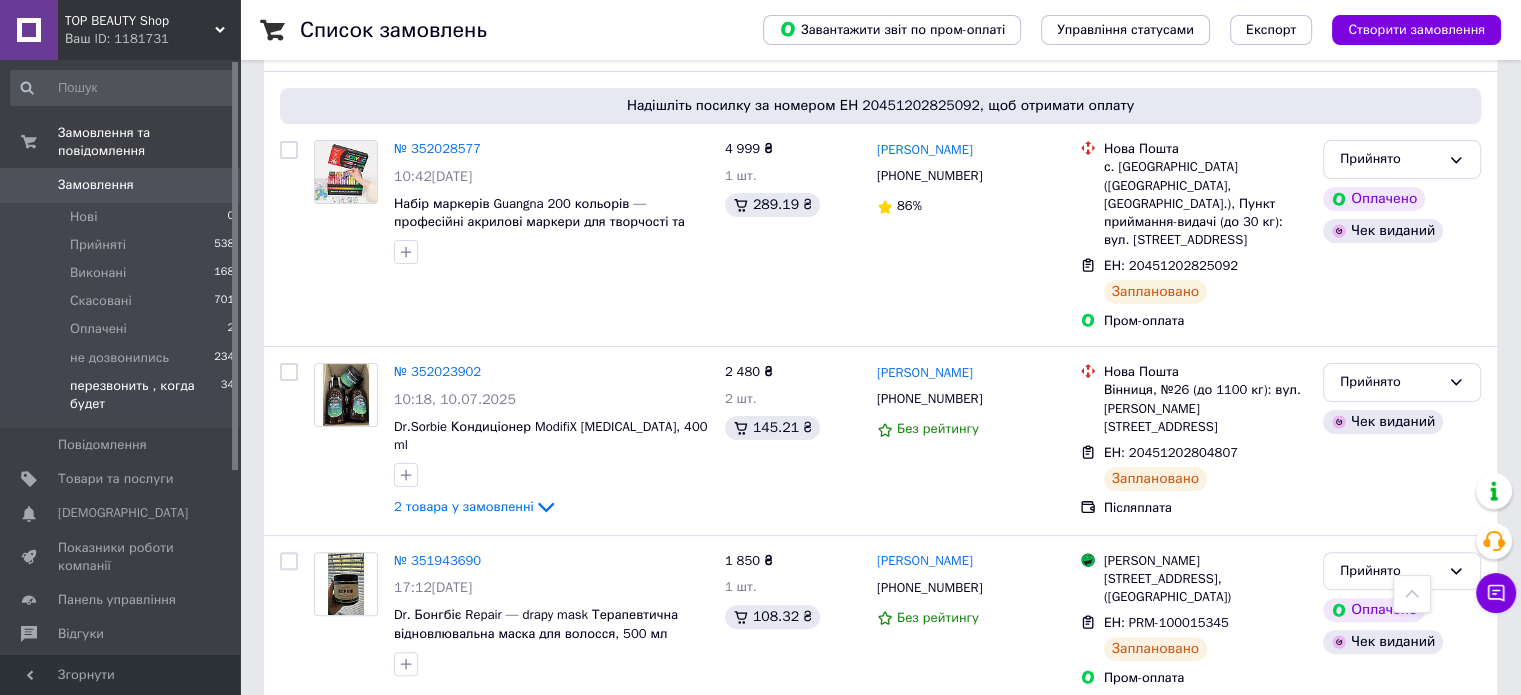 scroll, scrollTop: 0, scrollLeft: 0, axis: both 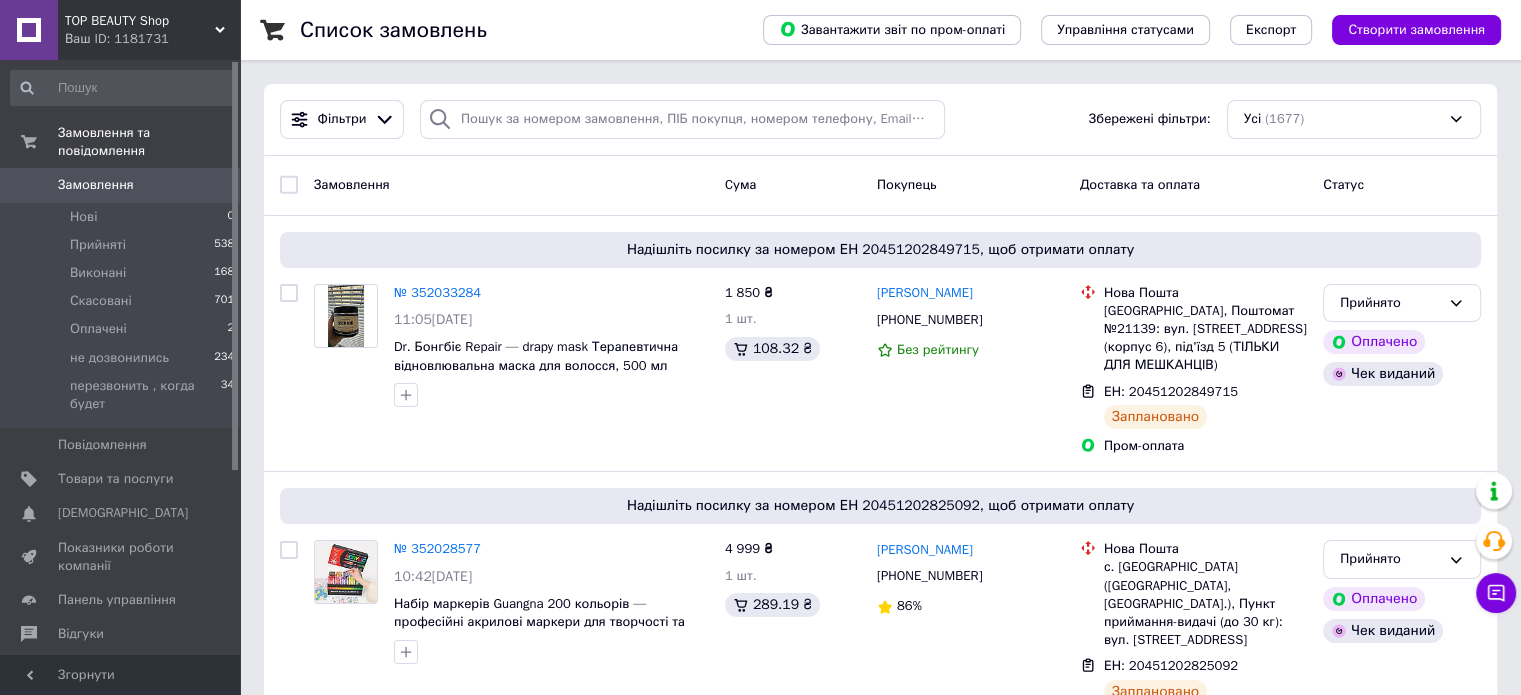 click on "Замовлення" at bounding box center (96, 185) 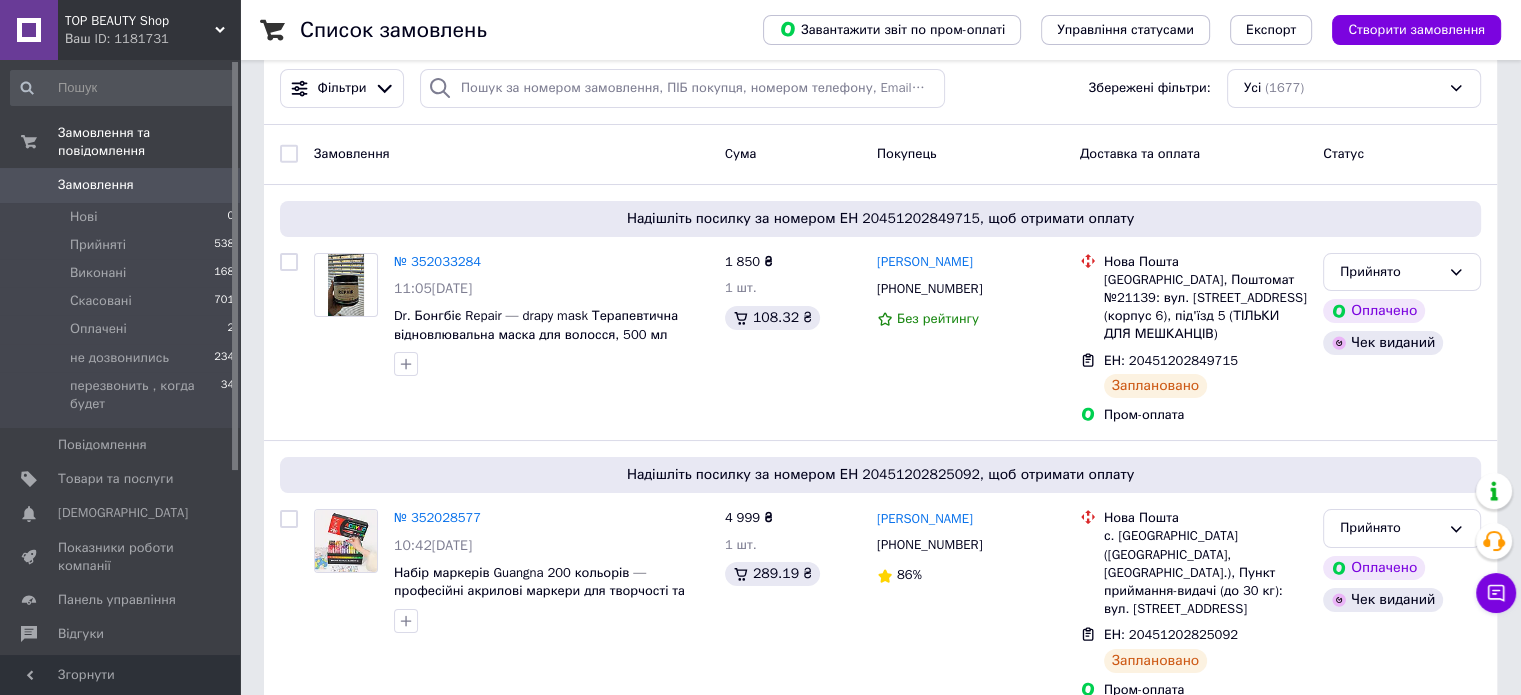 scroll, scrollTop: 0, scrollLeft: 0, axis: both 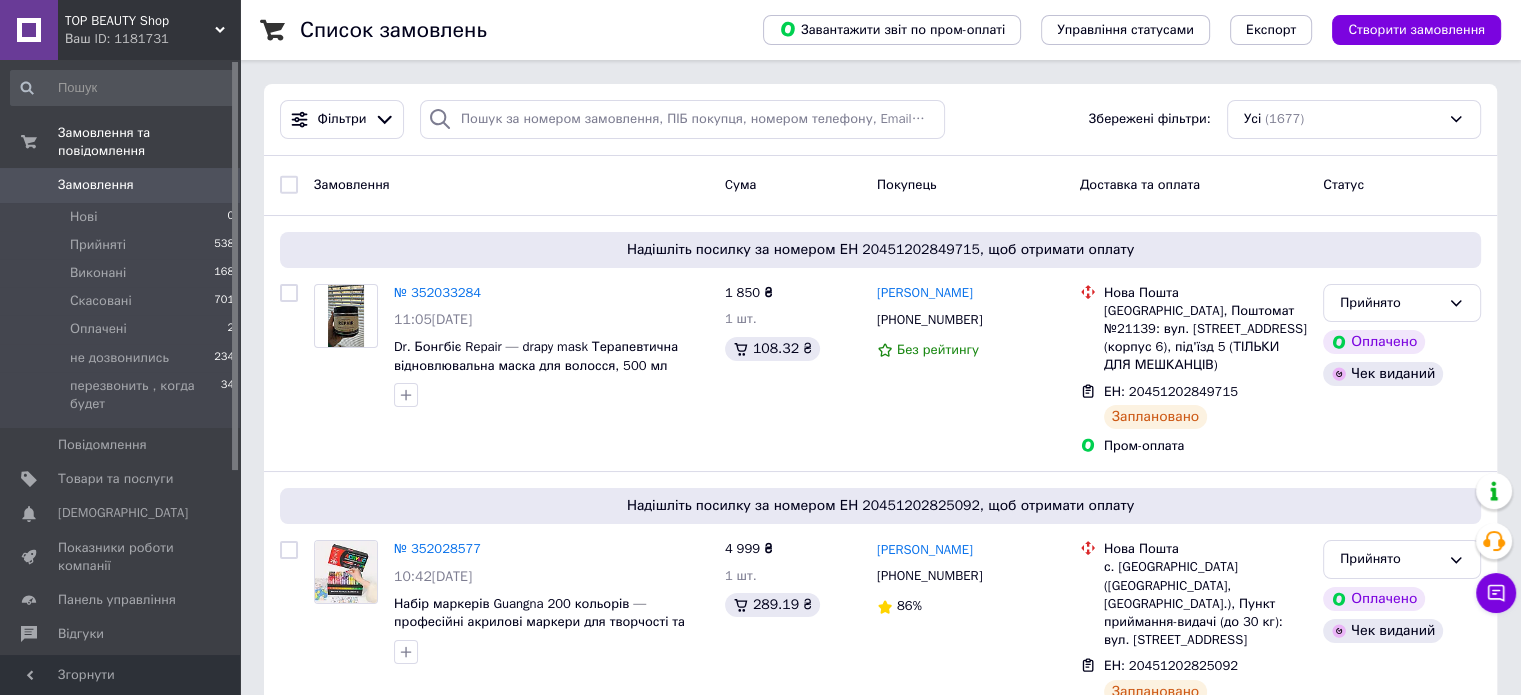 click on "Замовлення" at bounding box center [96, 185] 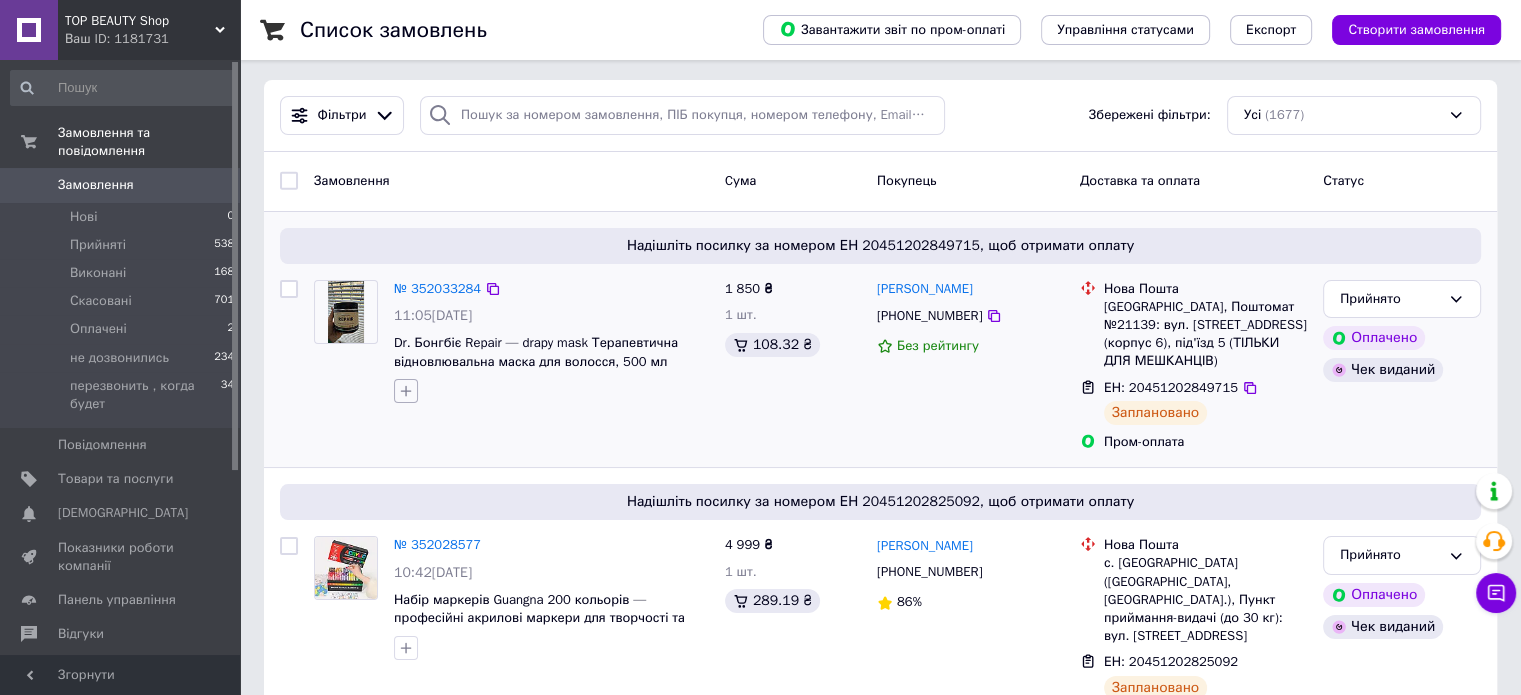 scroll, scrollTop: 0, scrollLeft: 0, axis: both 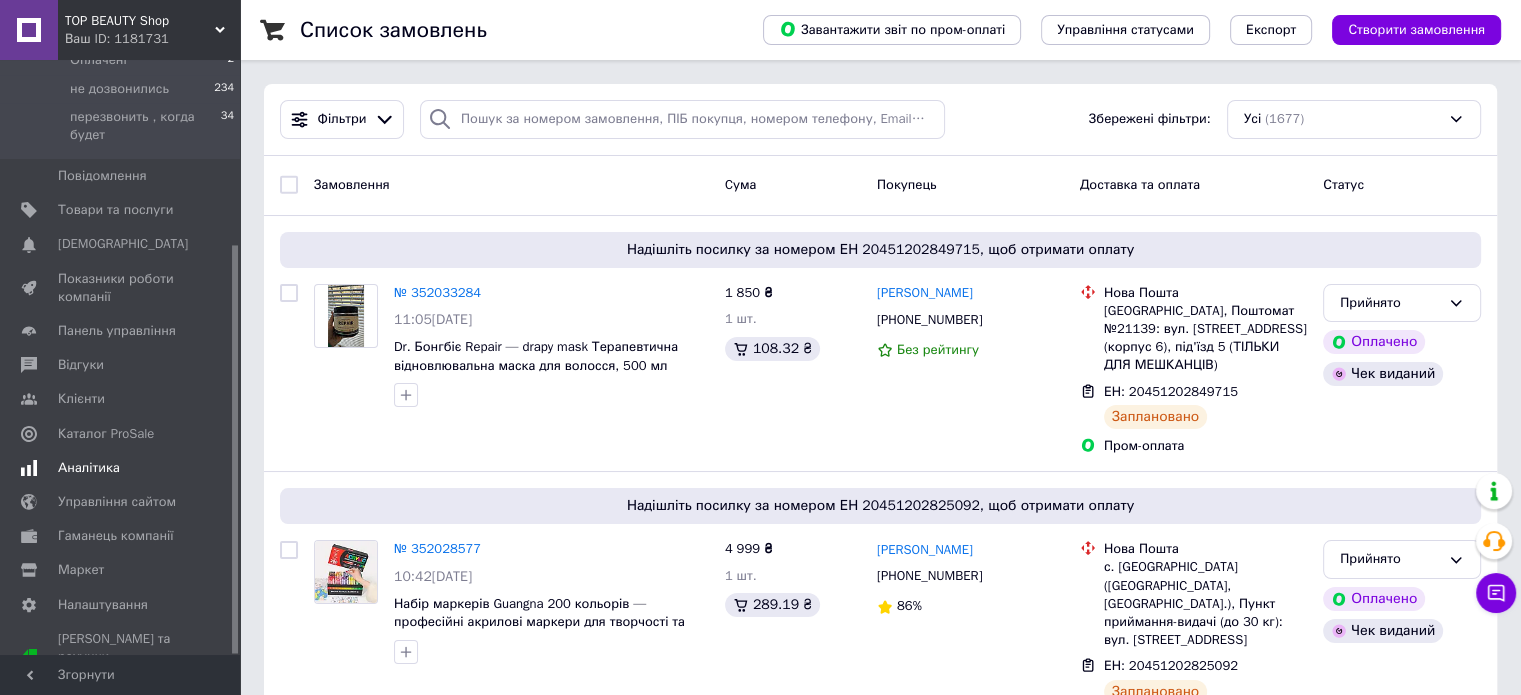 click on "Аналітика" at bounding box center [123, 468] 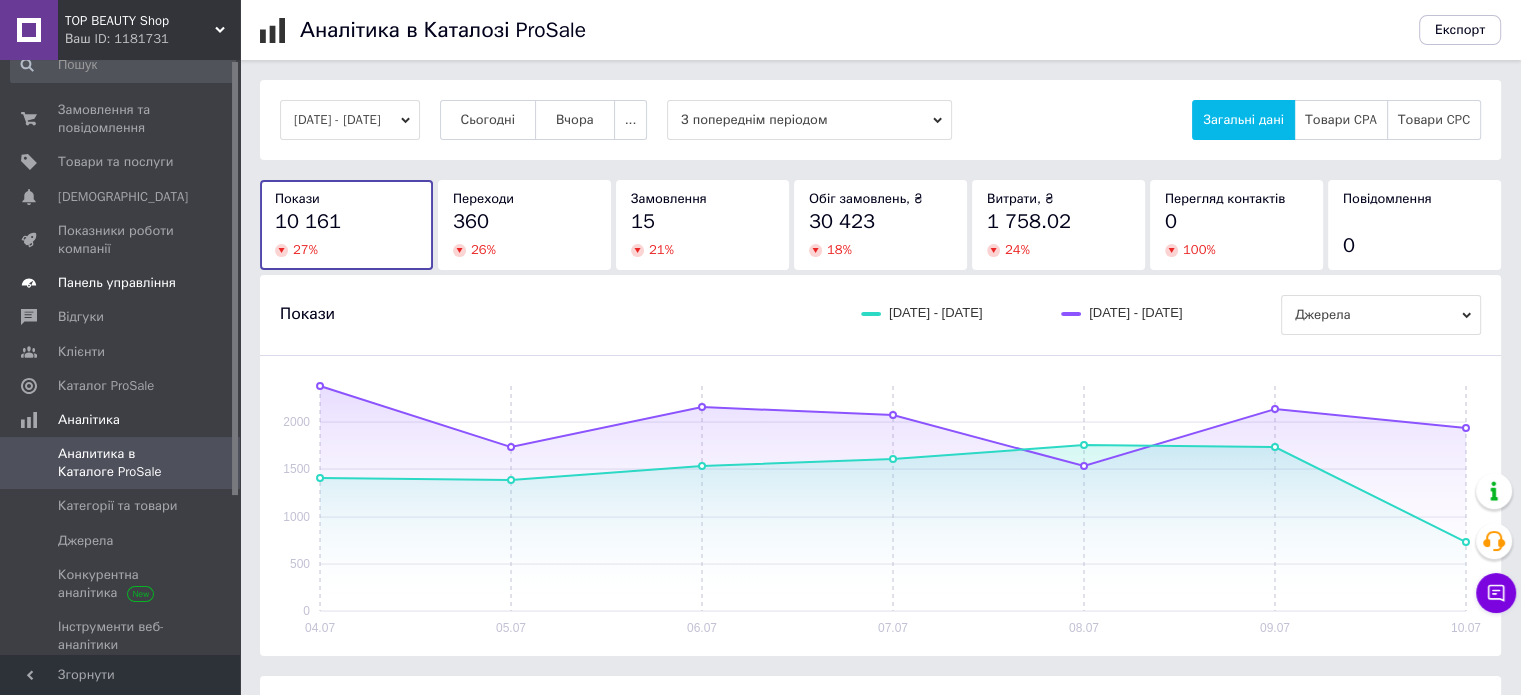 scroll, scrollTop: 0, scrollLeft: 0, axis: both 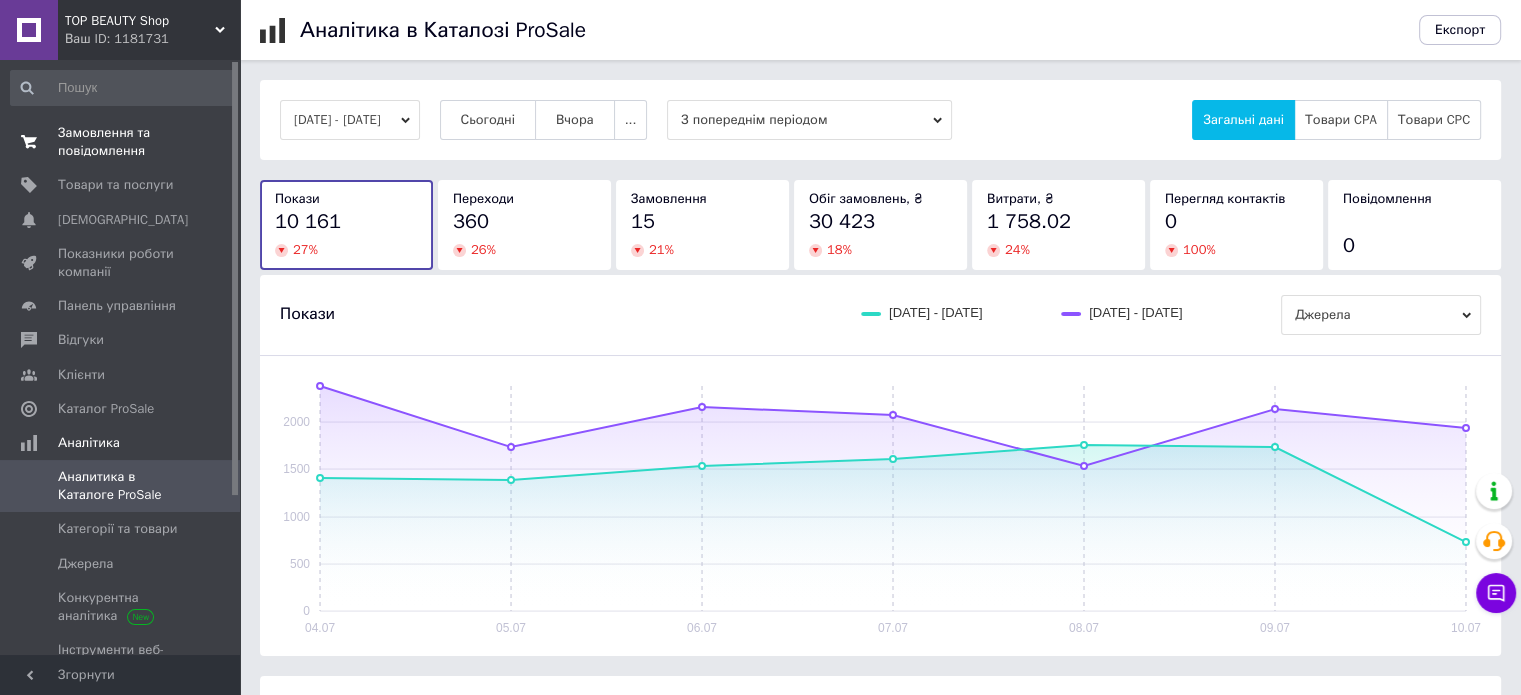 click on "Замовлення та повідомлення" at bounding box center (121, 142) 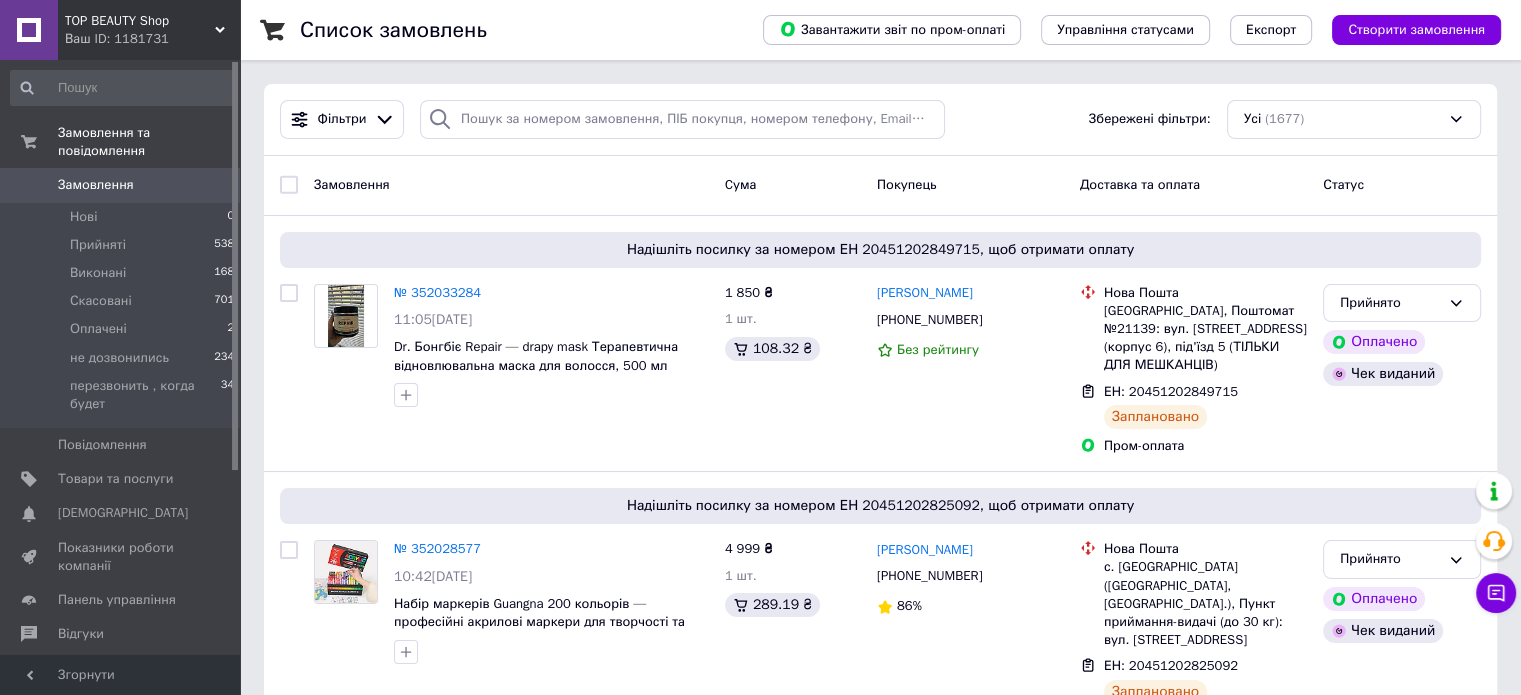 click on "Замовлення" at bounding box center (121, 185) 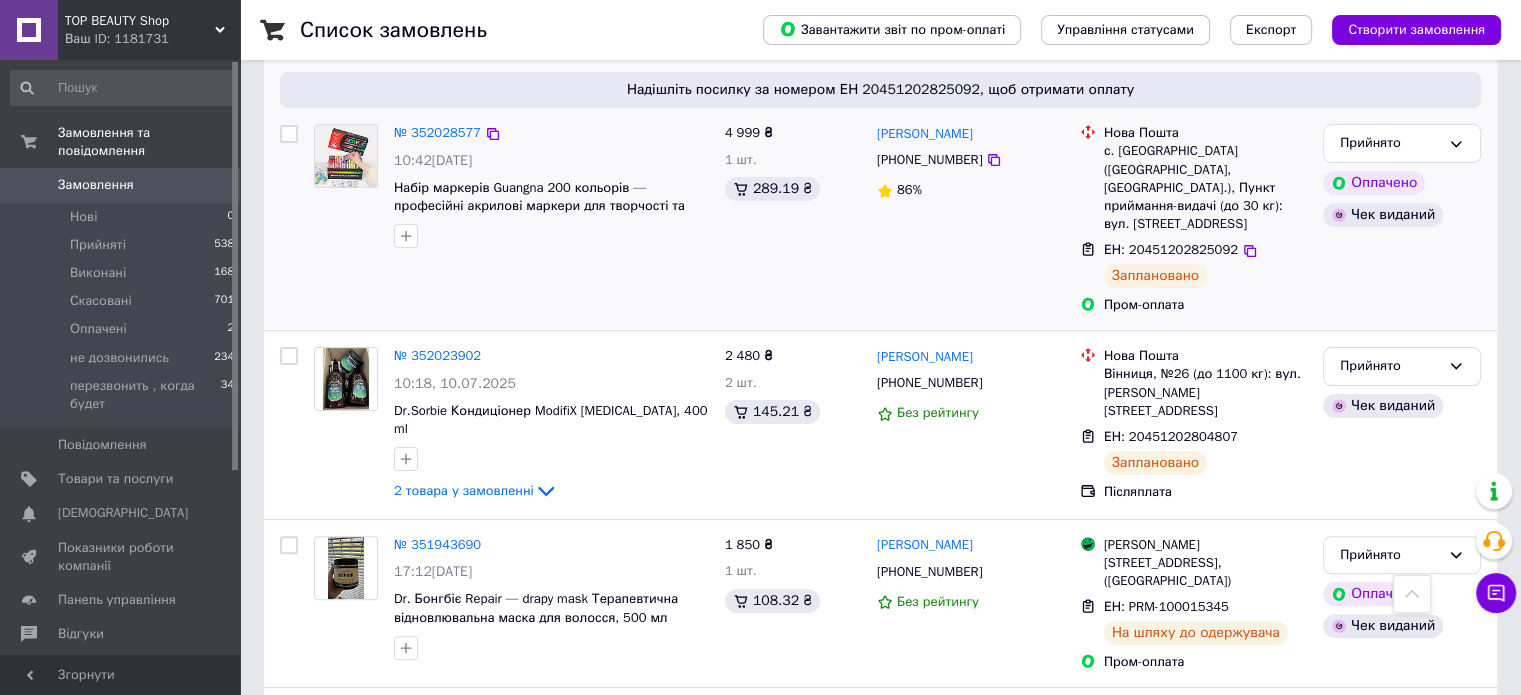 scroll, scrollTop: 300, scrollLeft: 0, axis: vertical 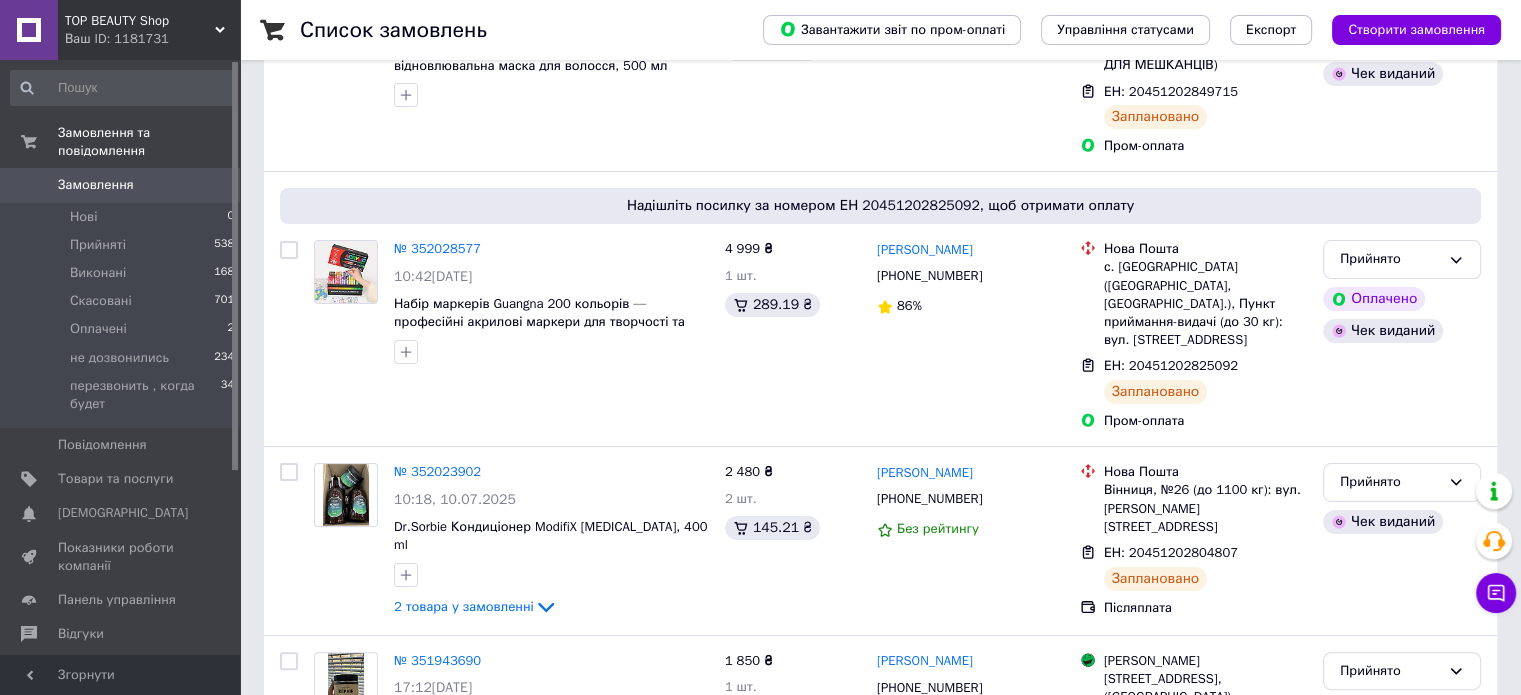 click on "Замовлення 0" at bounding box center [123, 185] 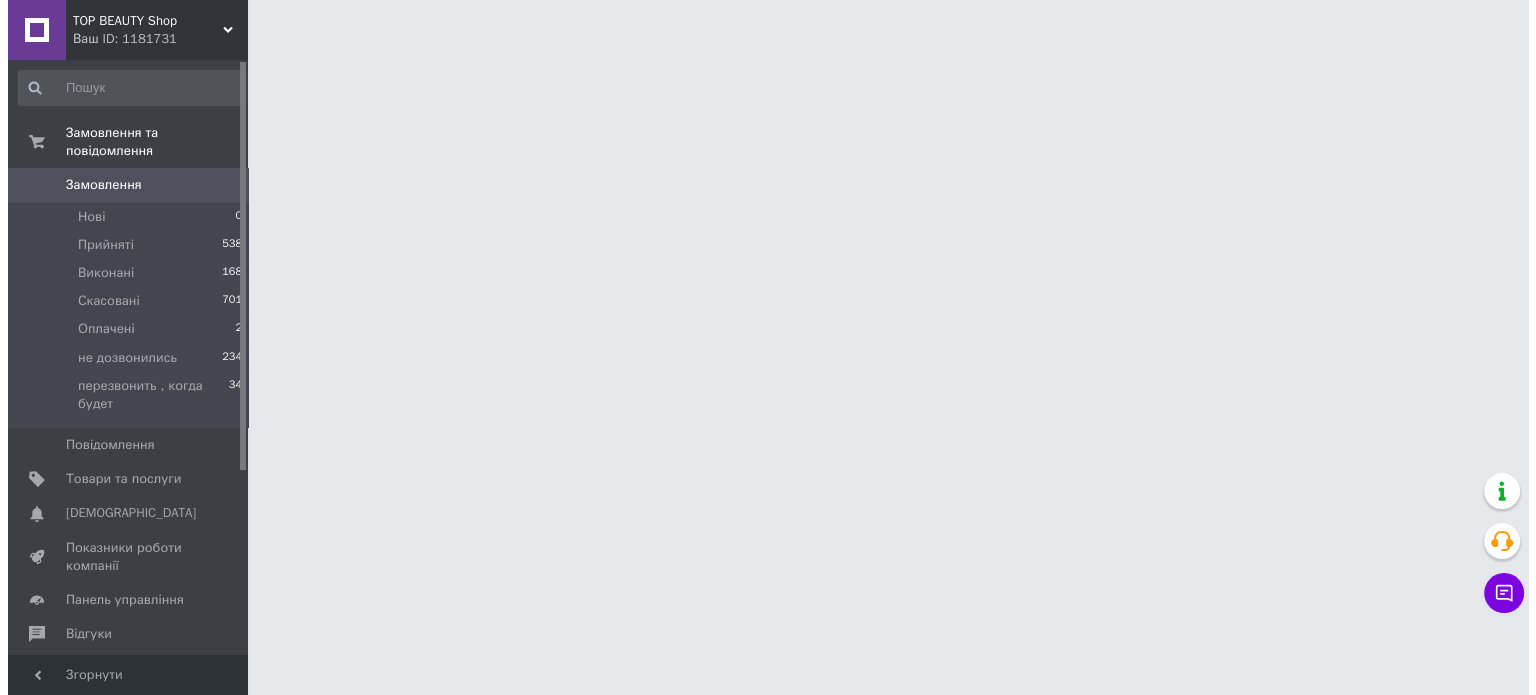 scroll, scrollTop: 0, scrollLeft: 0, axis: both 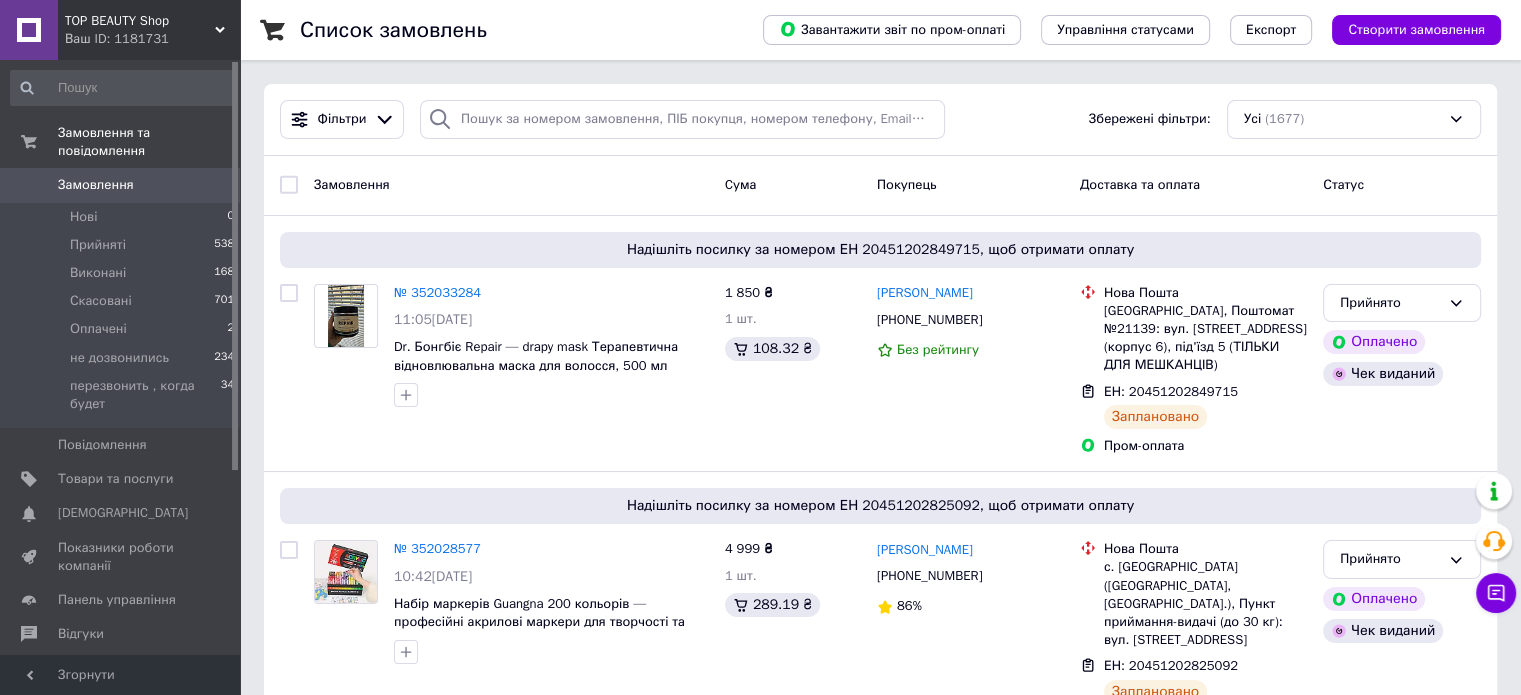 click on "Замовлення" at bounding box center [96, 185] 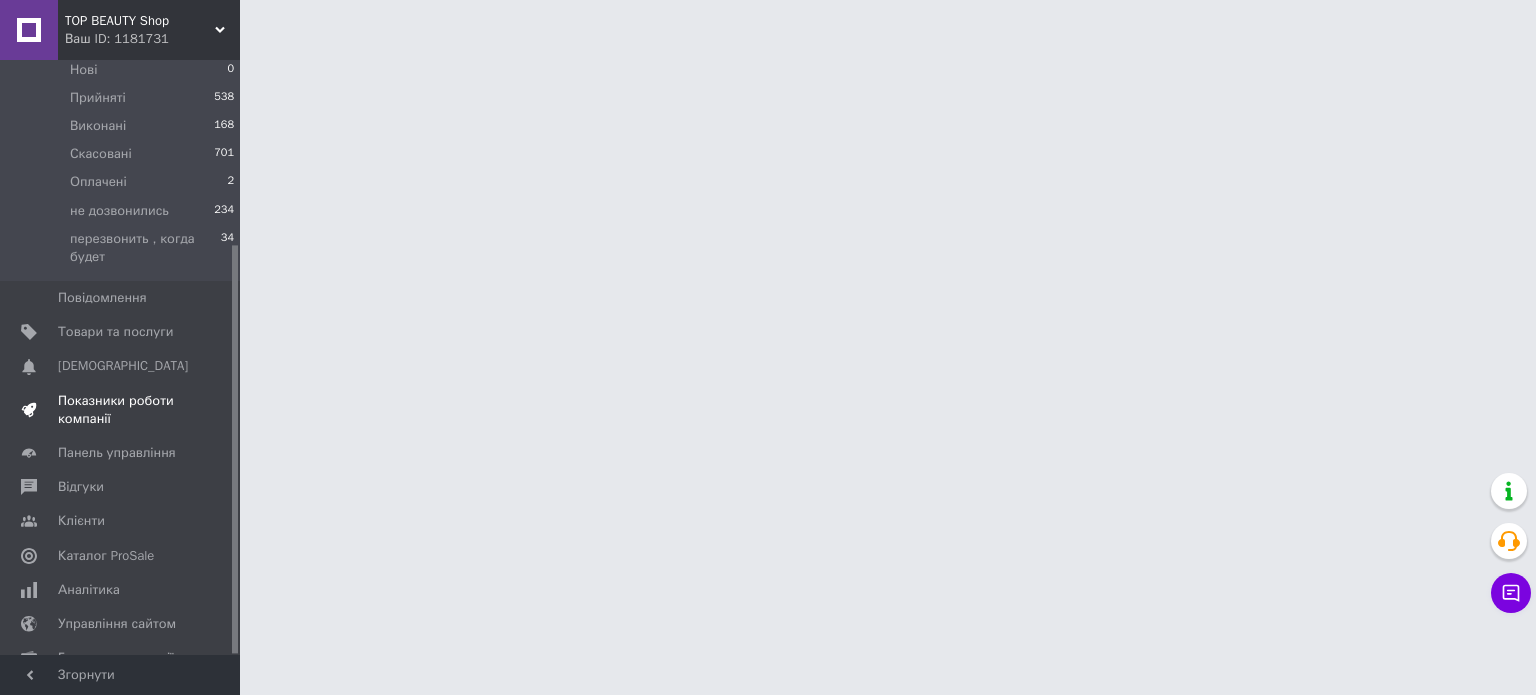 scroll, scrollTop: 269, scrollLeft: 0, axis: vertical 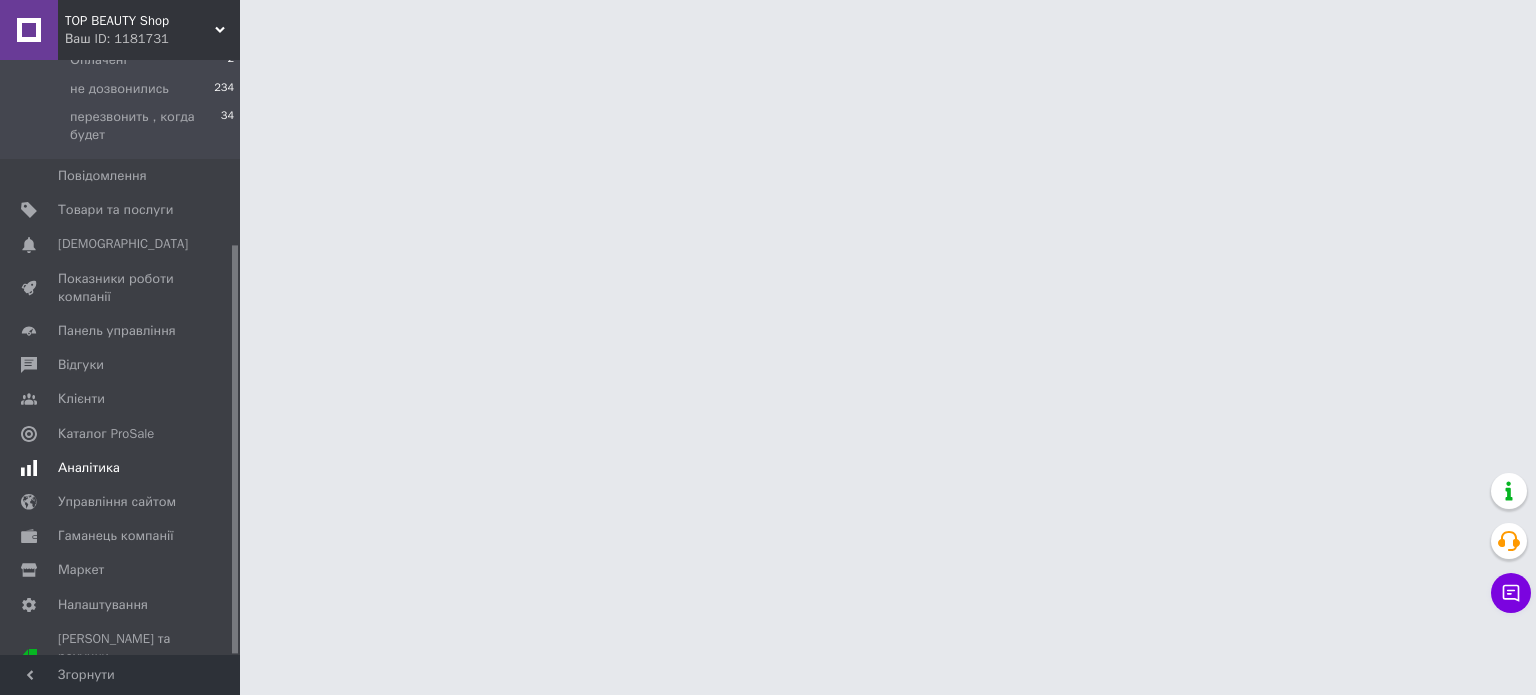click on "Аналітика" at bounding box center [121, 468] 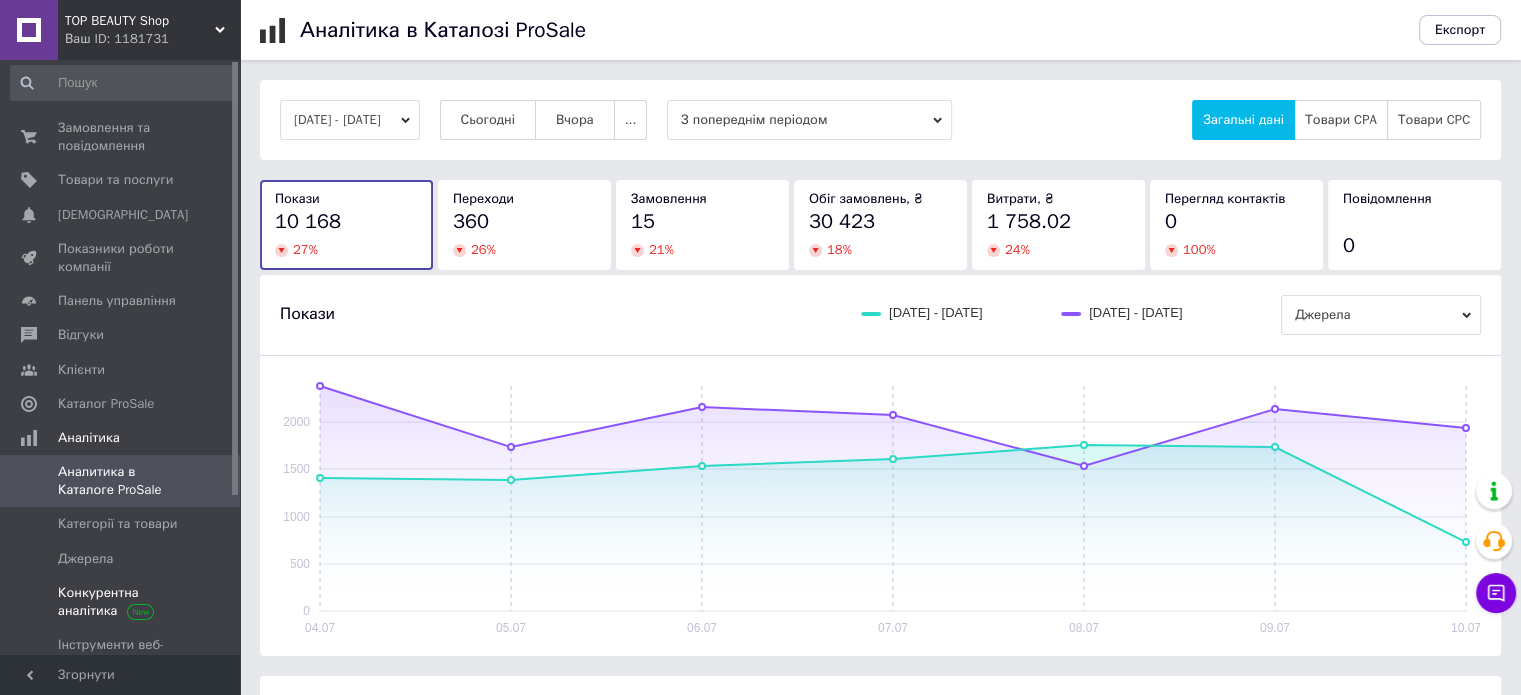 scroll, scrollTop: 0, scrollLeft: 0, axis: both 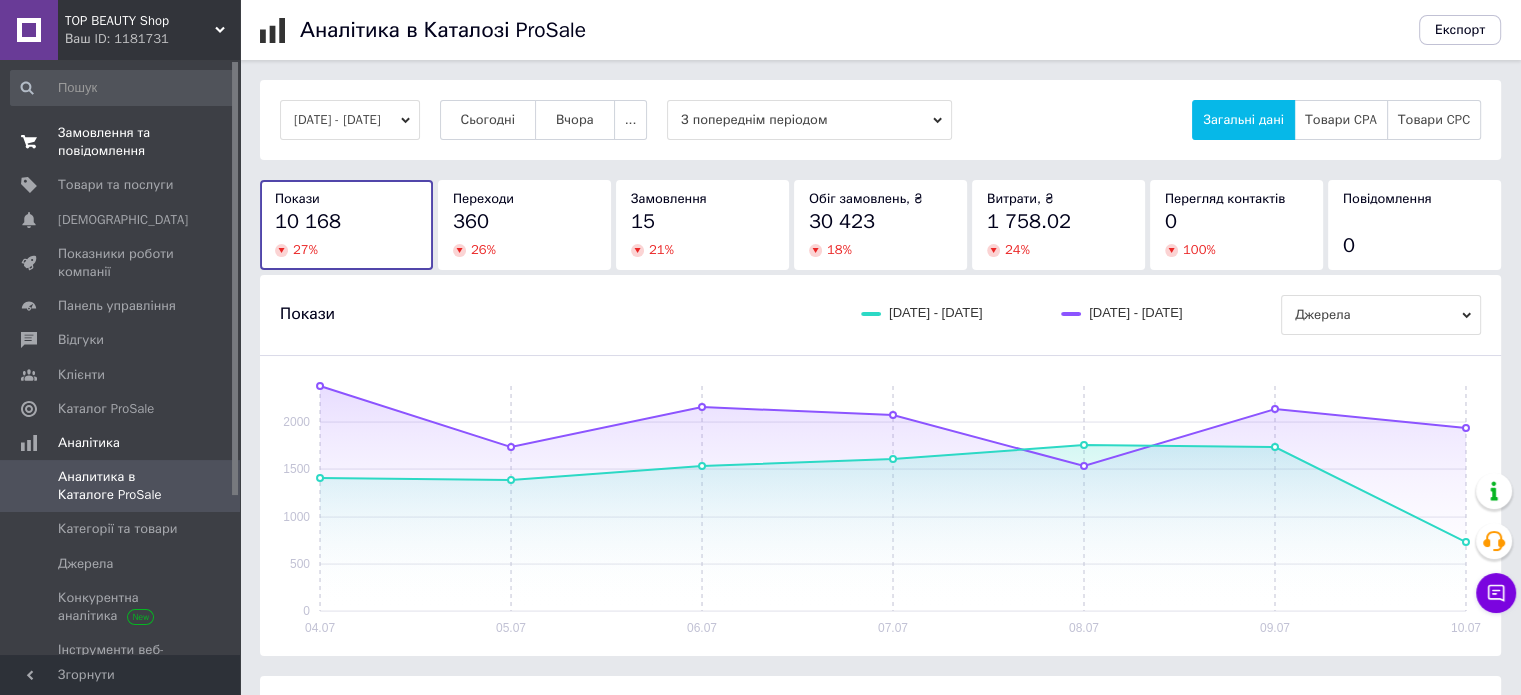 click on "Замовлення та повідомлення" at bounding box center (121, 142) 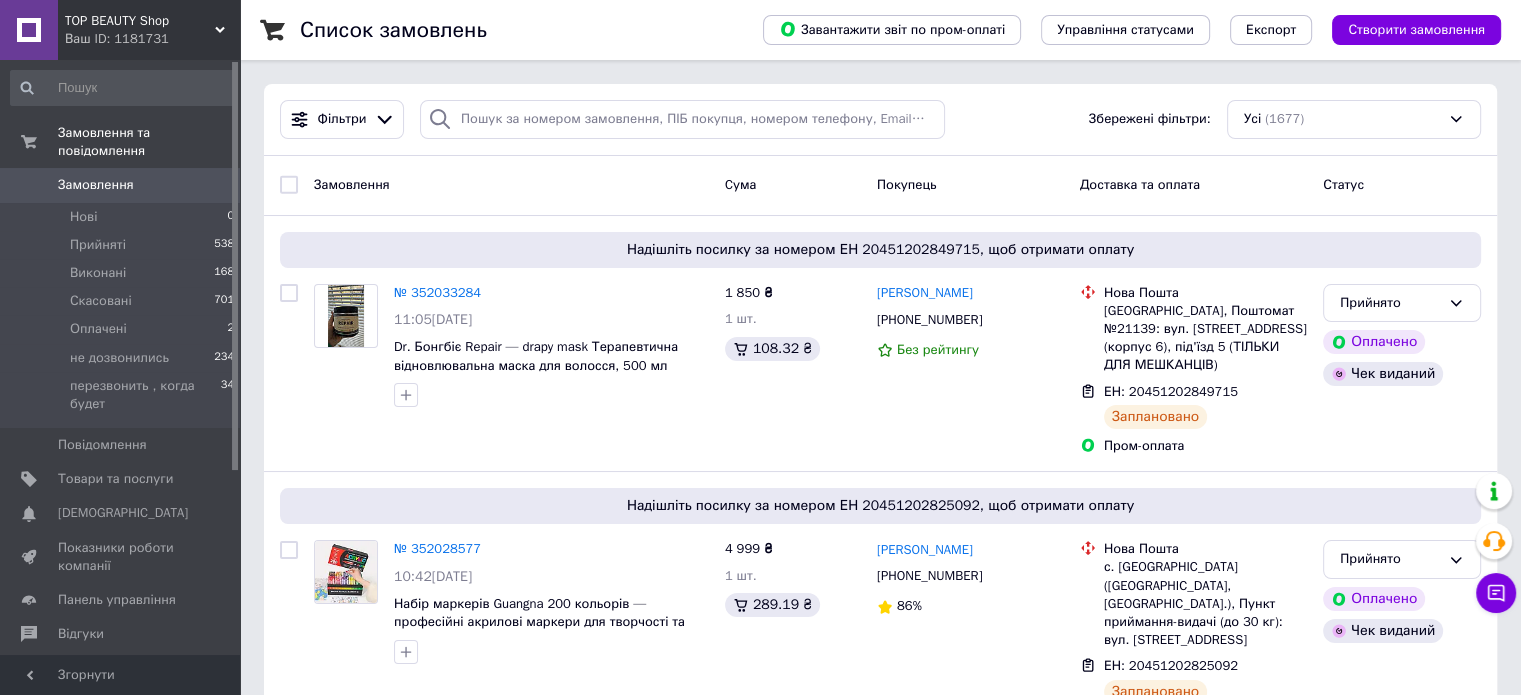 click on "Замовлення" at bounding box center [96, 185] 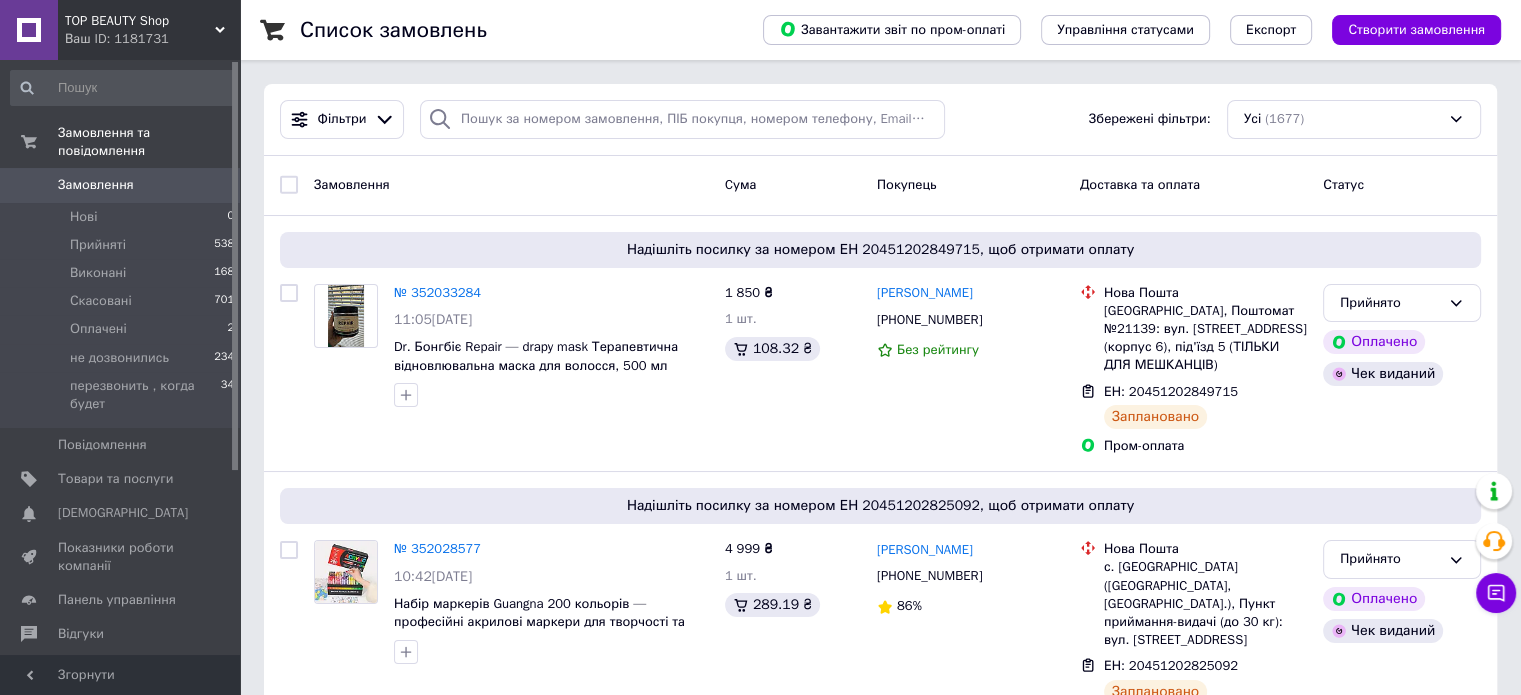 click on "Замовлення" at bounding box center [96, 185] 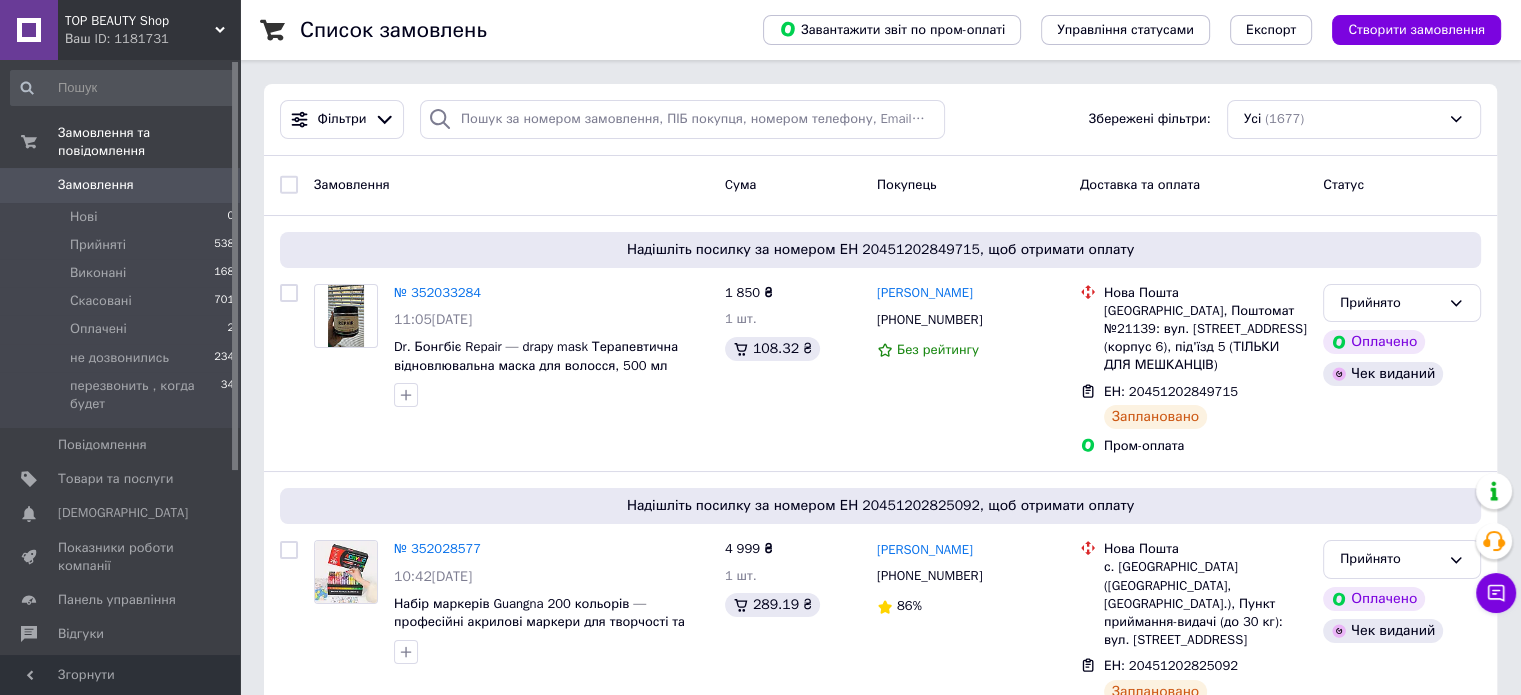 click on "Замовлення" at bounding box center [121, 185] 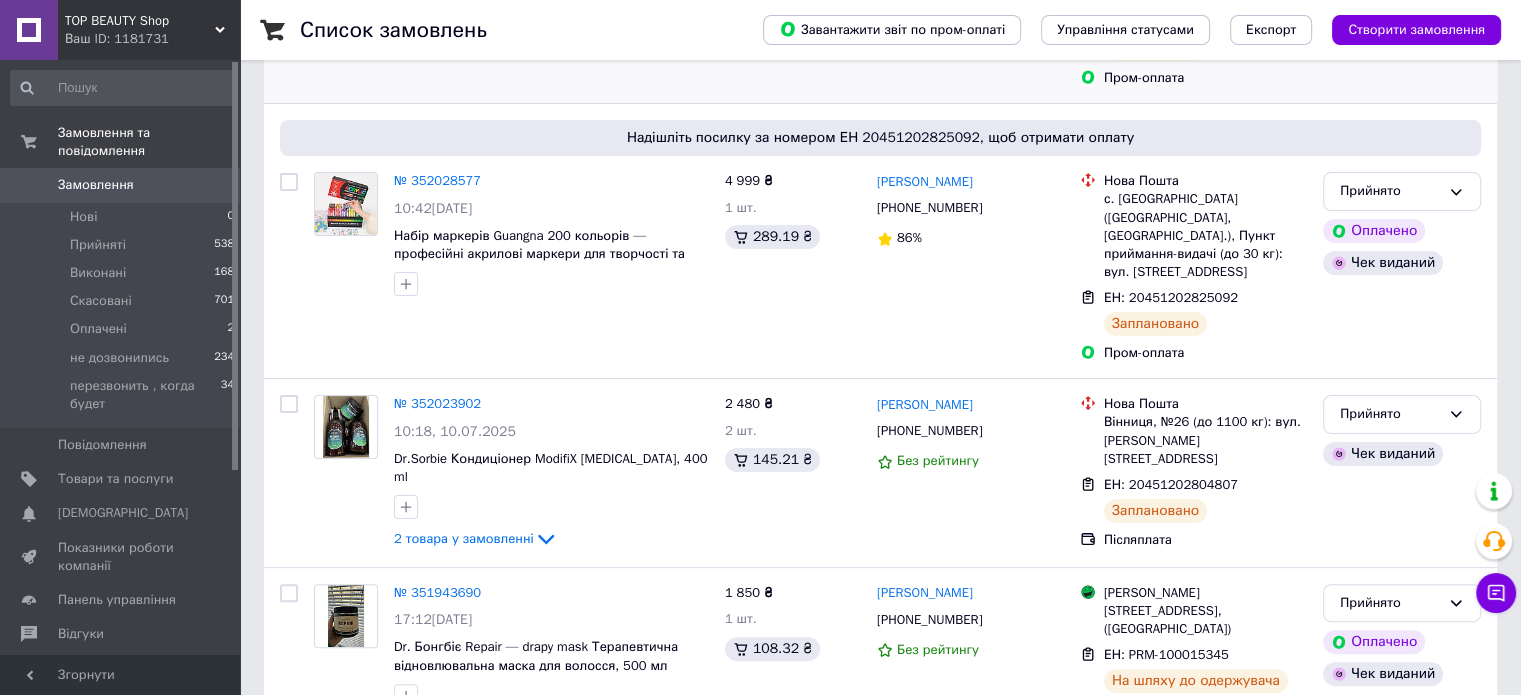 scroll, scrollTop: 400, scrollLeft: 0, axis: vertical 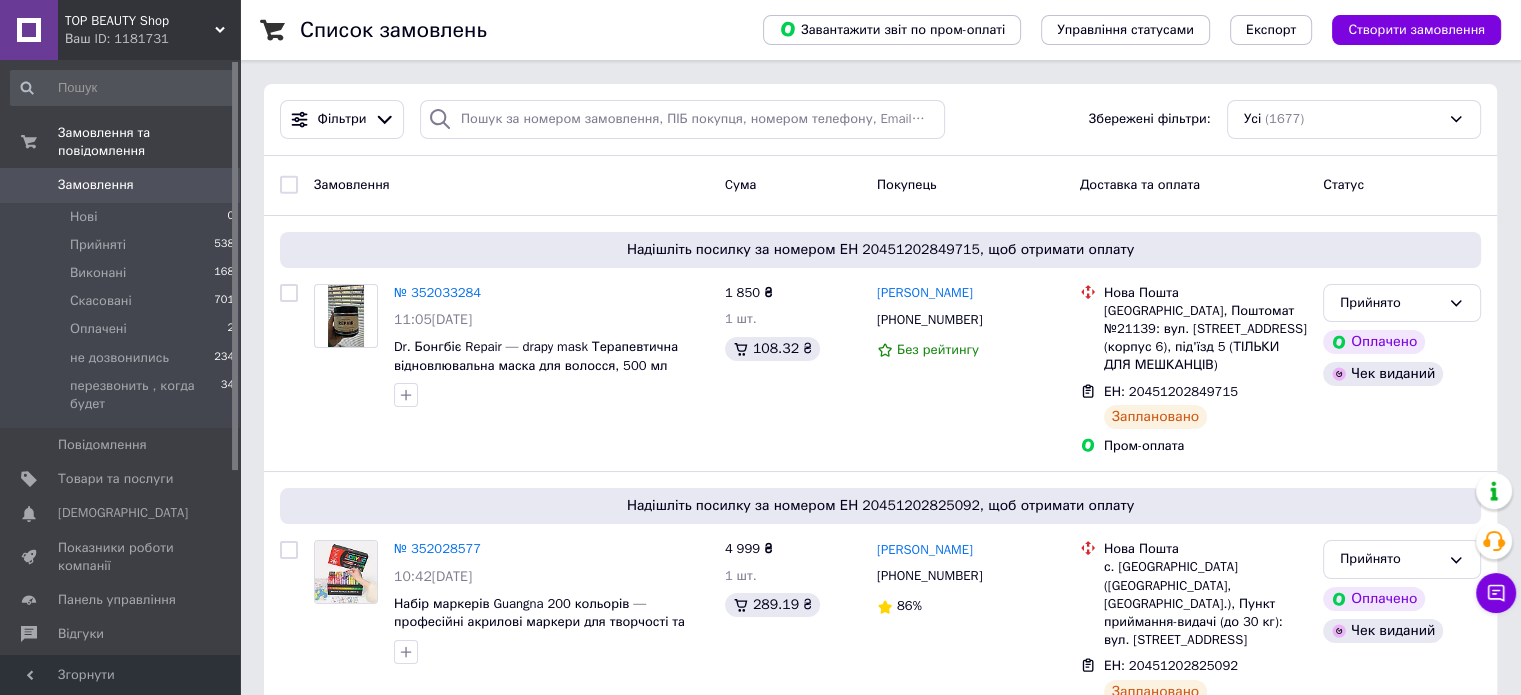 click on "Замовлення" at bounding box center (96, 185) 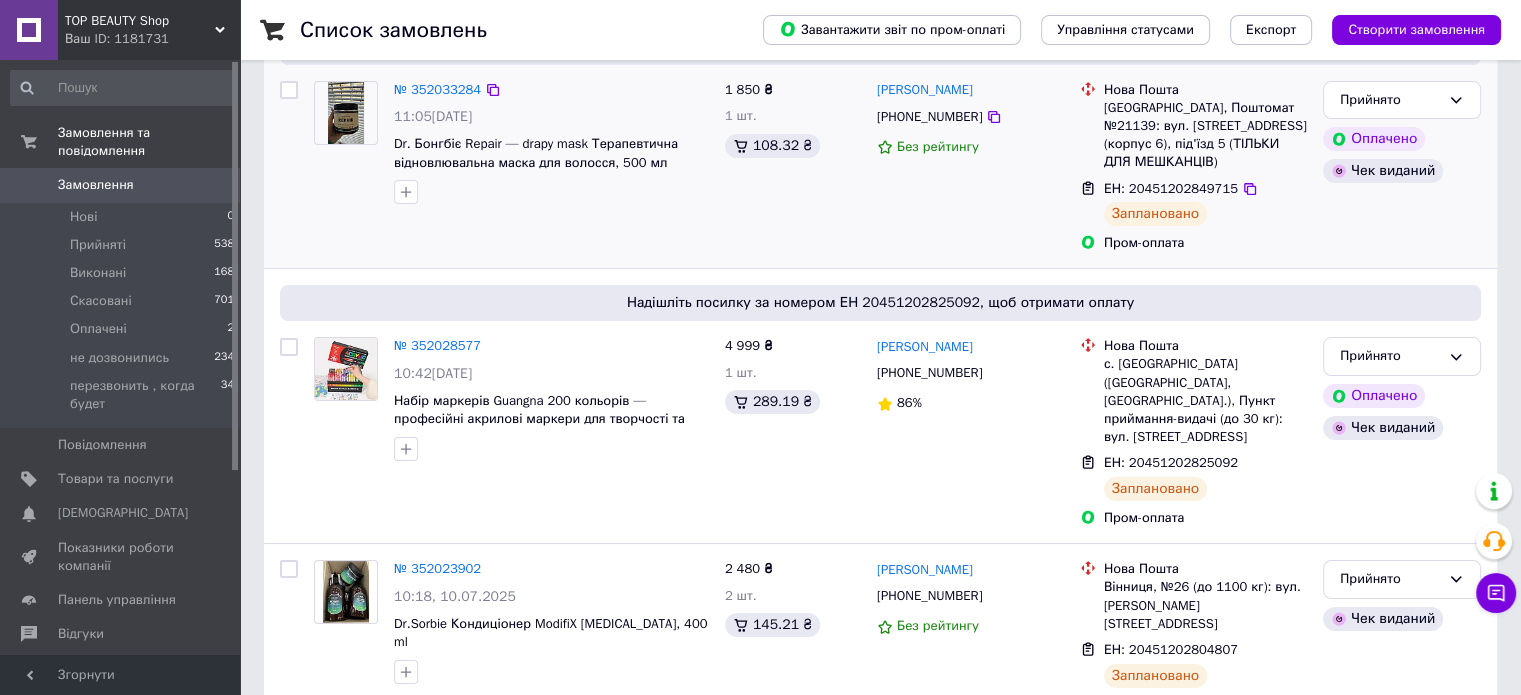 scroll, scrollTop: 300, scrollLeft: 0, axis: vertical 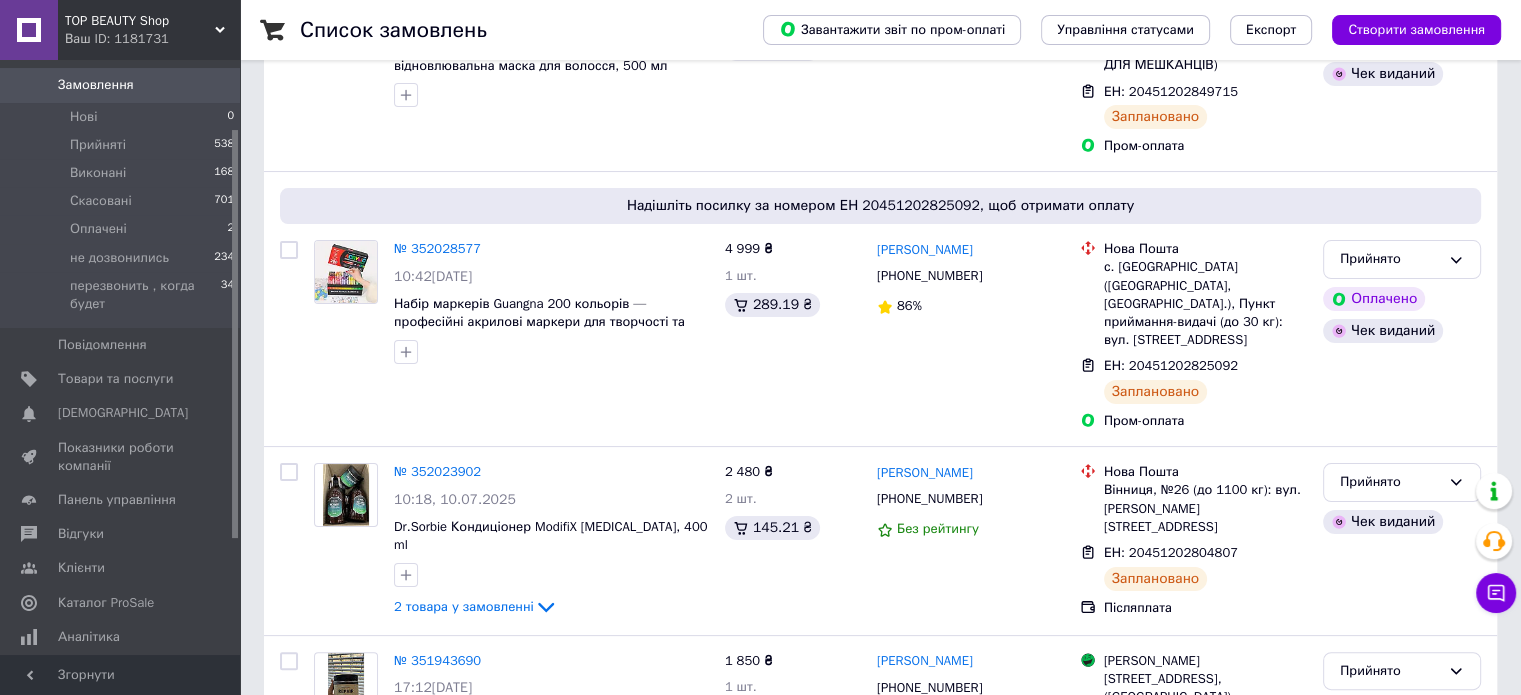 click on "Аналітика" at bounding box center [89, 637] 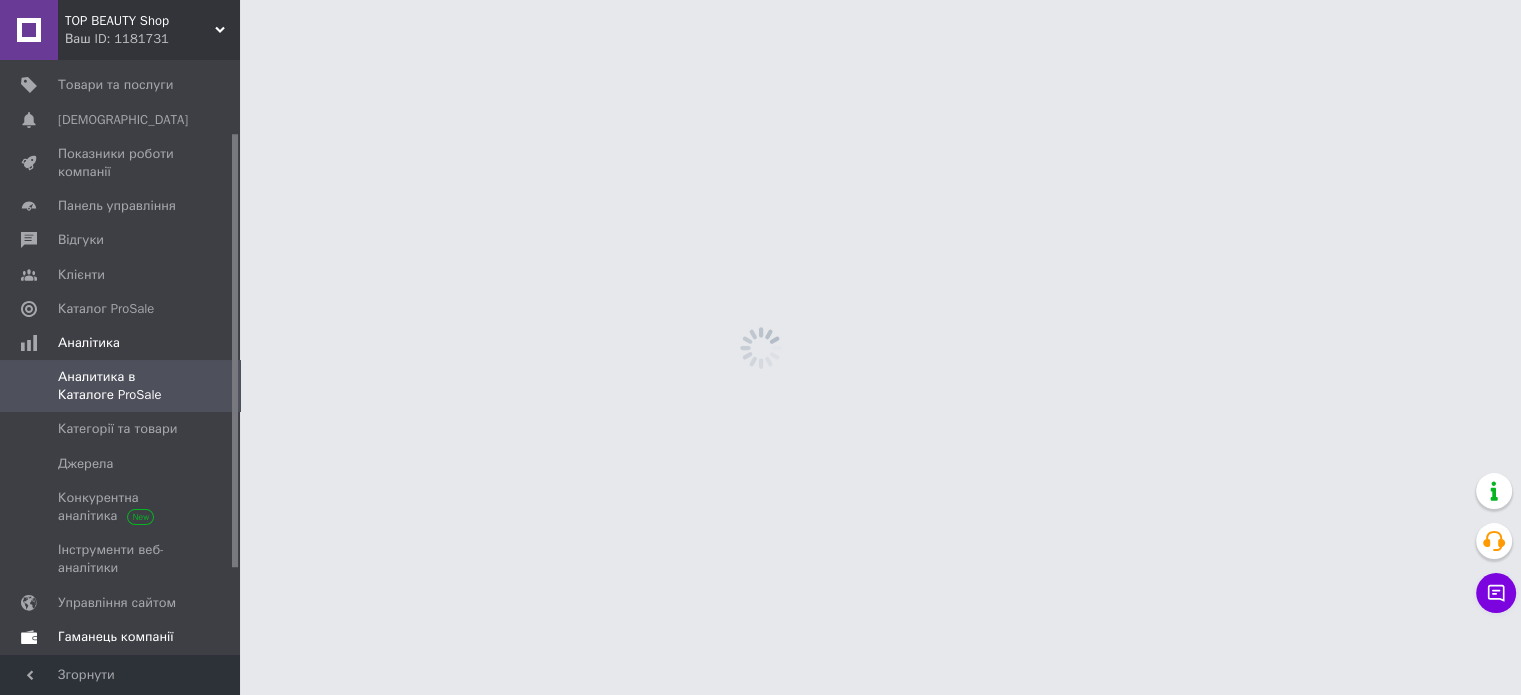 scroll, scrollTop: 0, scrollLeft: 0, axis: both 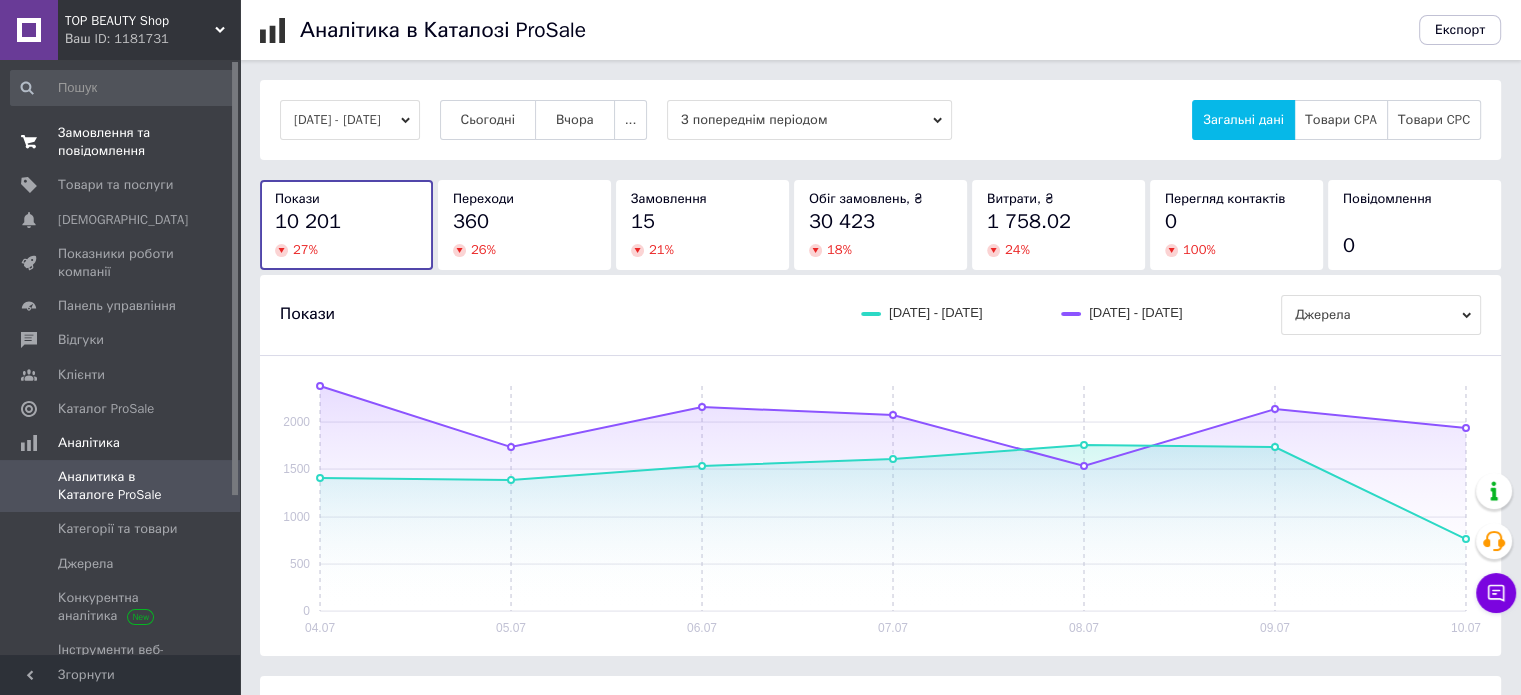click on "Замовлення та повідомлення" at bounding box center (121, 142) 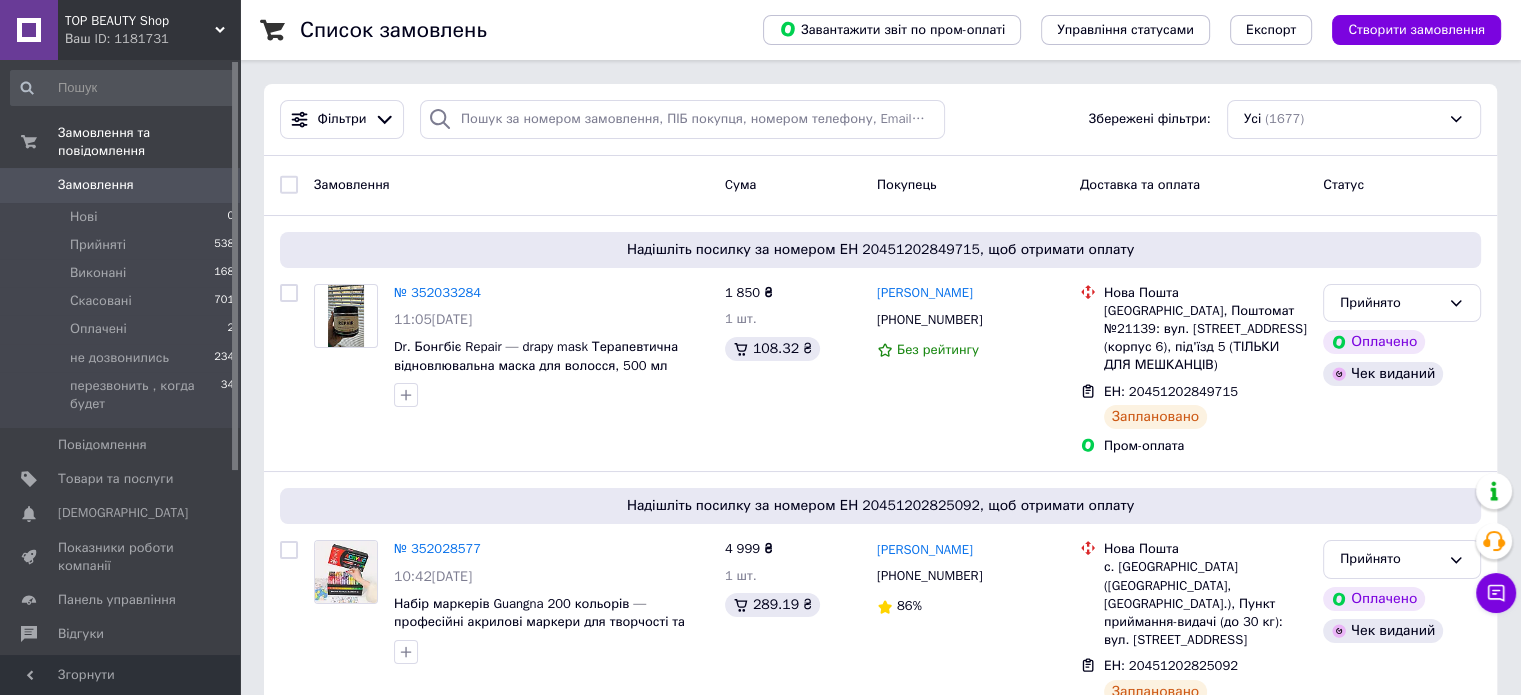 click on "Замовлення" at bounding box center (96, 185) 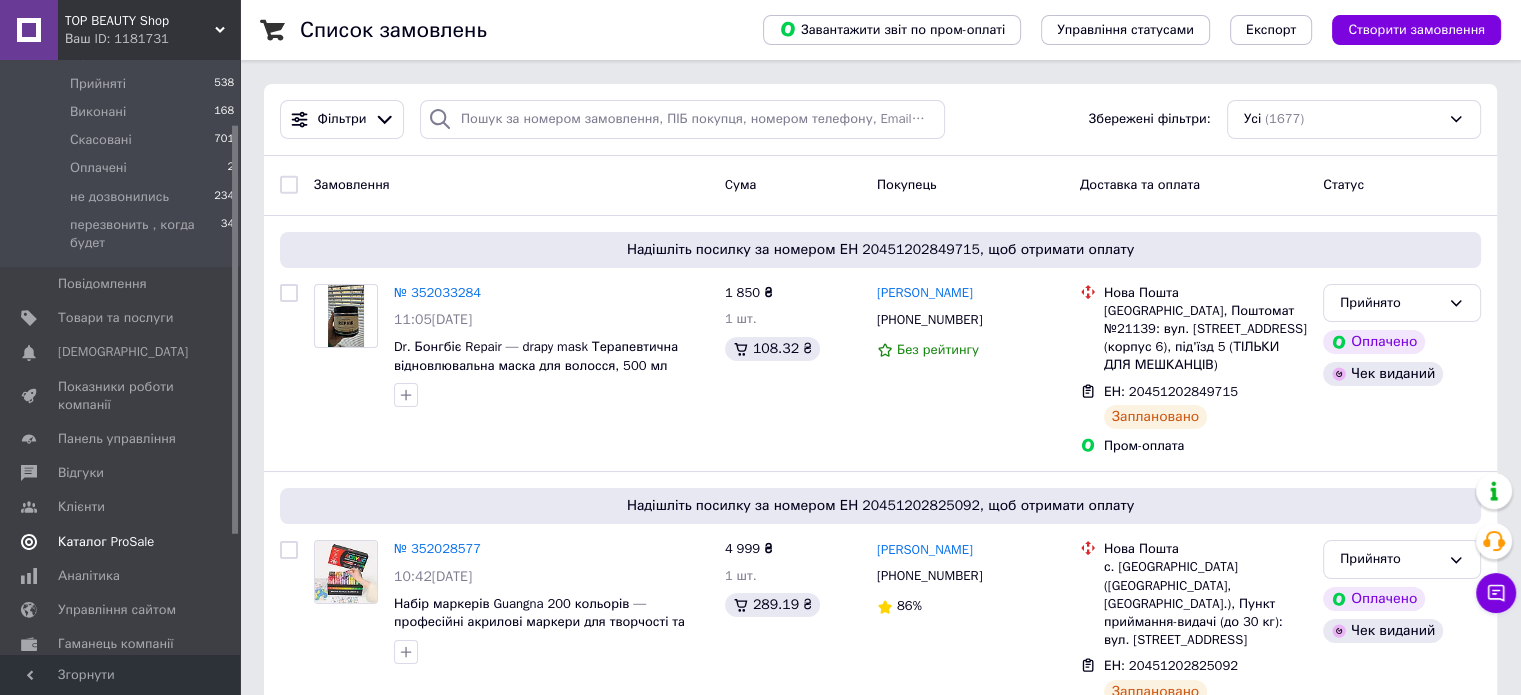 scroll, scrollTop: 200, scrollLeft: 0, axis: vertical 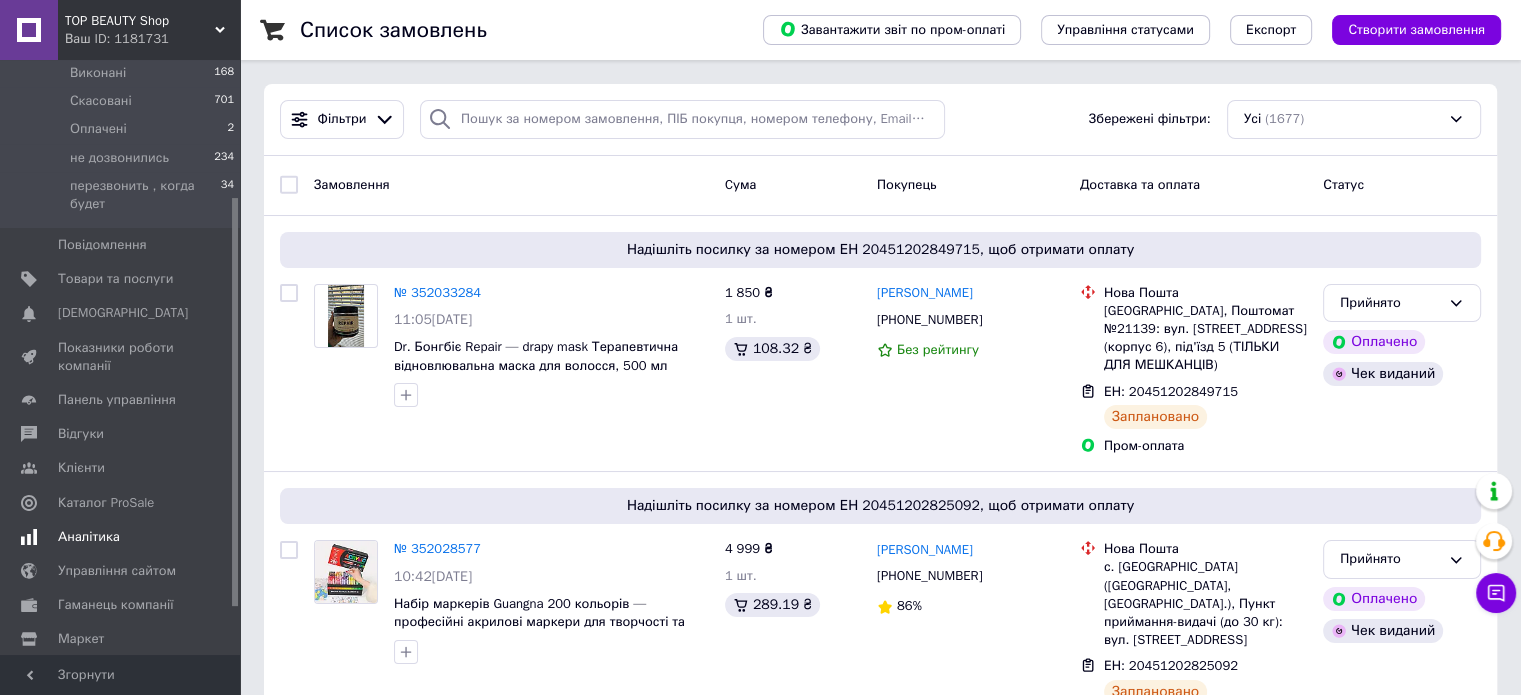 click on "Аналітика" at bounding box center (121, 537) 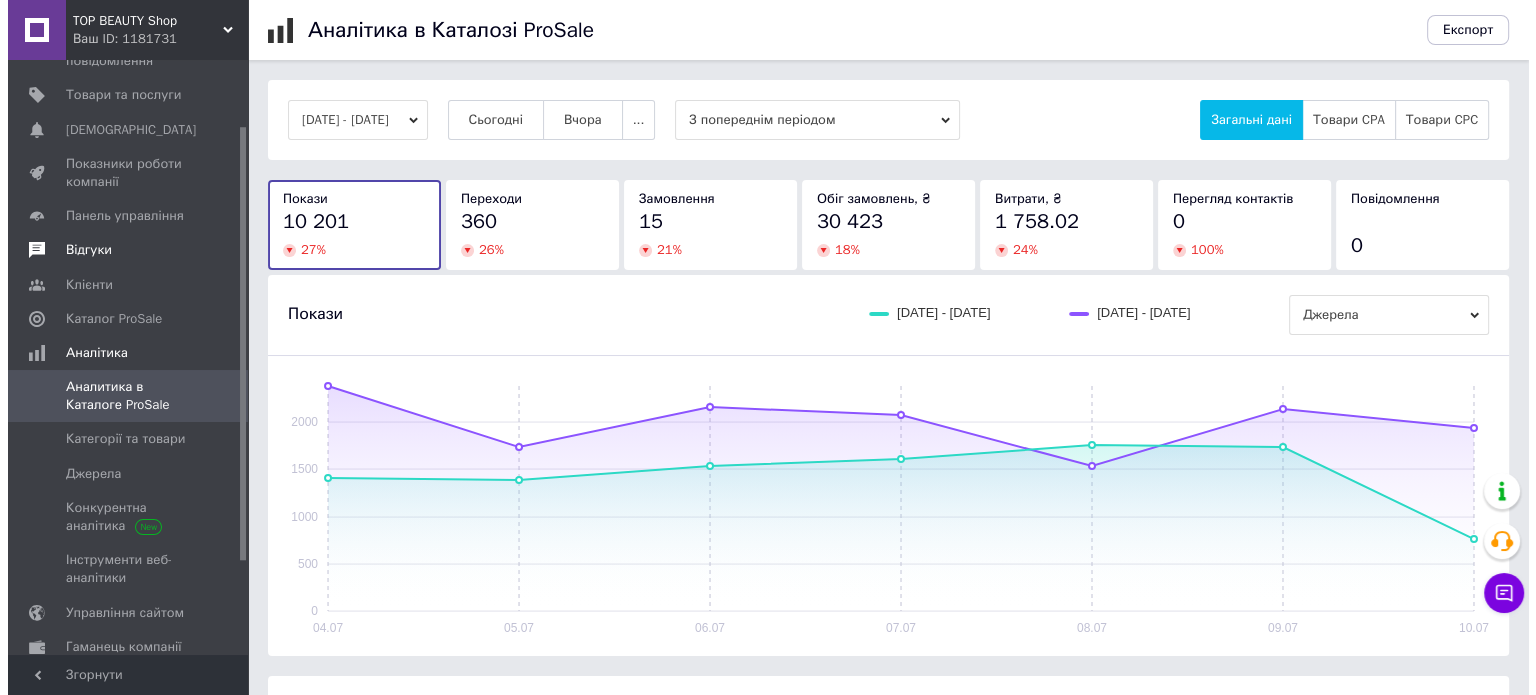 scroll, scrollTop: 0, scrollLeft: 0, axis: both 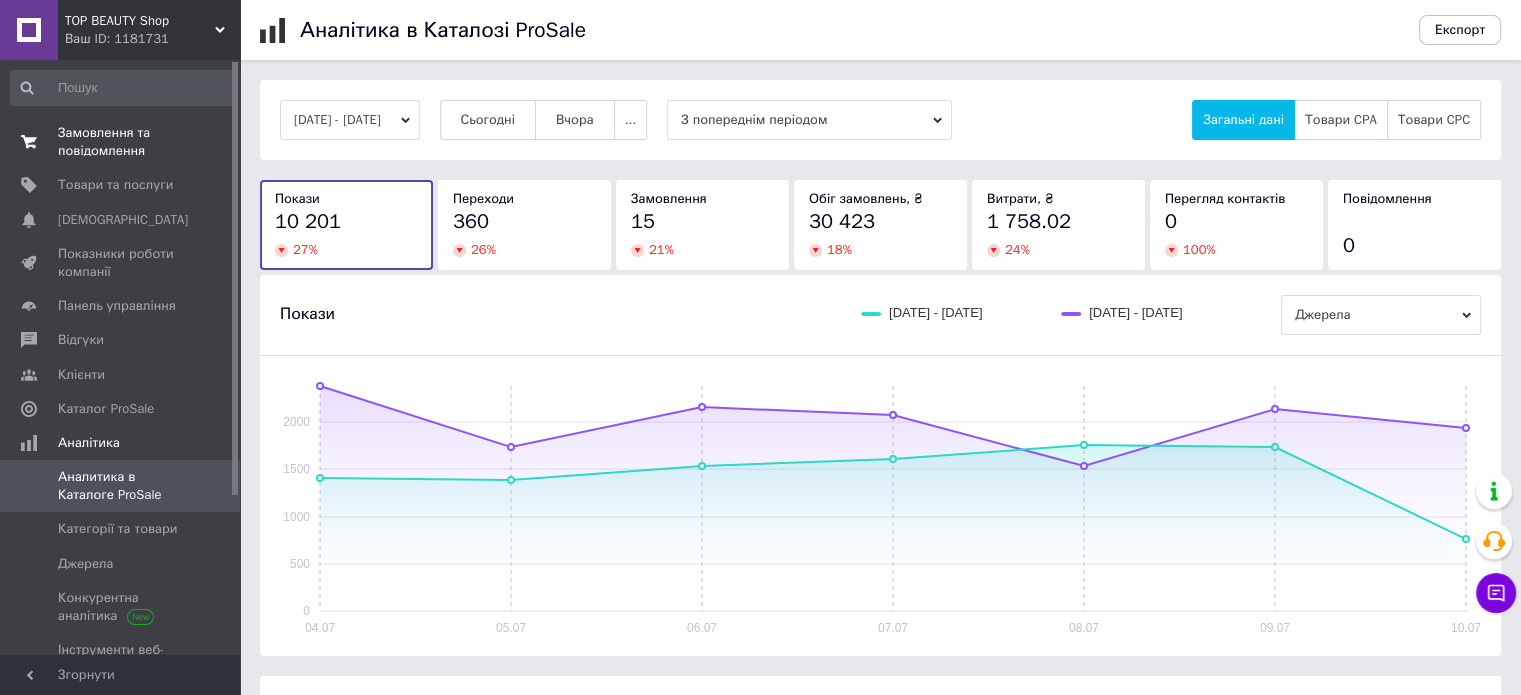 click on "Замовлення та повідомлення" at bounding box center (121, 142) 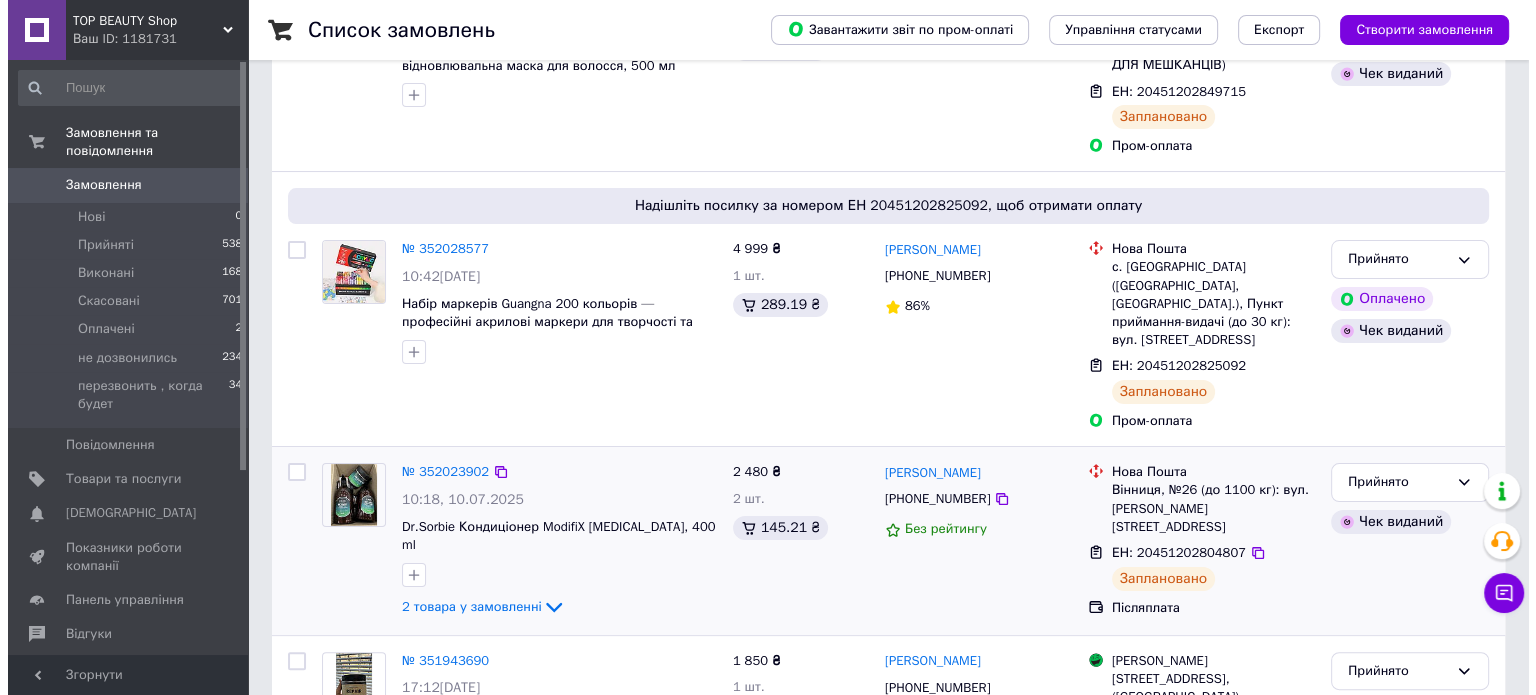 scroll, scrollTop: 0, scrollLeft: 0, axis: both 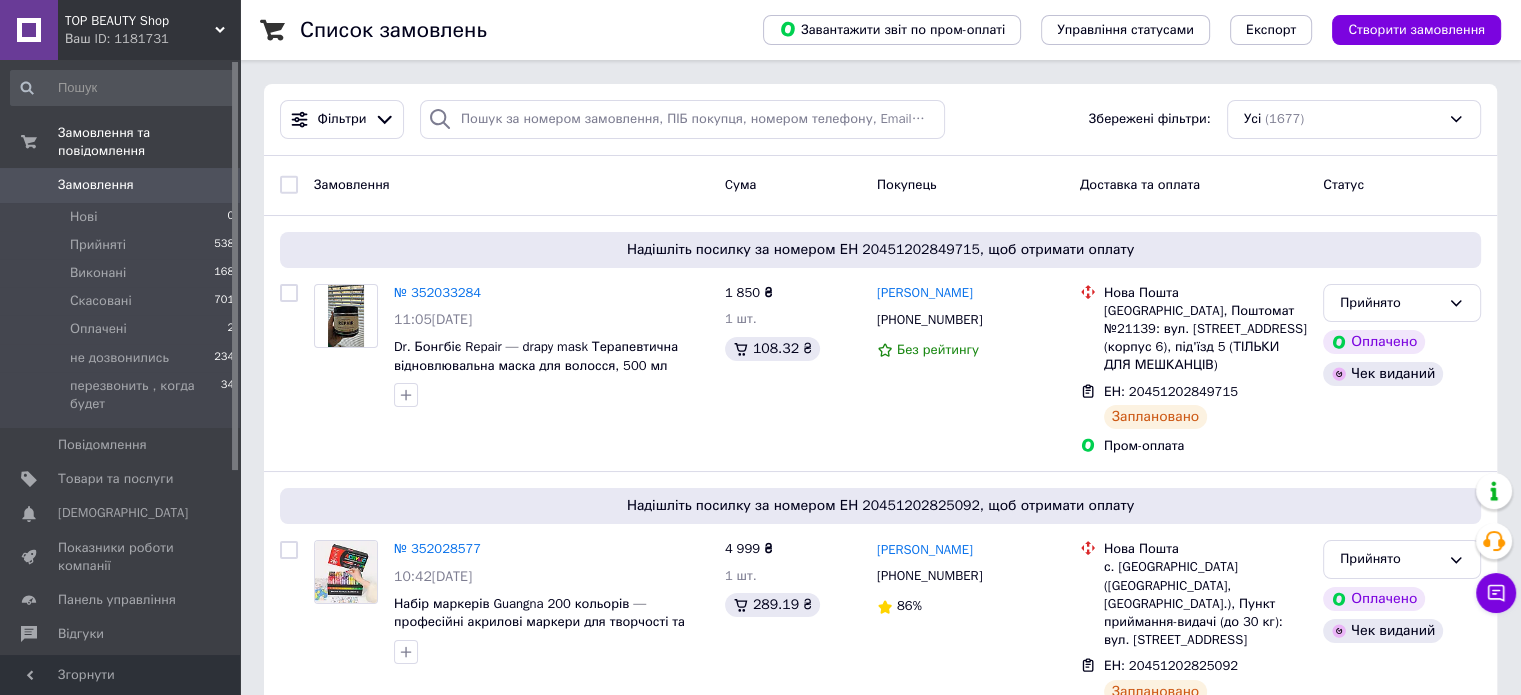 click on "Замовлення" at bounding box center (96, 185) 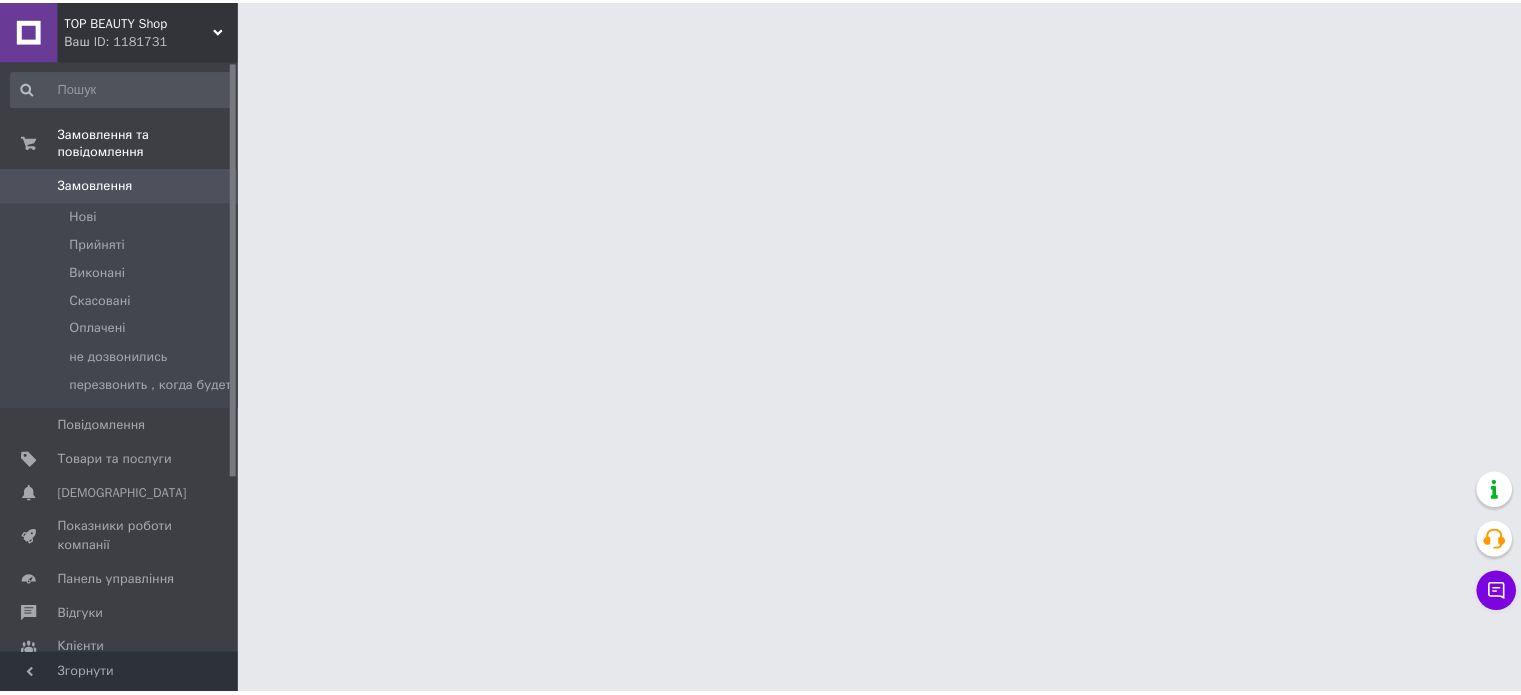 scroll, scrollTop: 0, scrollLeft: 0, axis: both 